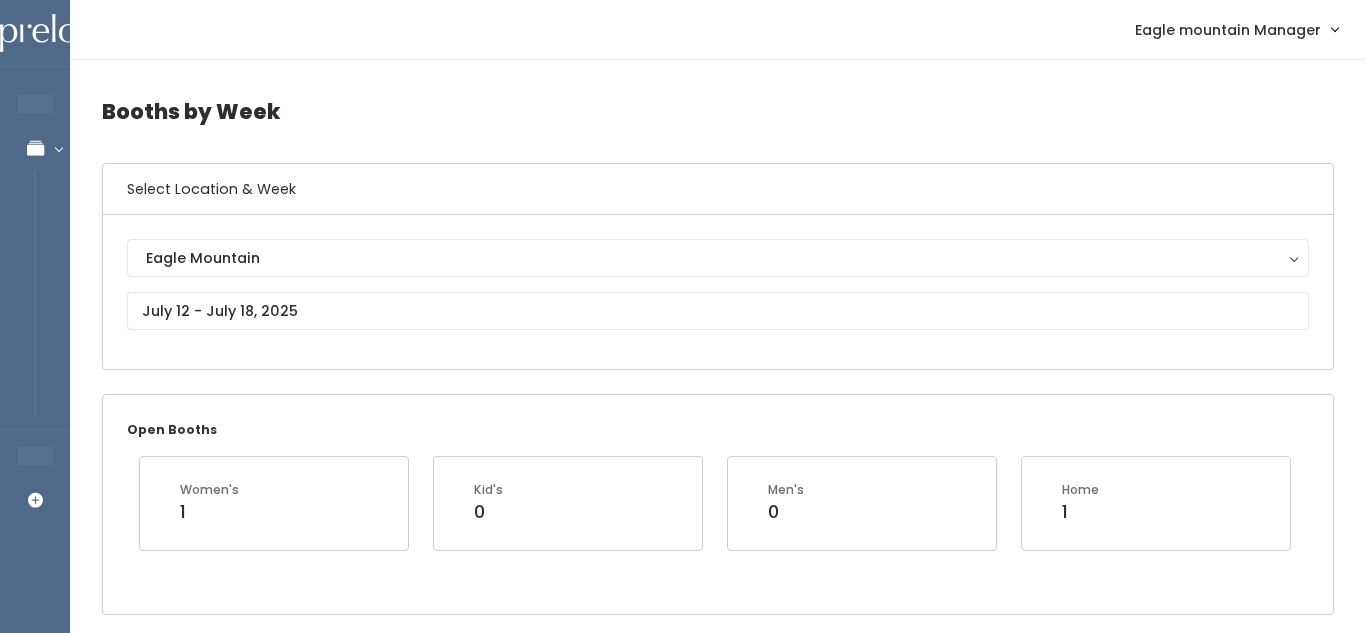 scroll, scrollTop: 0, scrollLeft: 0, axis: both 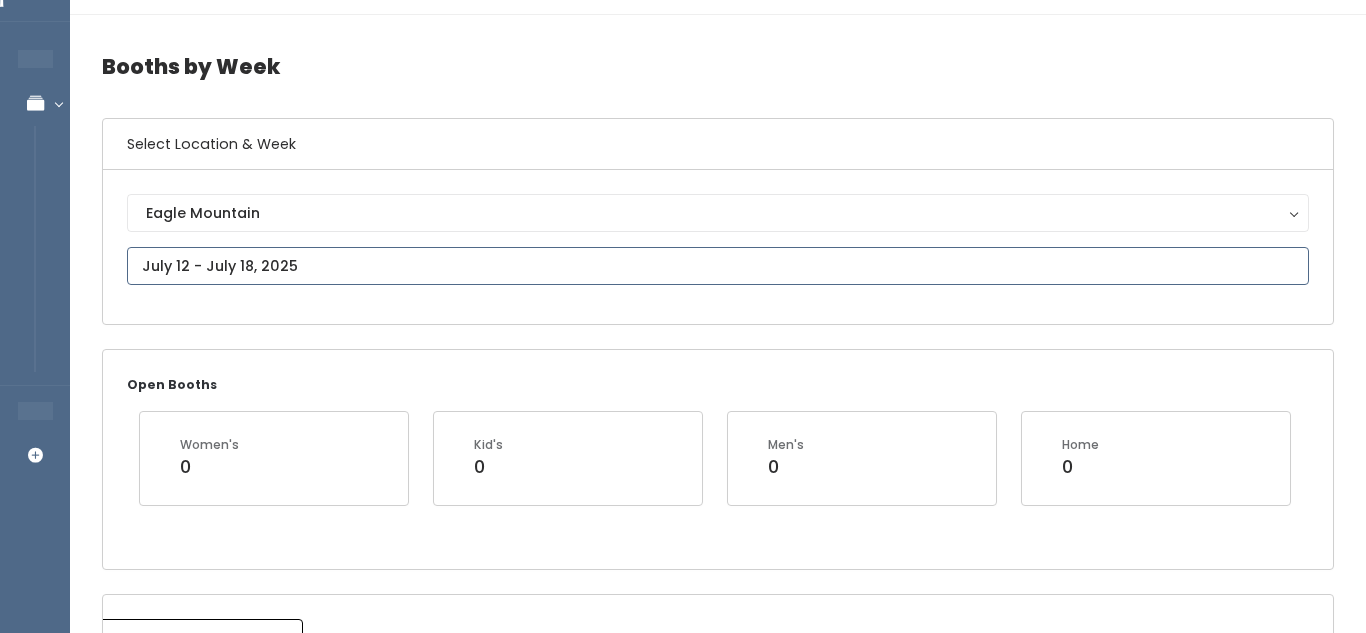 click on "EMPLOYEES
Manage Bookings
Booths by Week
All Bookings
Bookings with Booths
Booth Discounts
Seller Check-in
STORE MANAGER
Add Booking
Eagle mountain Manager" at bounding box center [683, 2140] 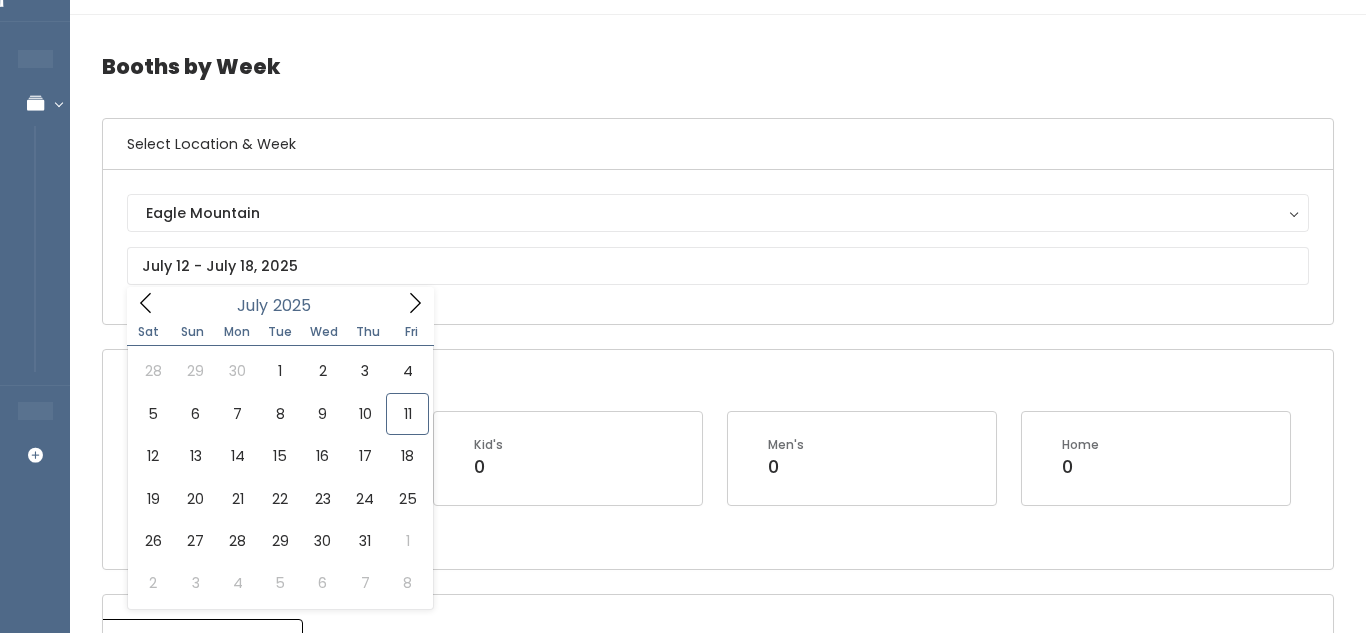 click on "Booths by Week
Select Location & Week
Eagle Mountain
Eagle Mountain
Open Booths
Women's
0
Kid's
0
Men's
0
0" at bounding box center [718, 2144] 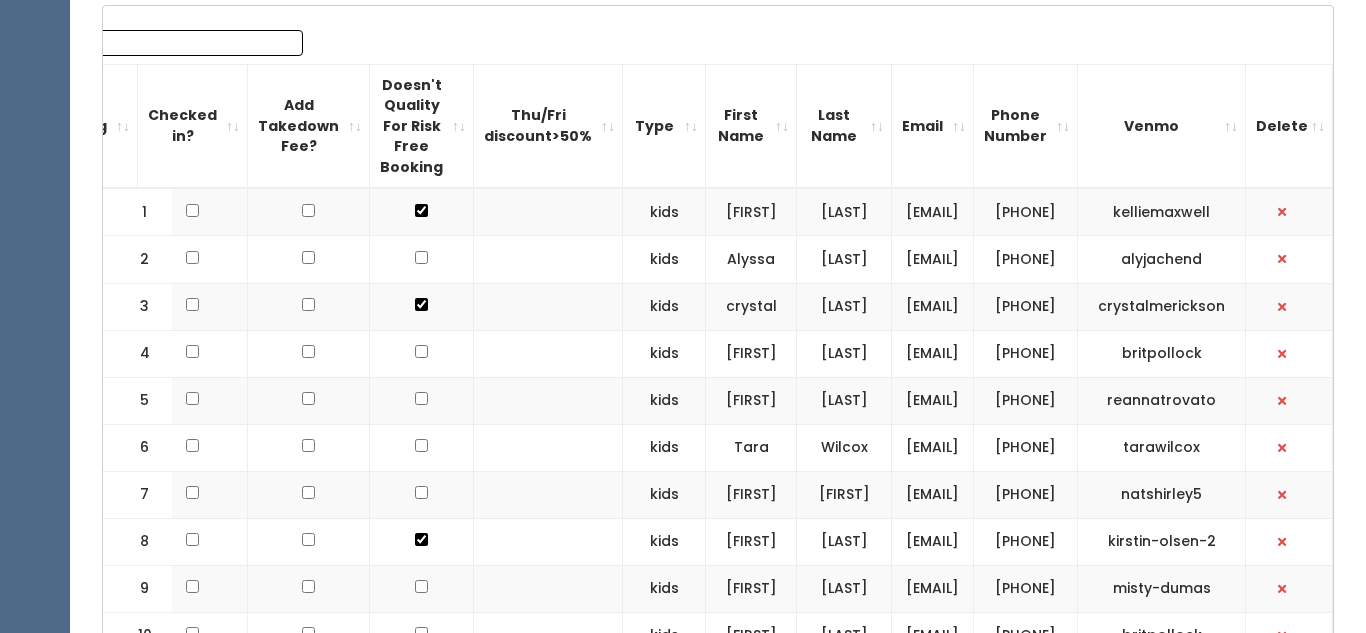 scroll, scrollTop: 662, scrollLeft: 0, axis: vertical 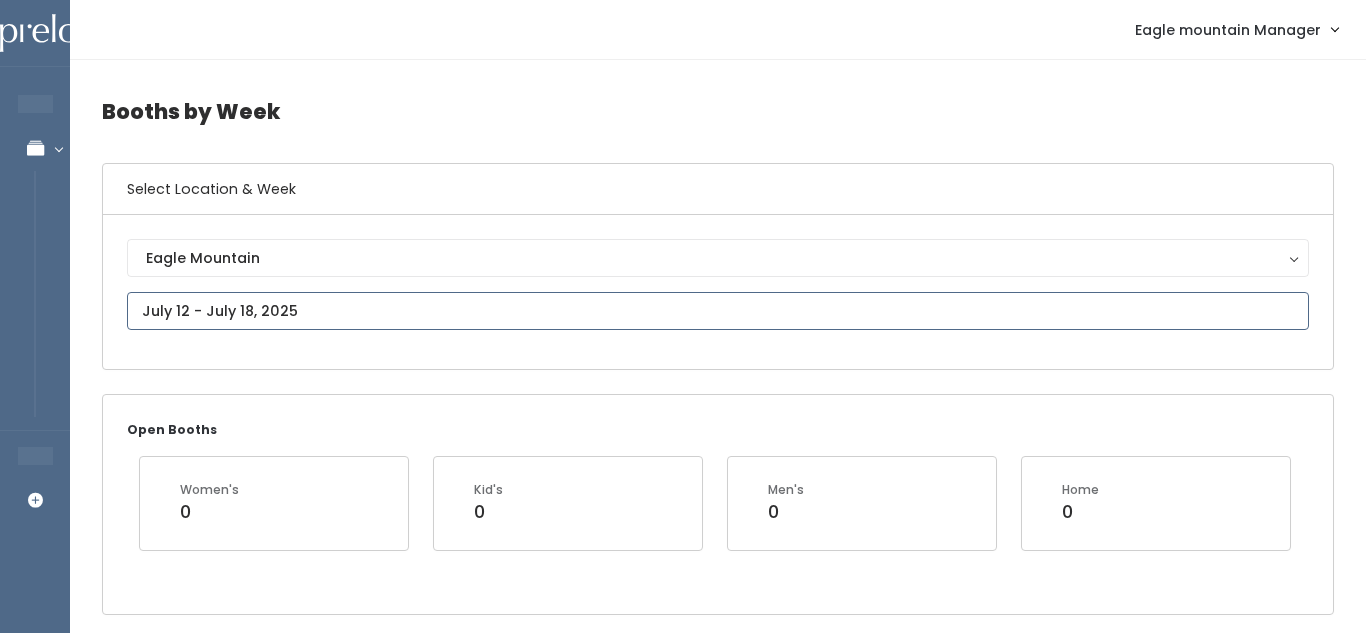 click on "EMPLOYEES
Manage Bookings
Booths by Week
All Bookings
Bookings with Booths
Booth Discounts
Seller Check-in
STORE MANAGER
Add Booking
Eagle mountain Manager" at bounding box center (683, 2185) 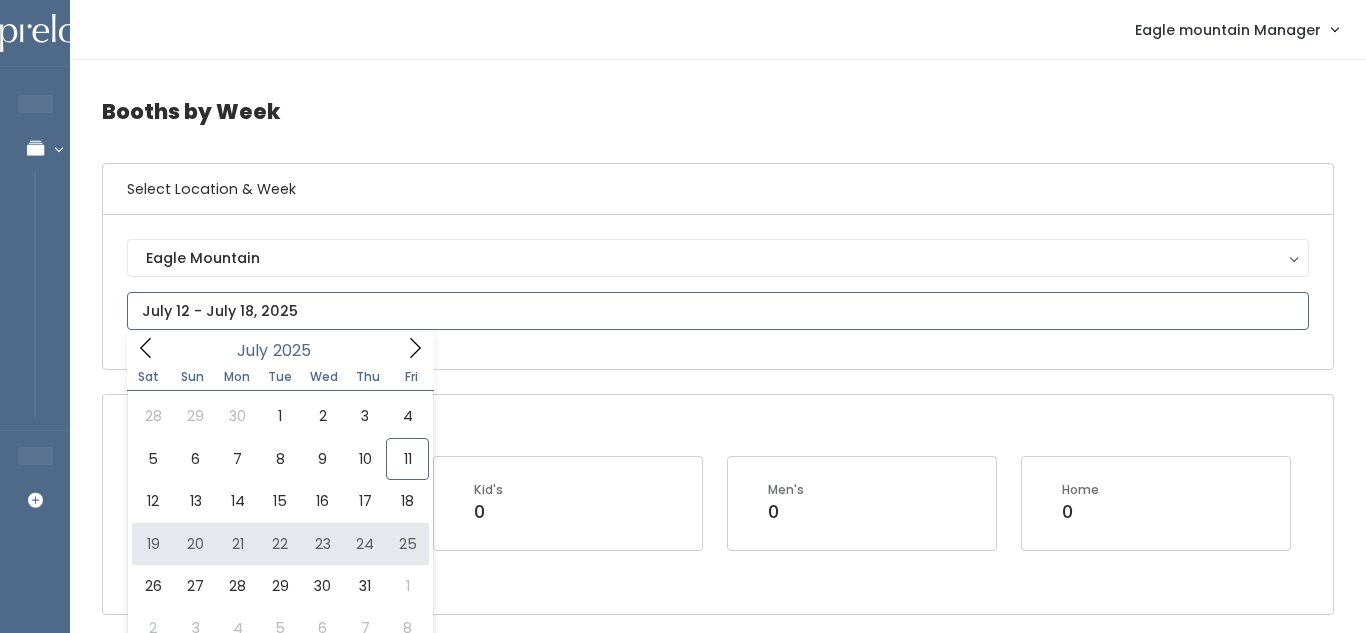 type on "July 19 to July 25" 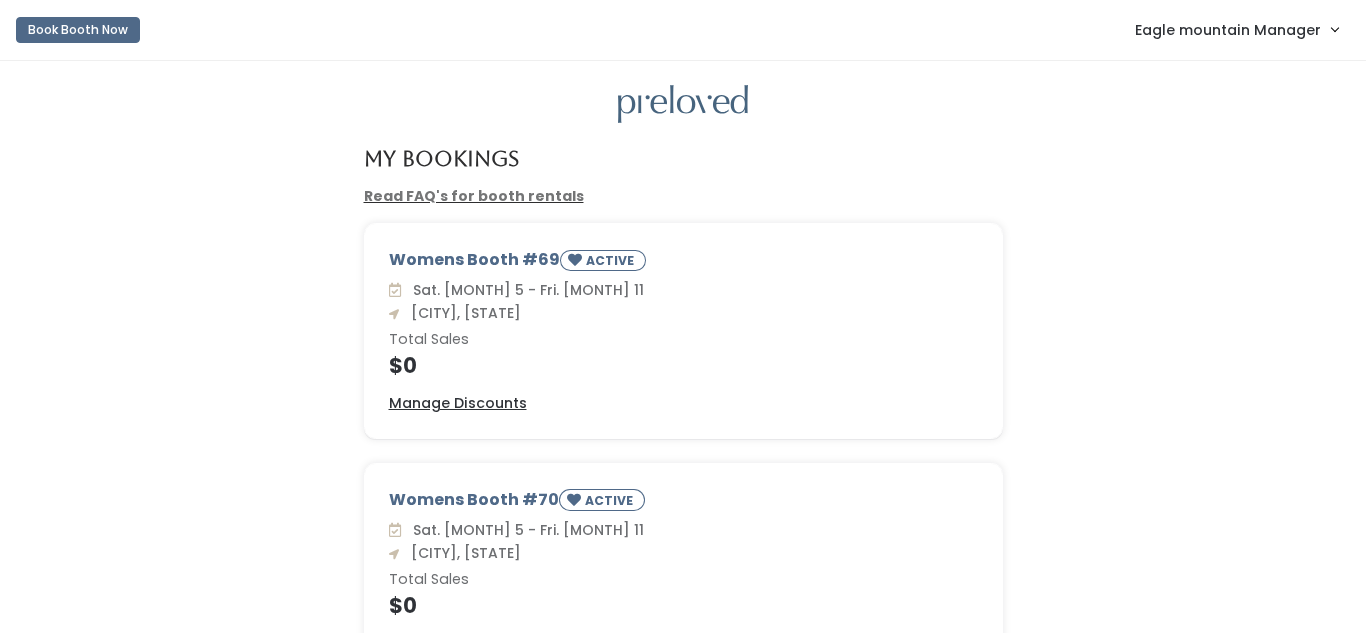 scroll, scrollTop: 0, scrollLeft: 0, axis: both 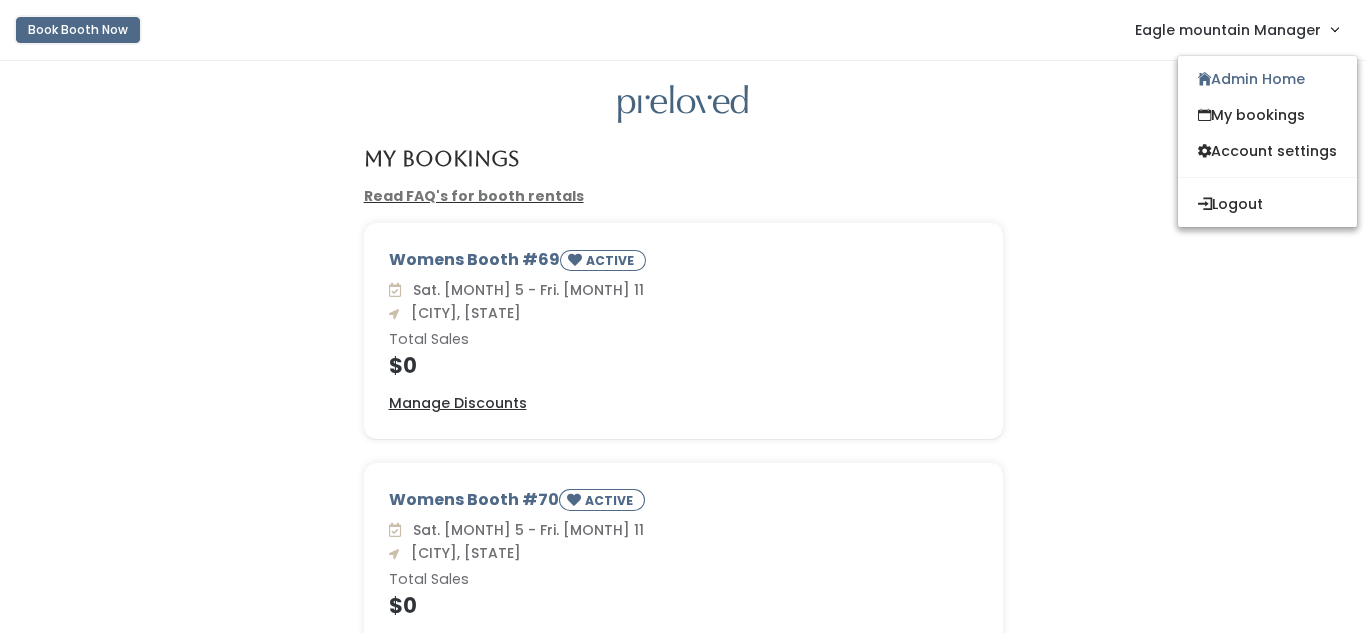 click on "Book Booth Now" at bounding box center (78, 30) 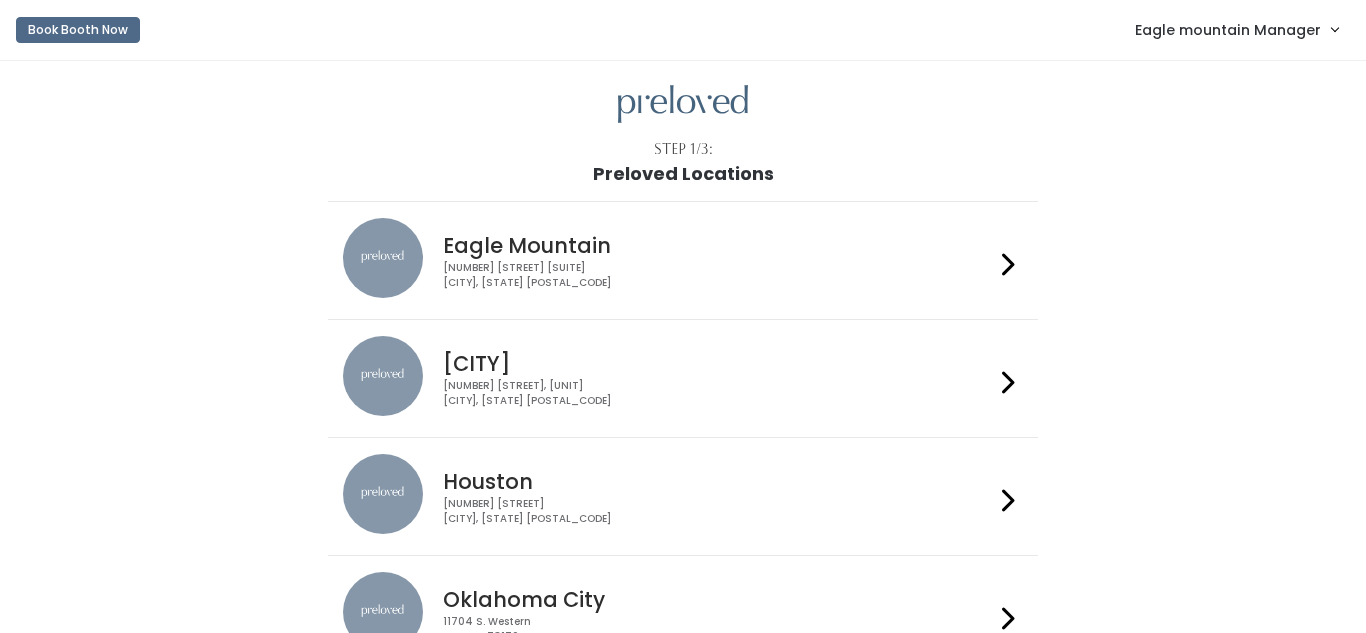 scroll, scrollTop: 0, scrollLeft: 0, axis: both 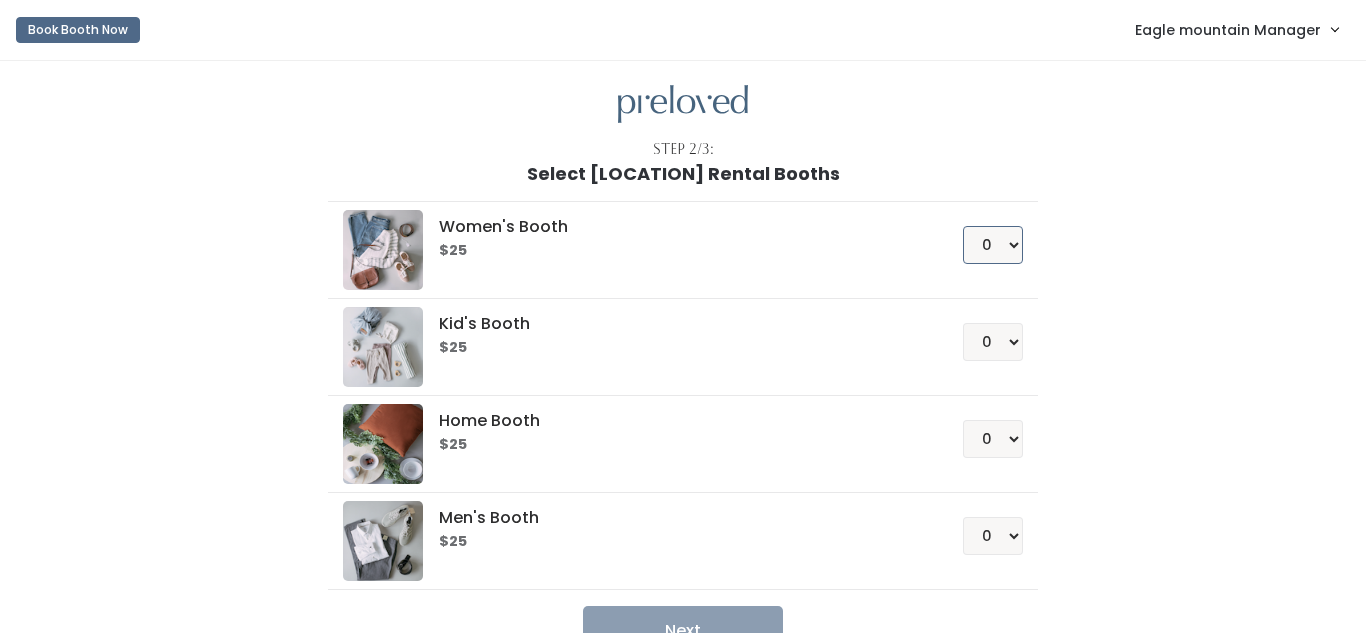 click on "0
1
2
3
4" at bounding box center (993, 245) 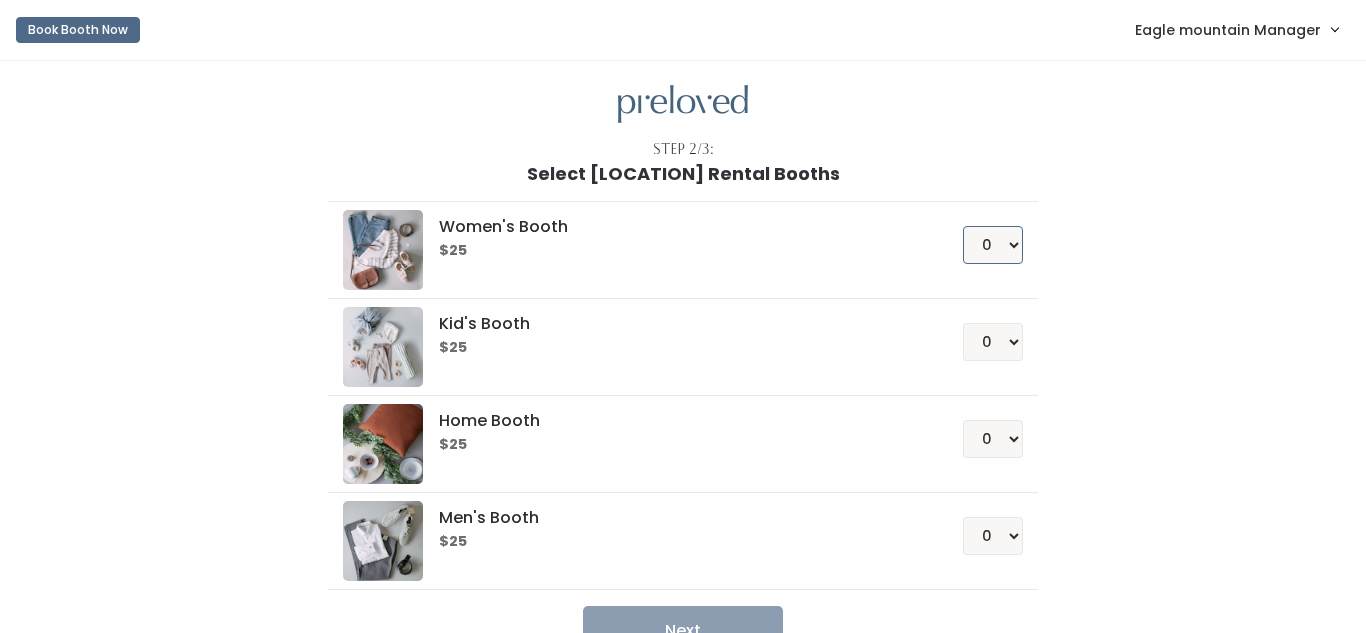 select on "1" 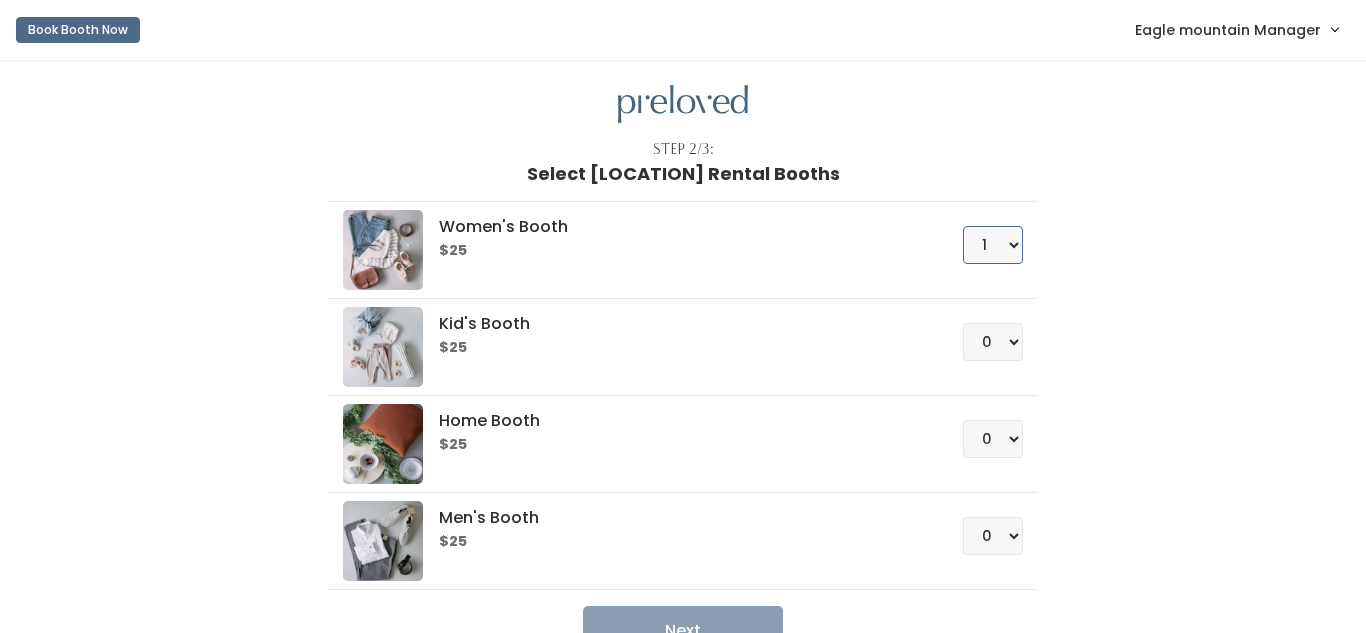 click on "0
1
2
3
4" at bounding box center [993, 245] 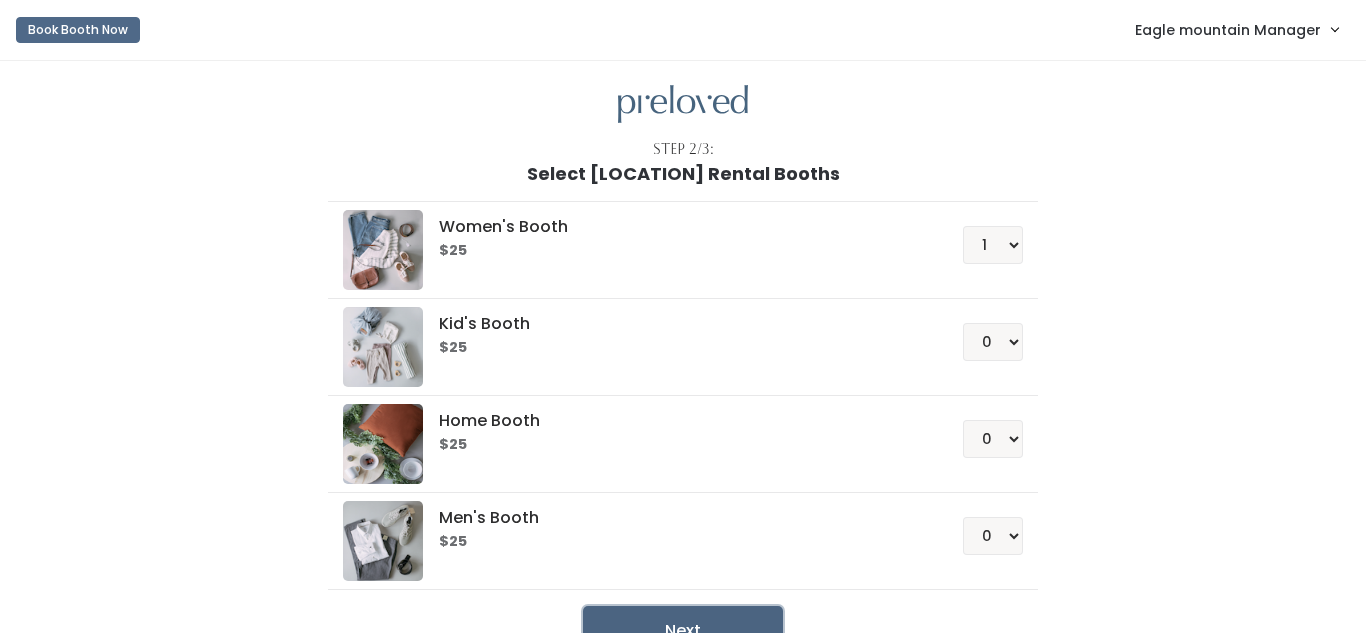 click on "Next" at bounding box center (683, 631) 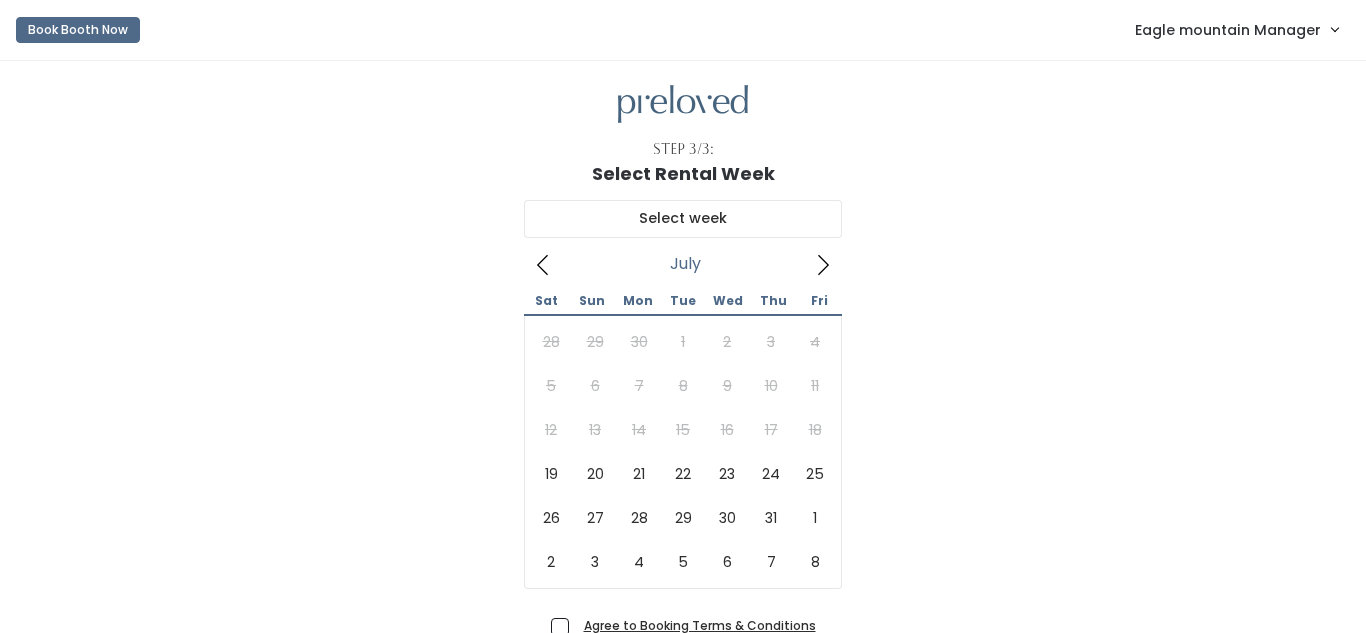scroll, scrollTop: 0, scrollLeft: 0, axis: both 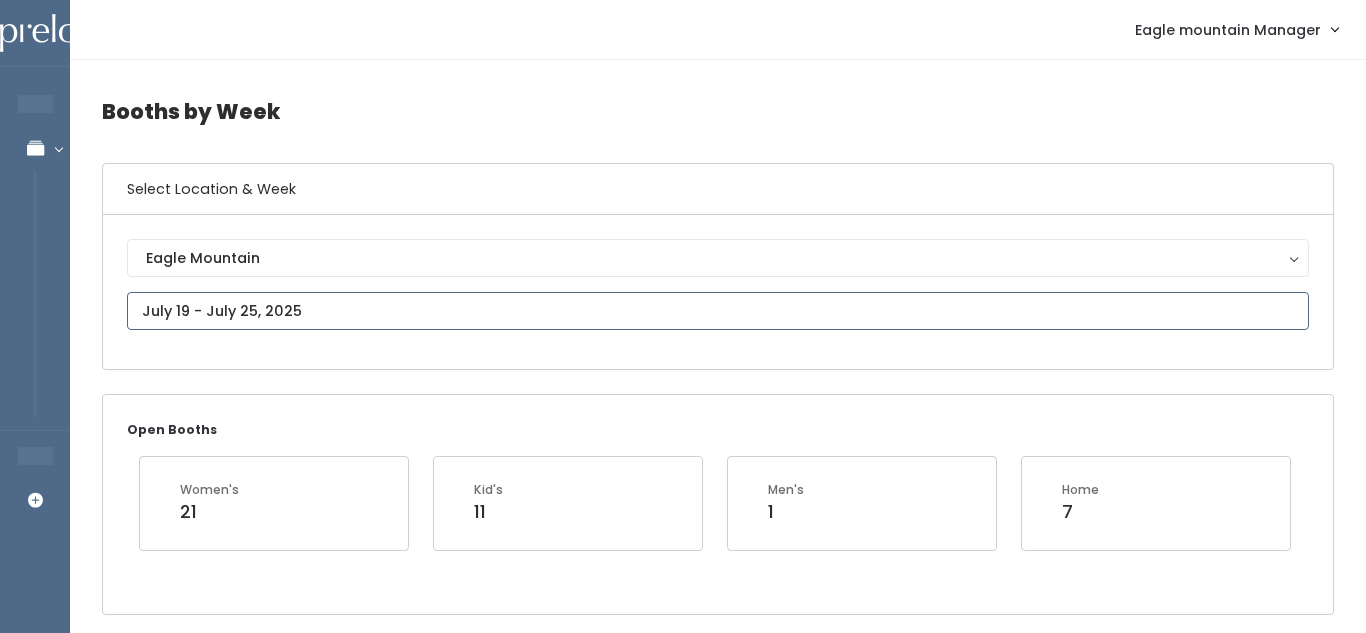 click on "EMPLOYEES
Manage Bookings
Booths by Week
All Bookings
Bookings with Booths
Booth Discounts
Seller Check-in
STORE MANAGER
Add Booking
Eagle mountain Manager" at bounding box center [683, 2031] 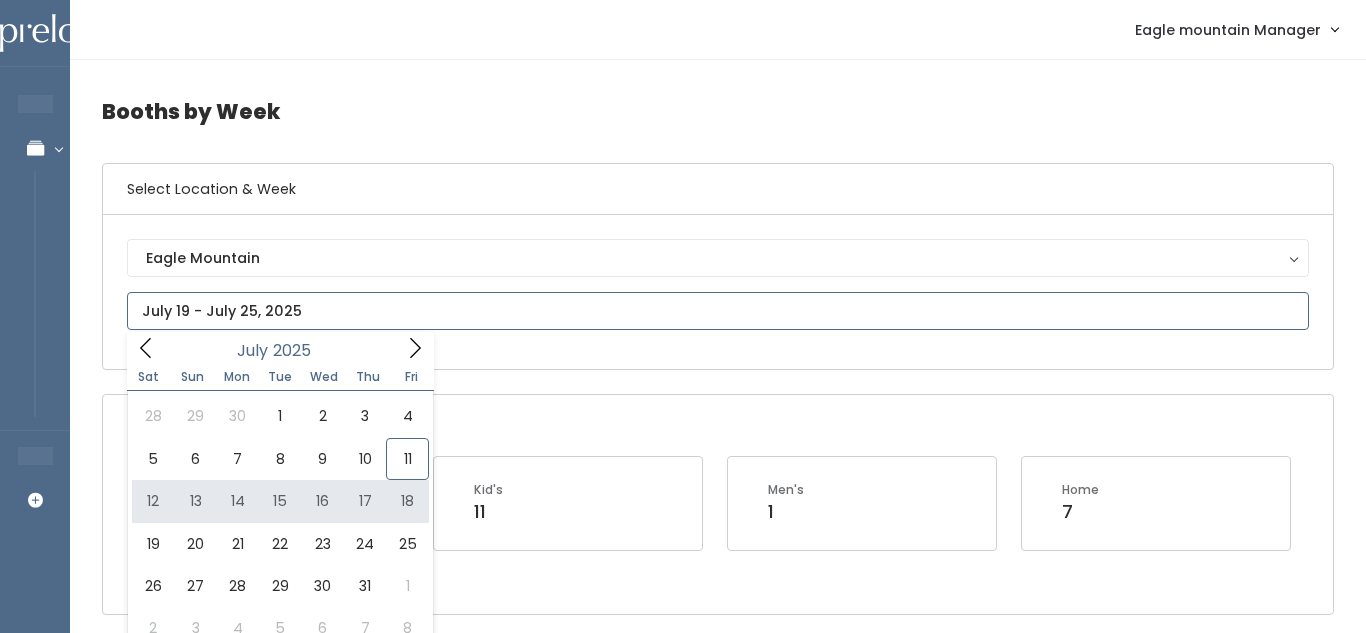 type on "July 12 to July 18" 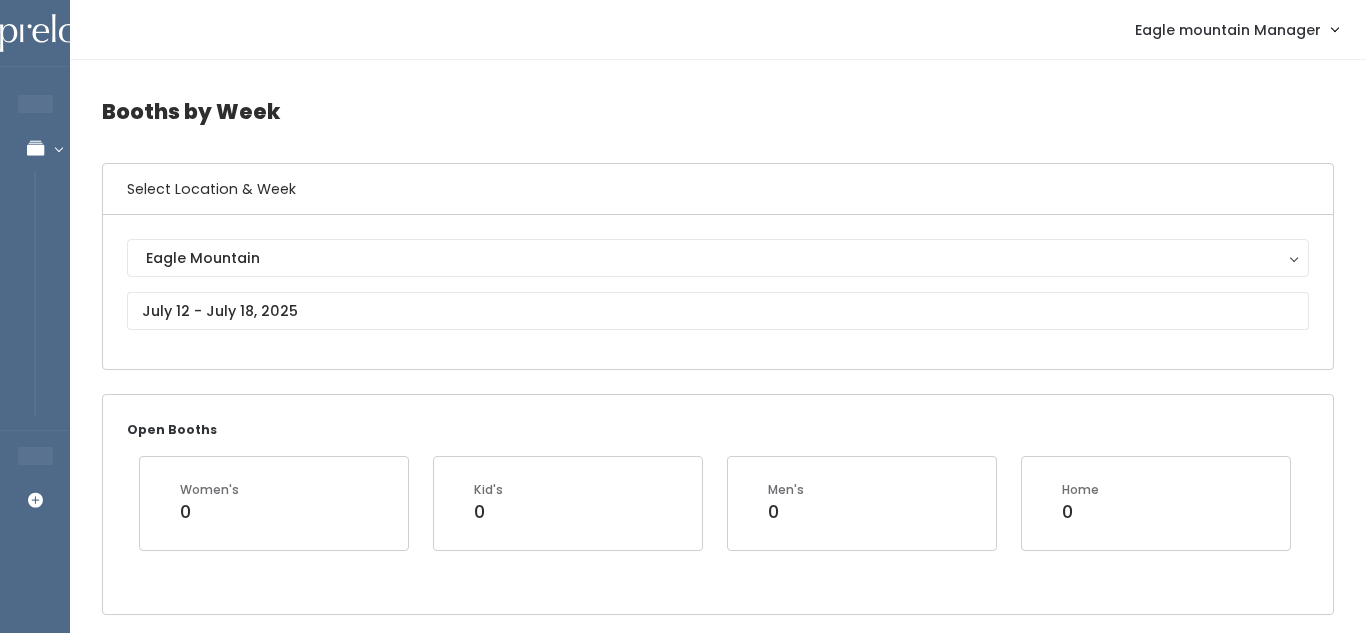 scroll, scrollTop: 1397, scrollLeft: 0, axis: vertical 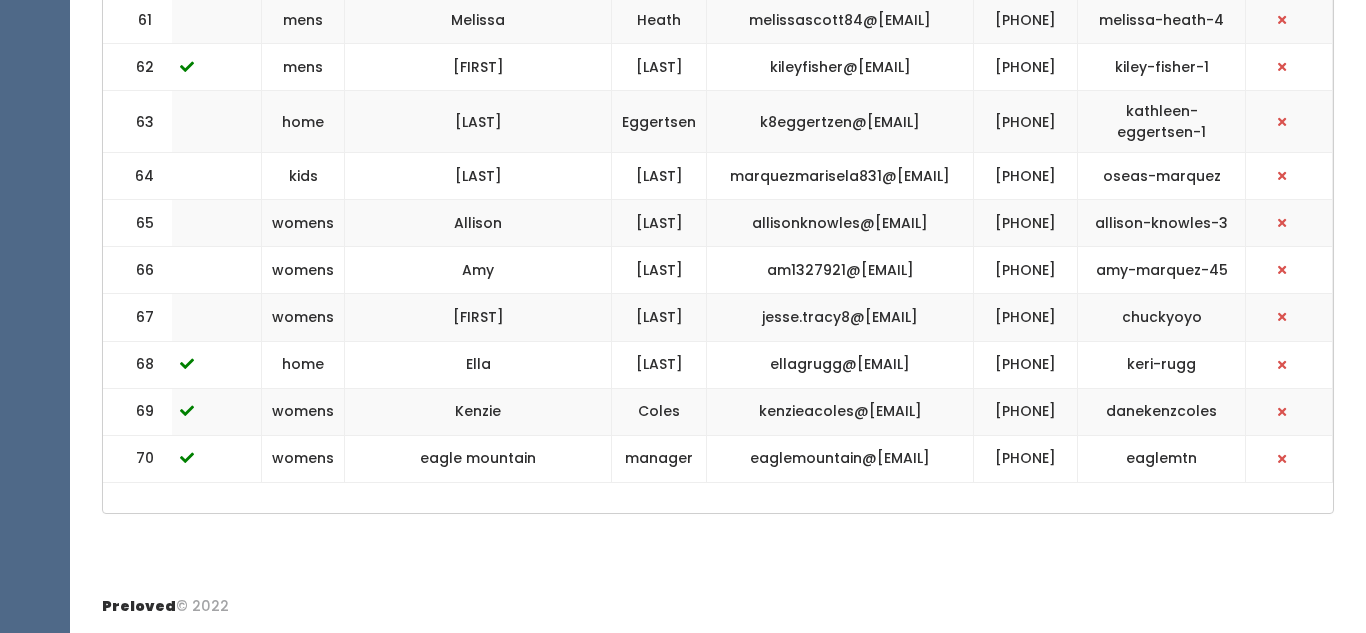 drag, startPoint x: 953, startPoint y: 495, endPoint x: 747, endPoint y: 498, distance: 206.02185 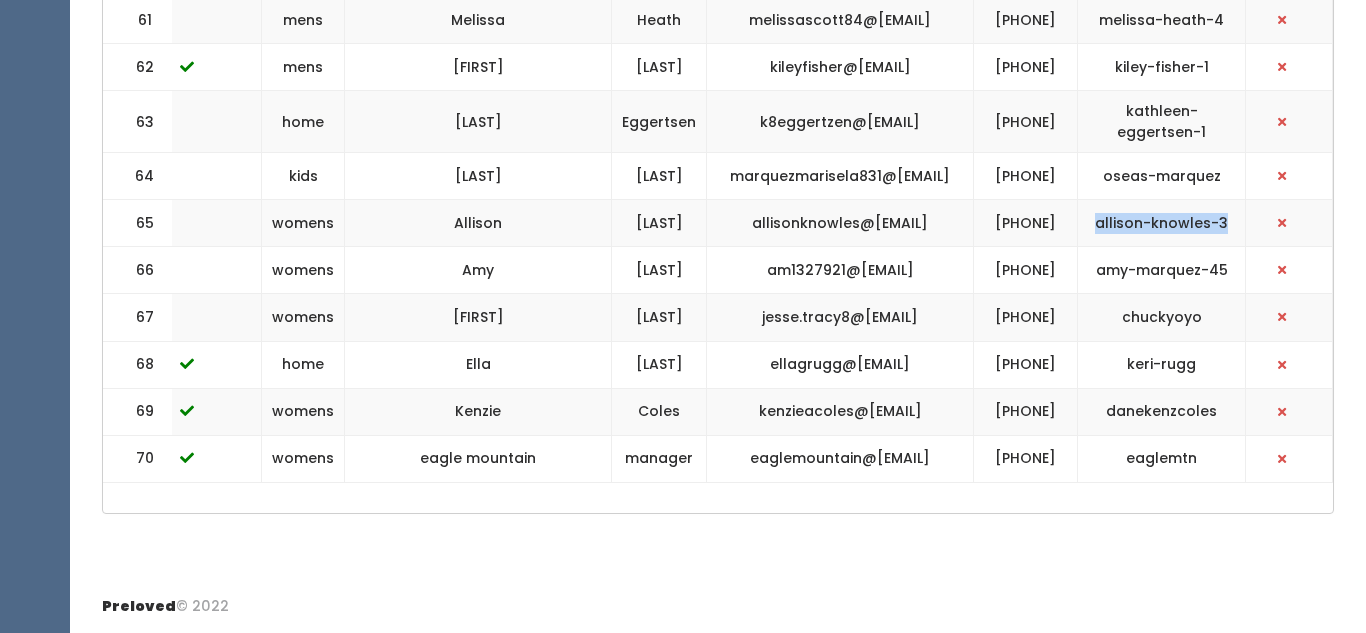 drag, startPoint x: 1231, startPoint y: 490, endPoint x: 1104, endPoint y: 490, distance: 127 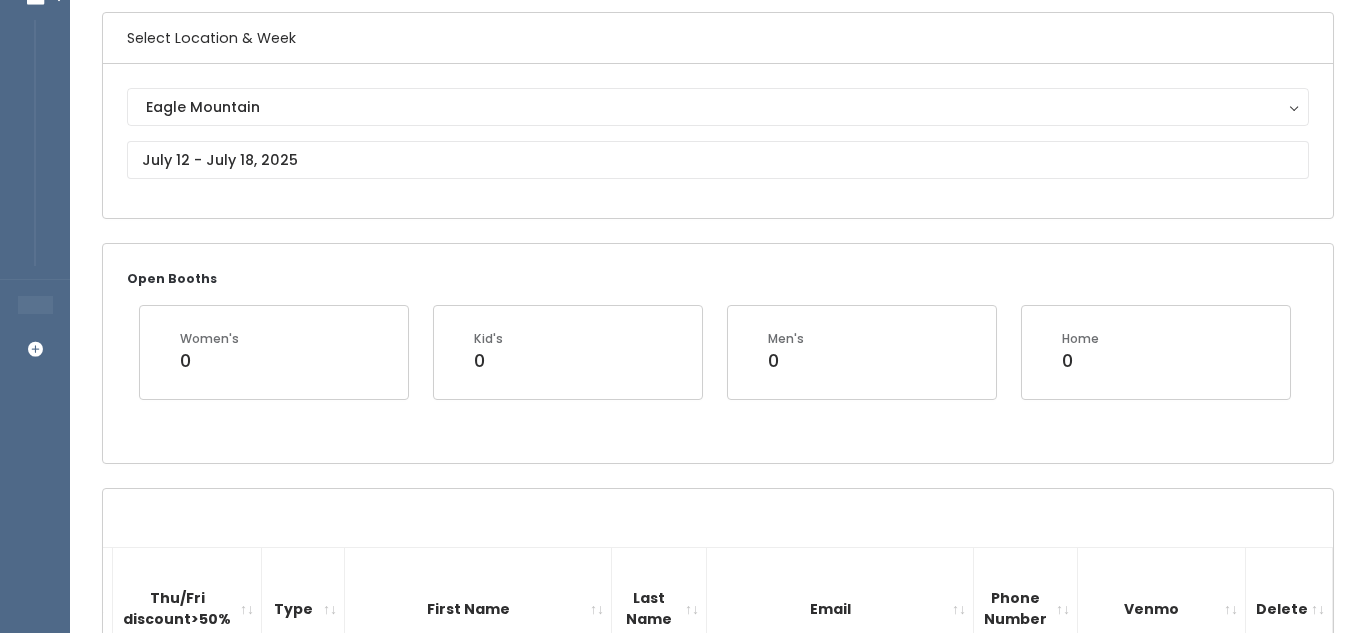 scroll, scrollTop: 0, scrollLeft: 0, axis: both 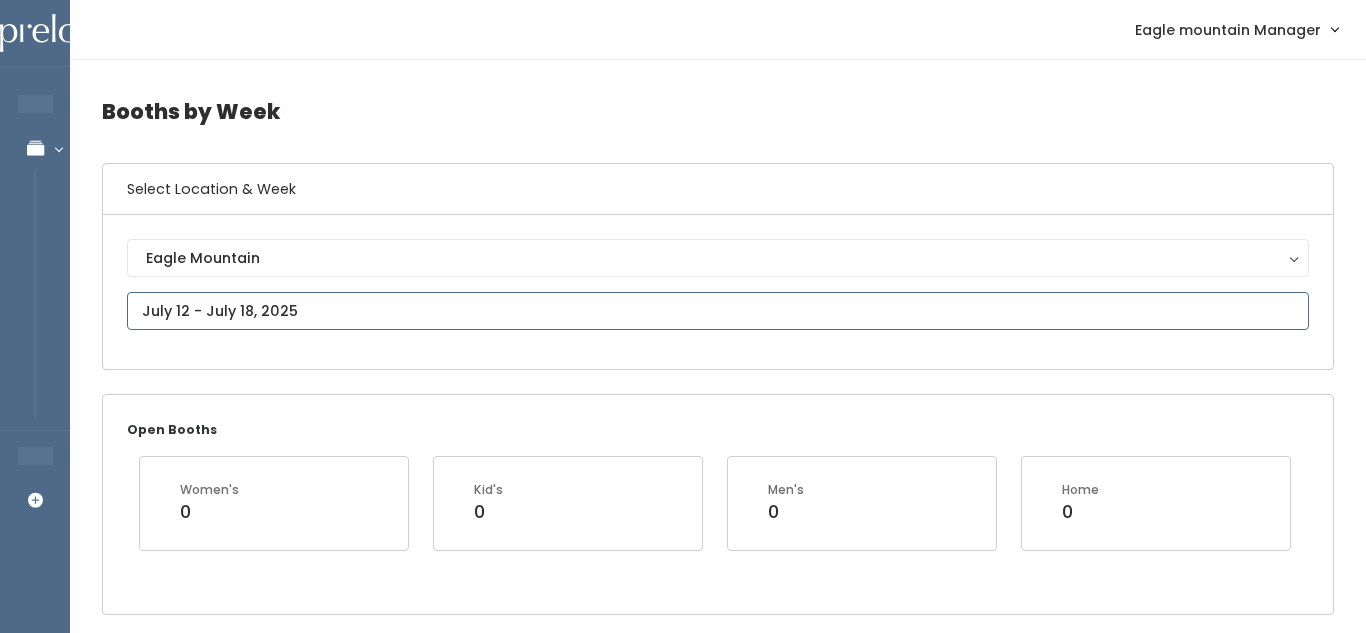 click on "EMPLOYEES
Manage Bookings
Booths by Week
All Bookings
Bookings with Booths
Booth Discounts
Seller Check-in
STORE MANAGER
Add Booking
Eagle mountain Manager" at bounding box center [683, 2185] 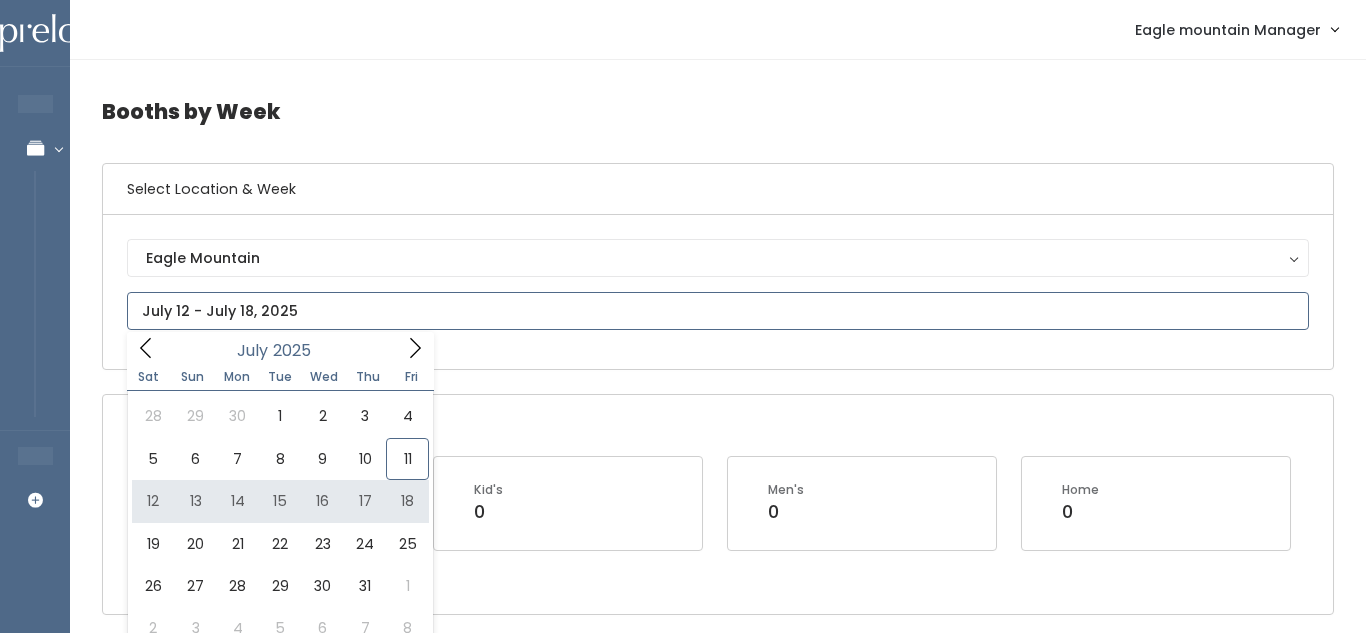 type on "July 12 to July 18" 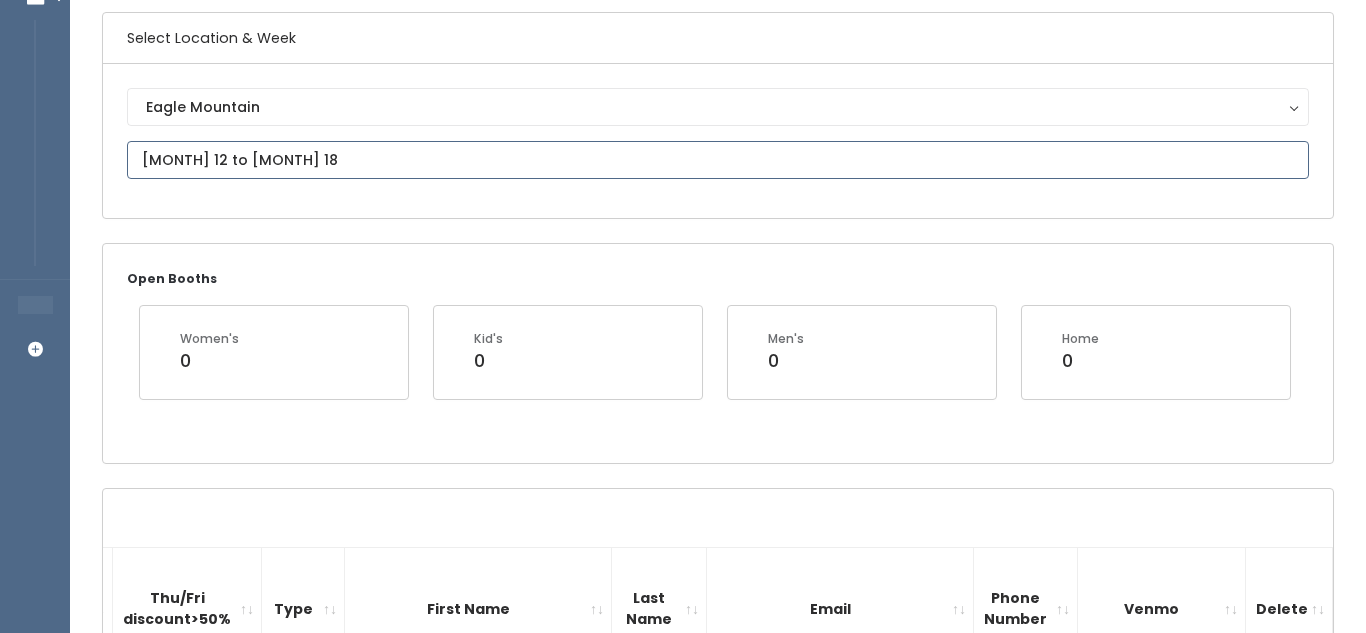 scroll, scrollTop: 235, scrollLeft: 0, axis: vertical 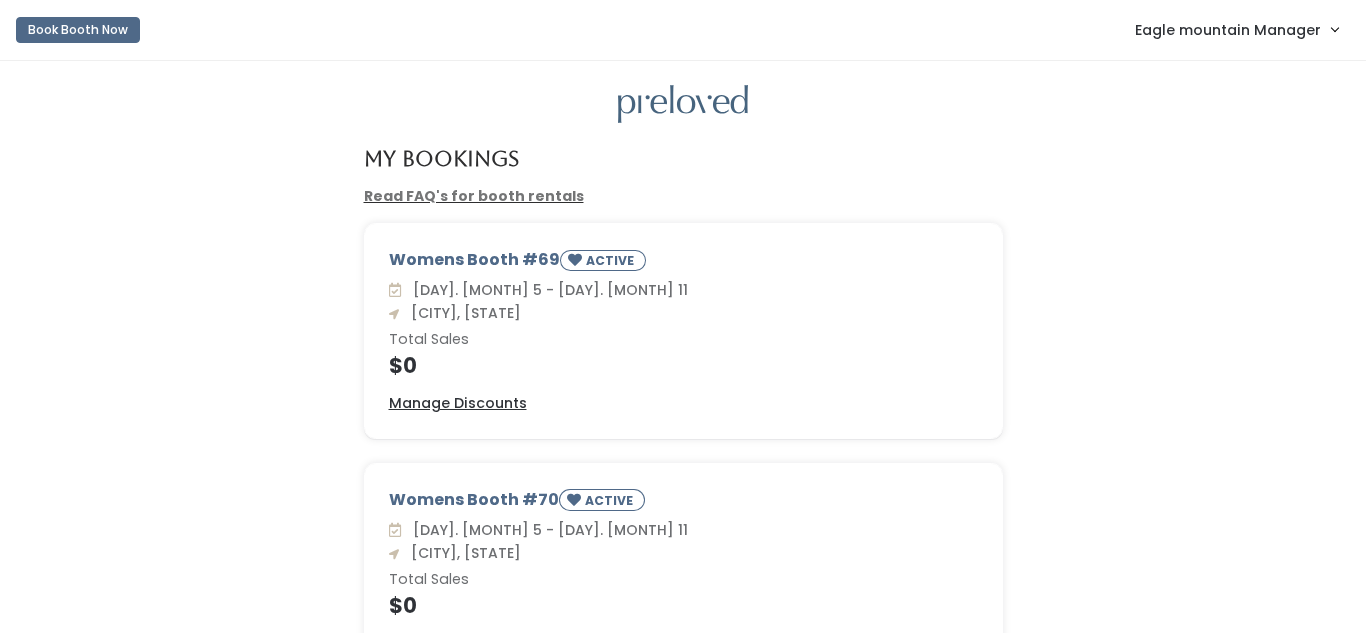 click on "Eagle mountain Manager" at bounding box center [1228, 30] 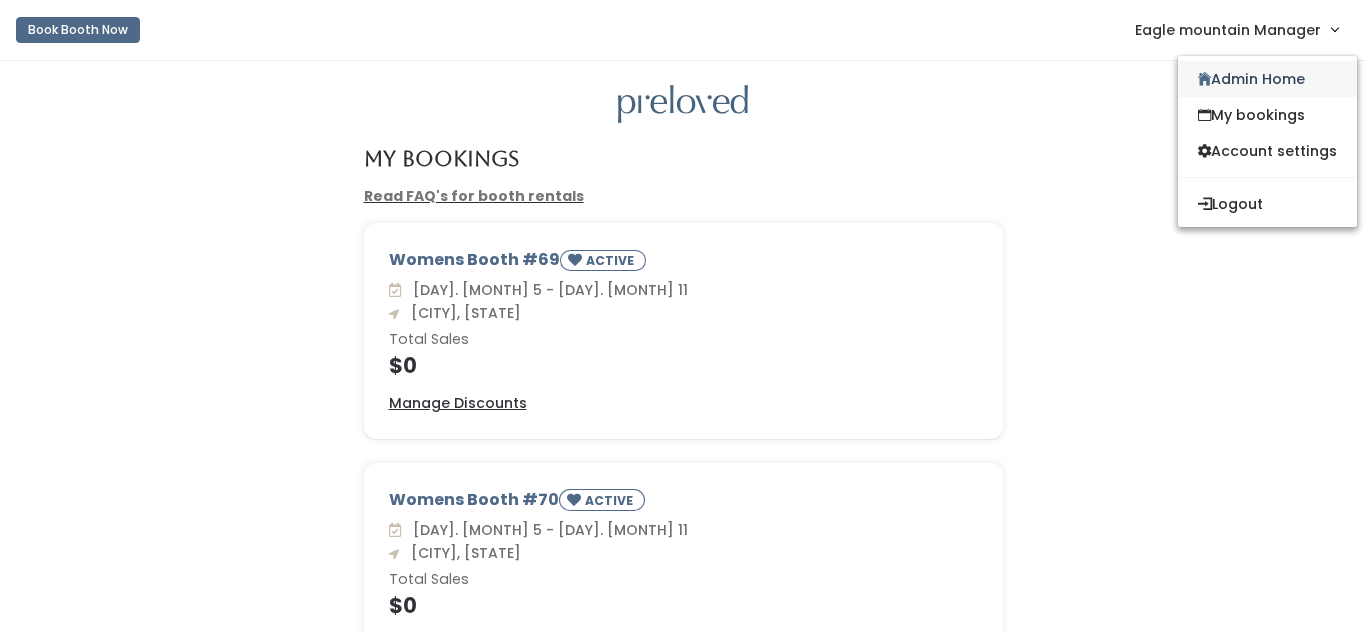 click on "Admin Home" at bounding box center (1267, 79) 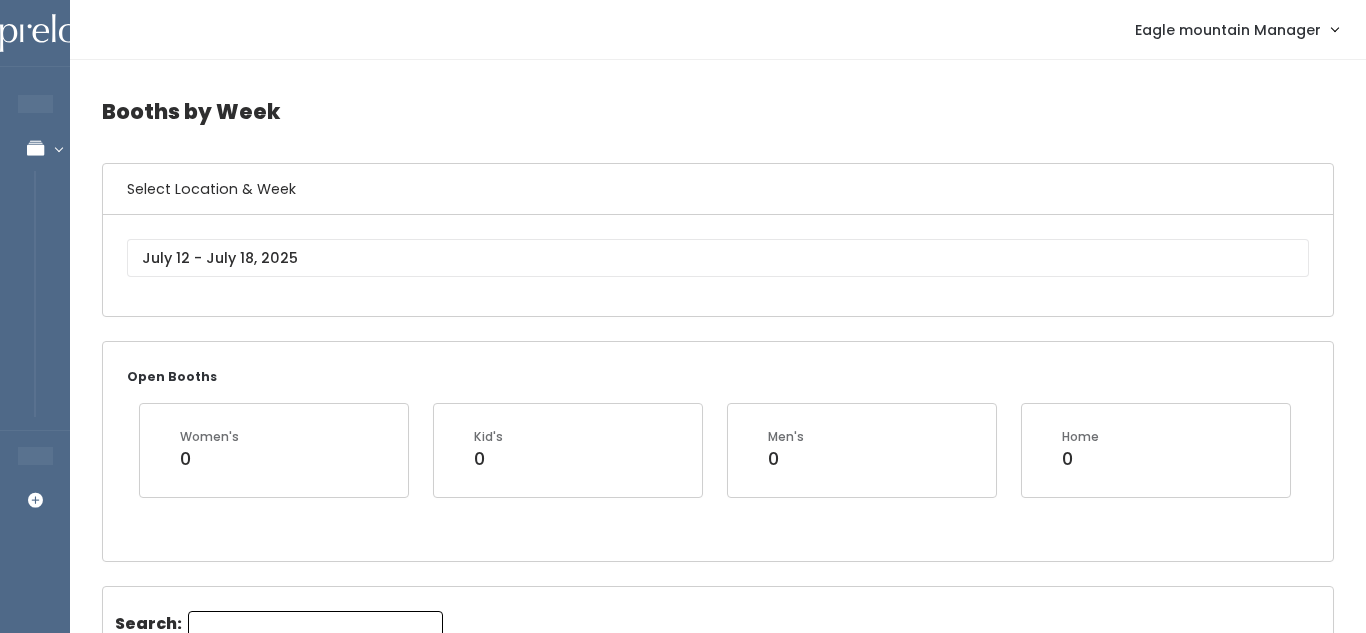 scroll, scrollTop: 0, scrollLeft: 0, axis: both 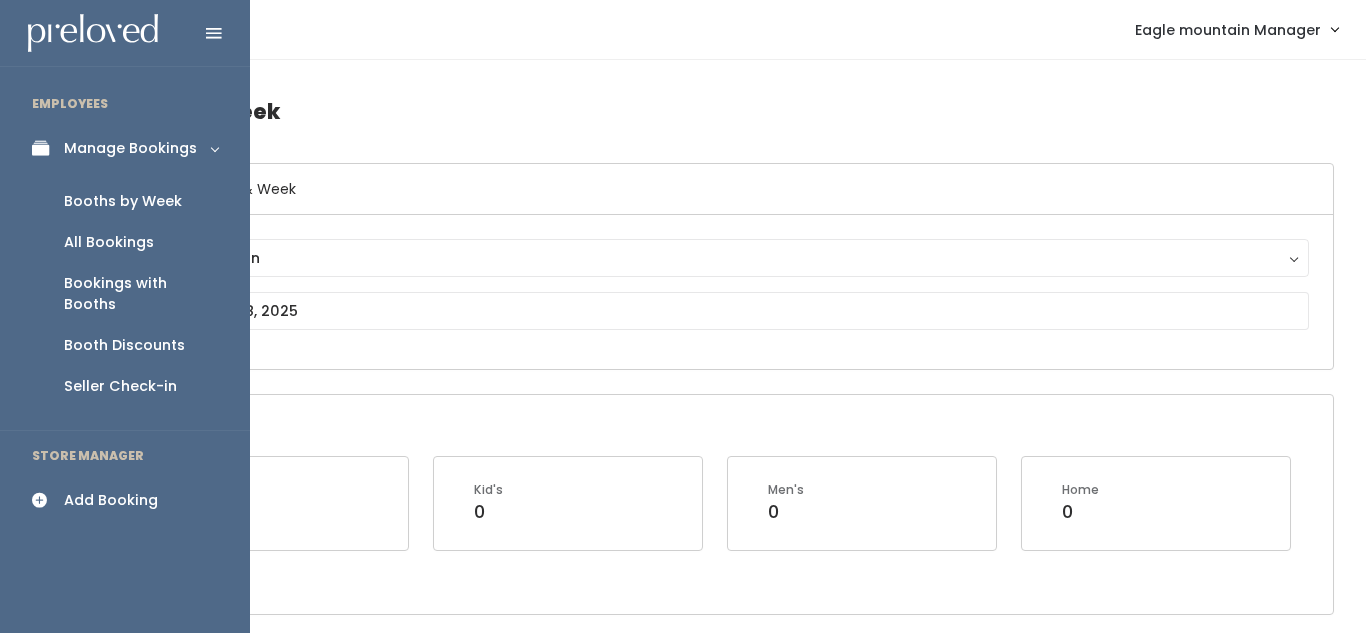click on "Add Booking" at bounding box center (111, 500) 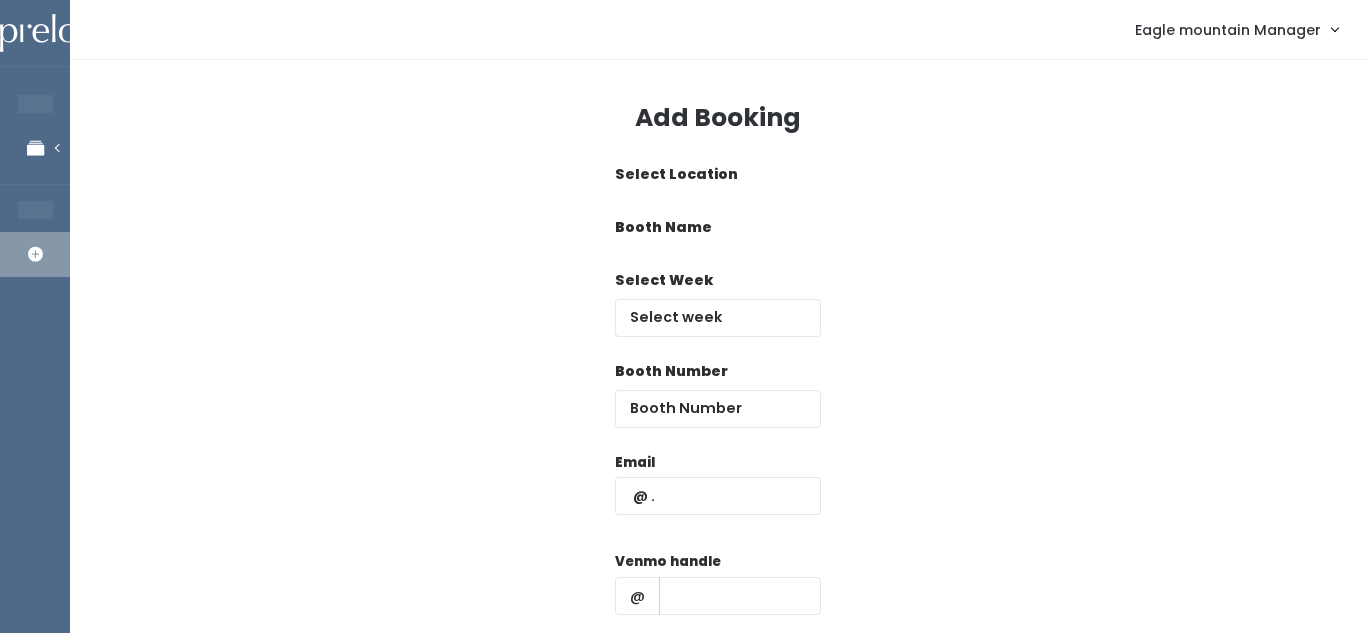 scroll, scrollTop: 0, scrollLeft: 0, axis: both 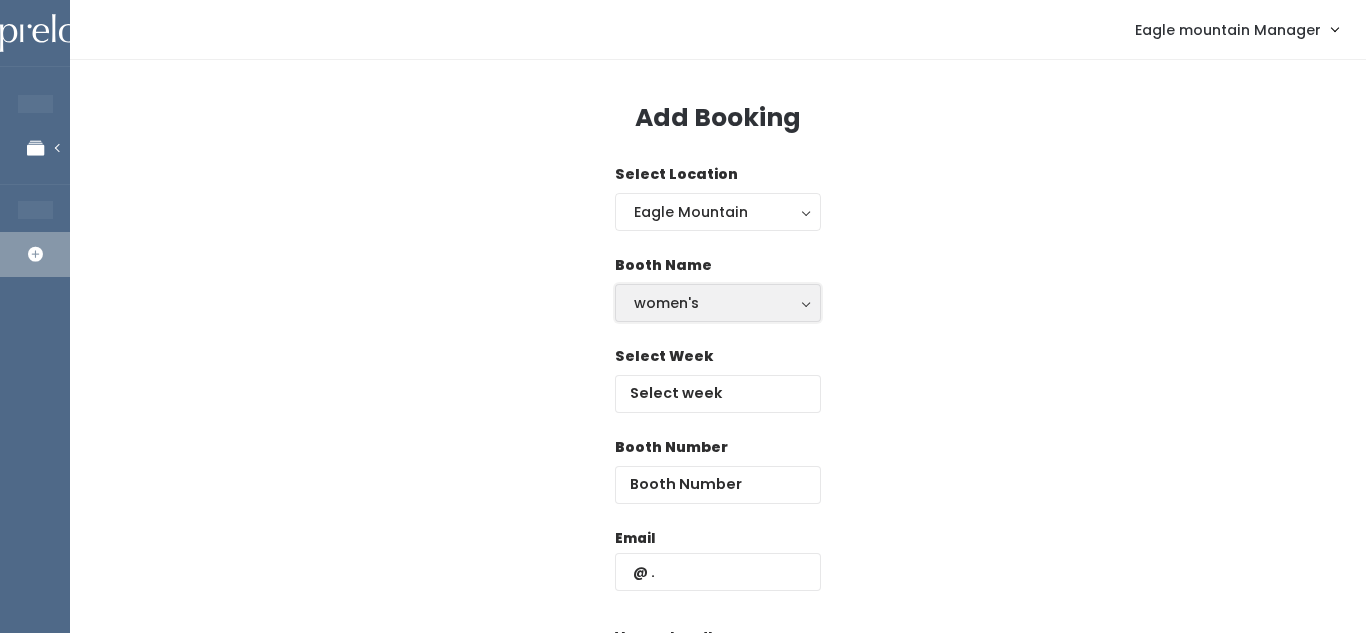 click on "women's" at bounding box center (718, 303) 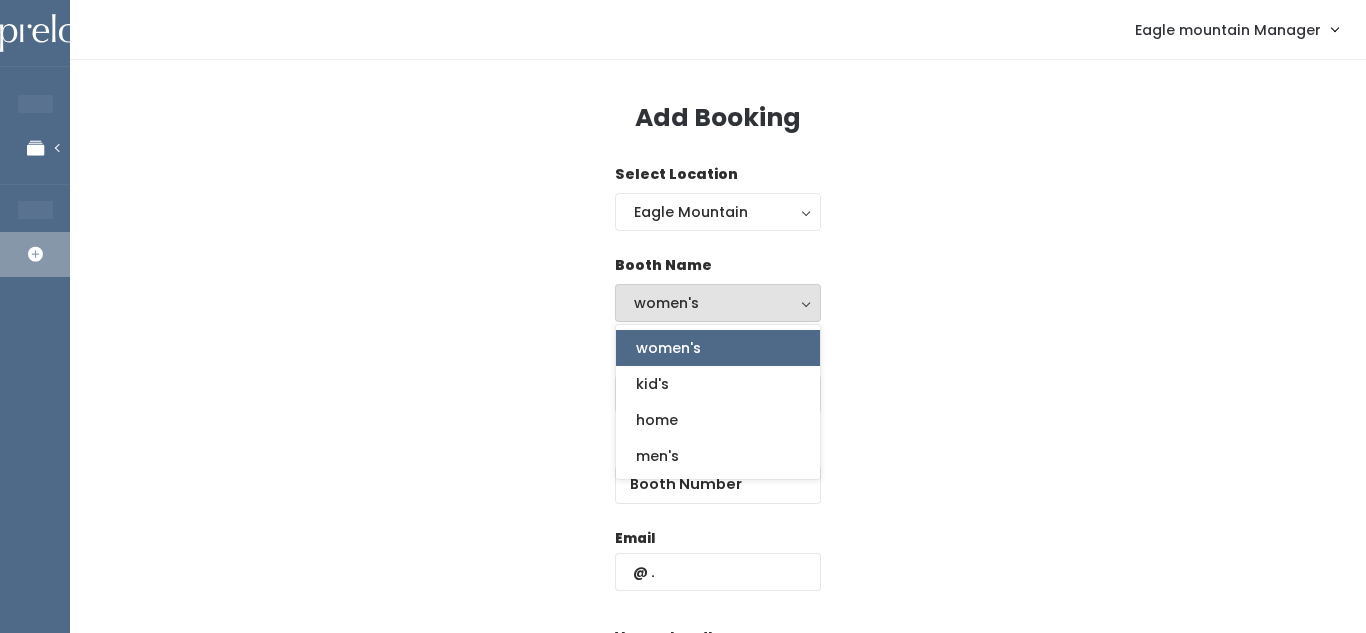 click on "women's" at bounding box center [718, 303] 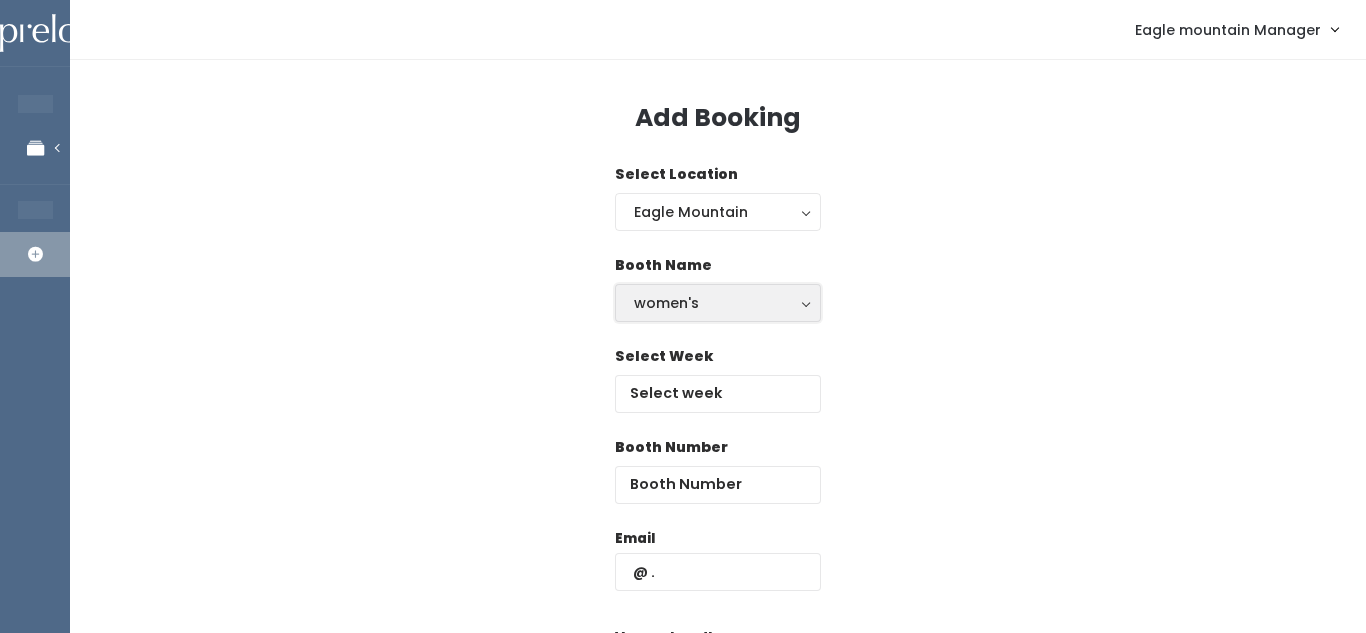 click on "women's" at bounding box center [718, 303] 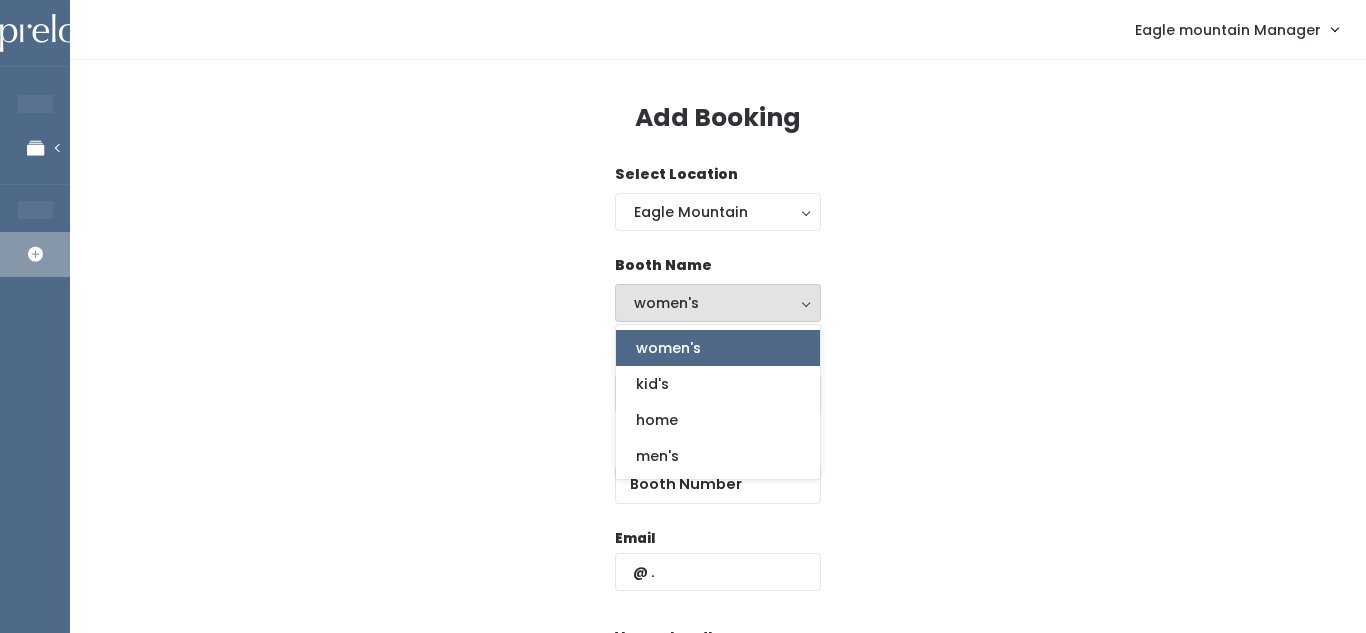 click on "women's" at bounding box center [718, 303] 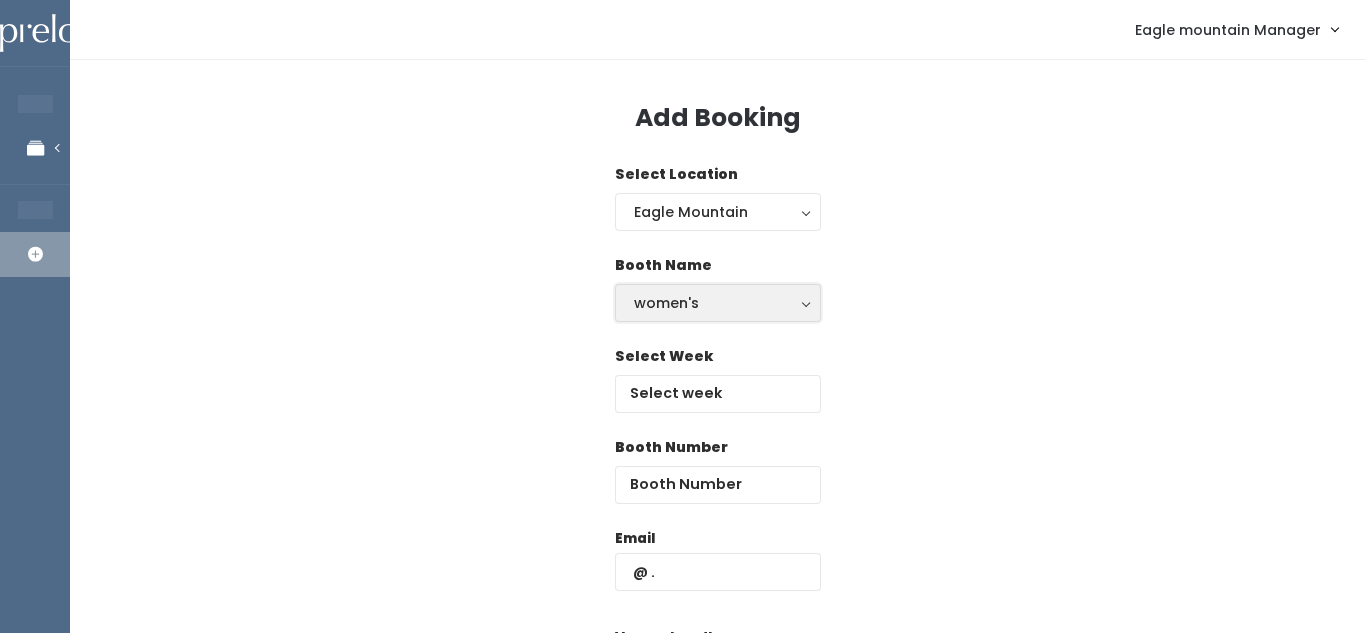 click on "women's" at bounding box center (718, 303) 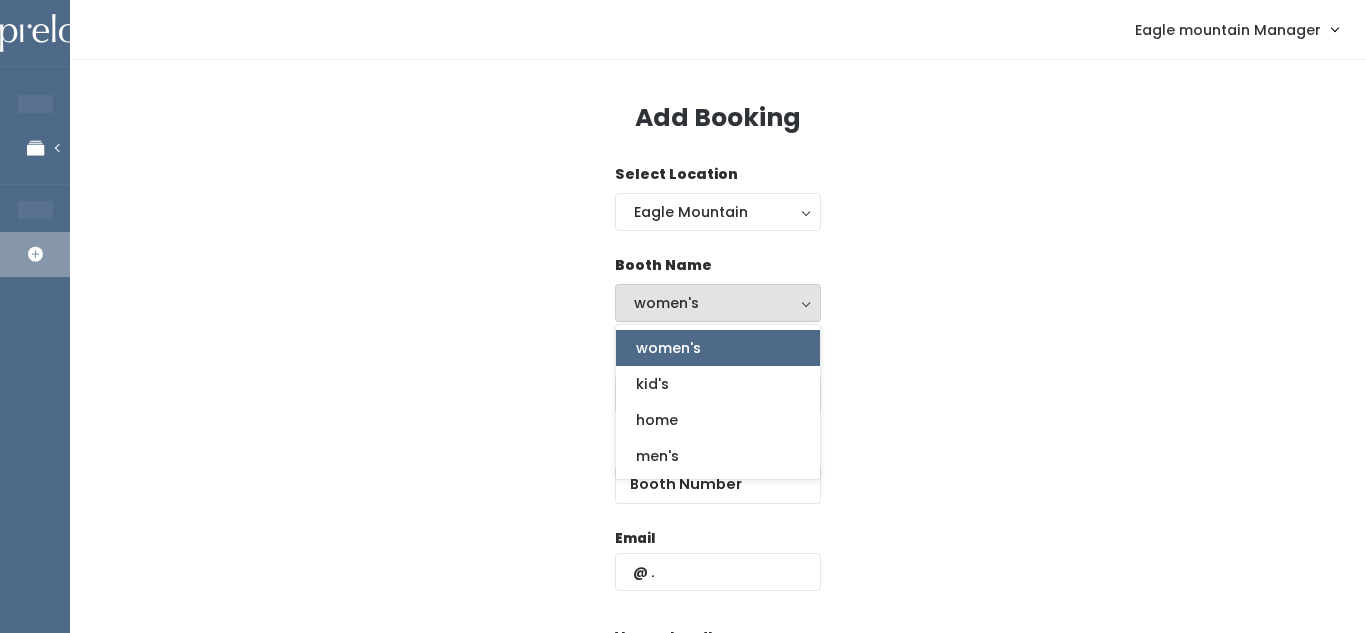 click on "women's" at bounding box center [718, 348] 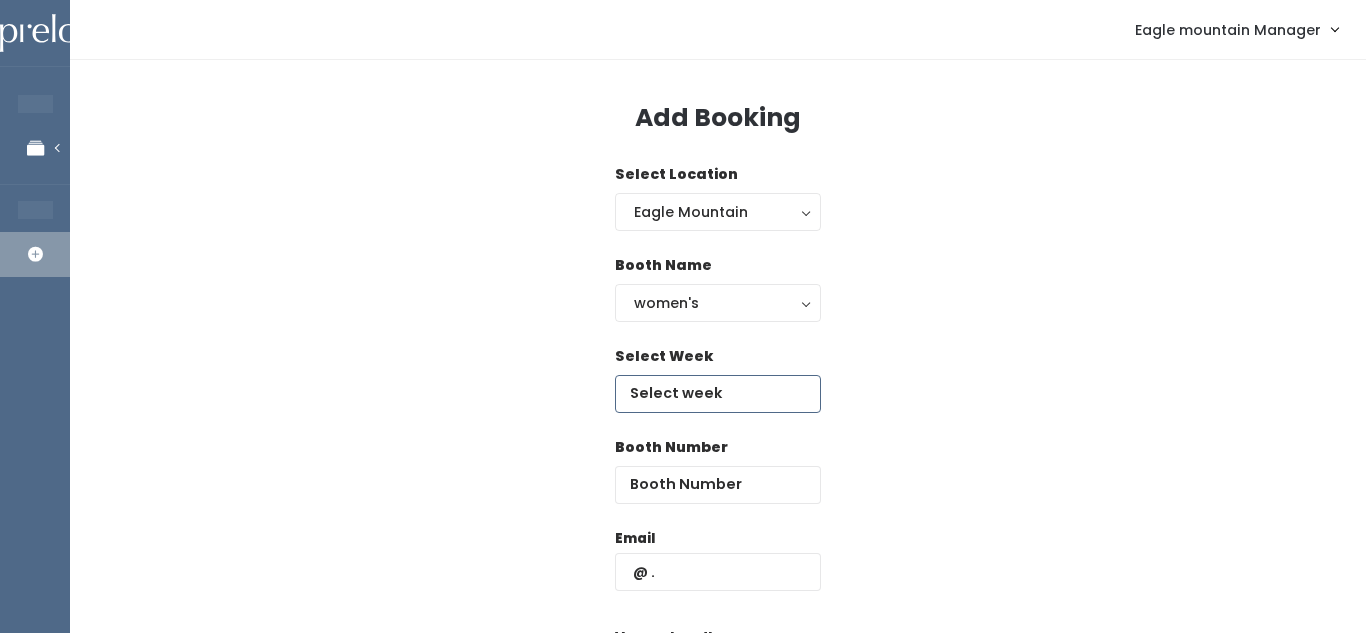 click at bounding box center (718, 394) 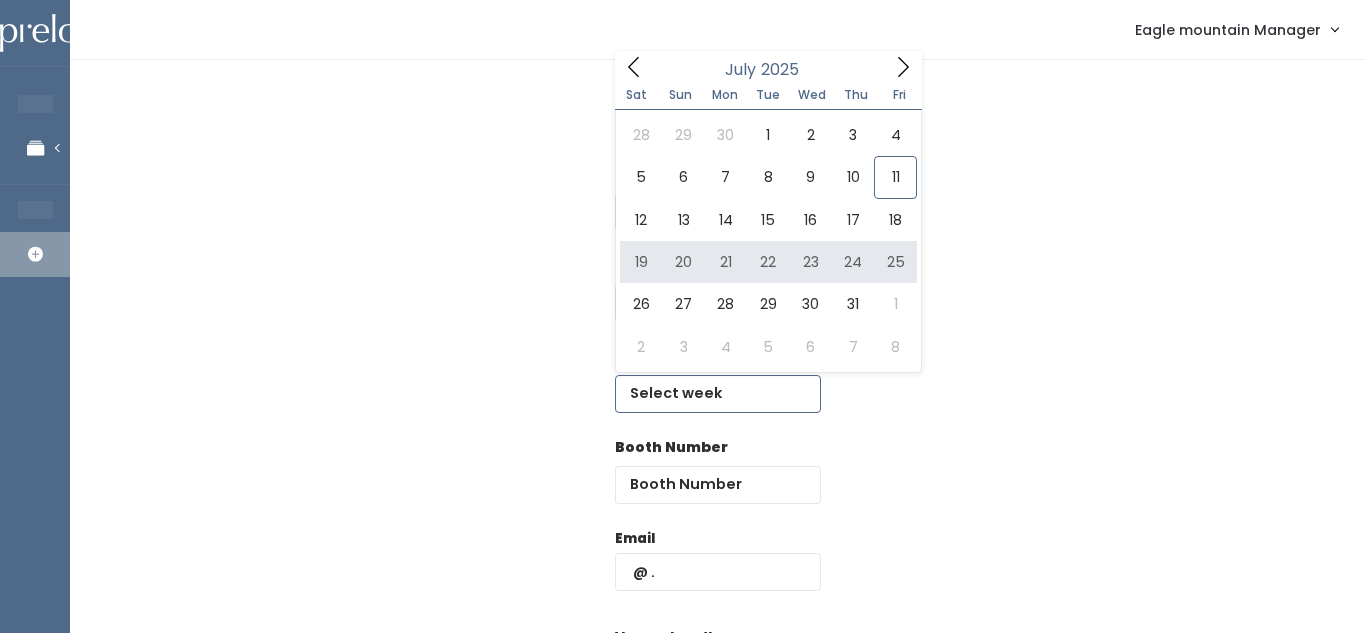 type on "July 19 to July 25" 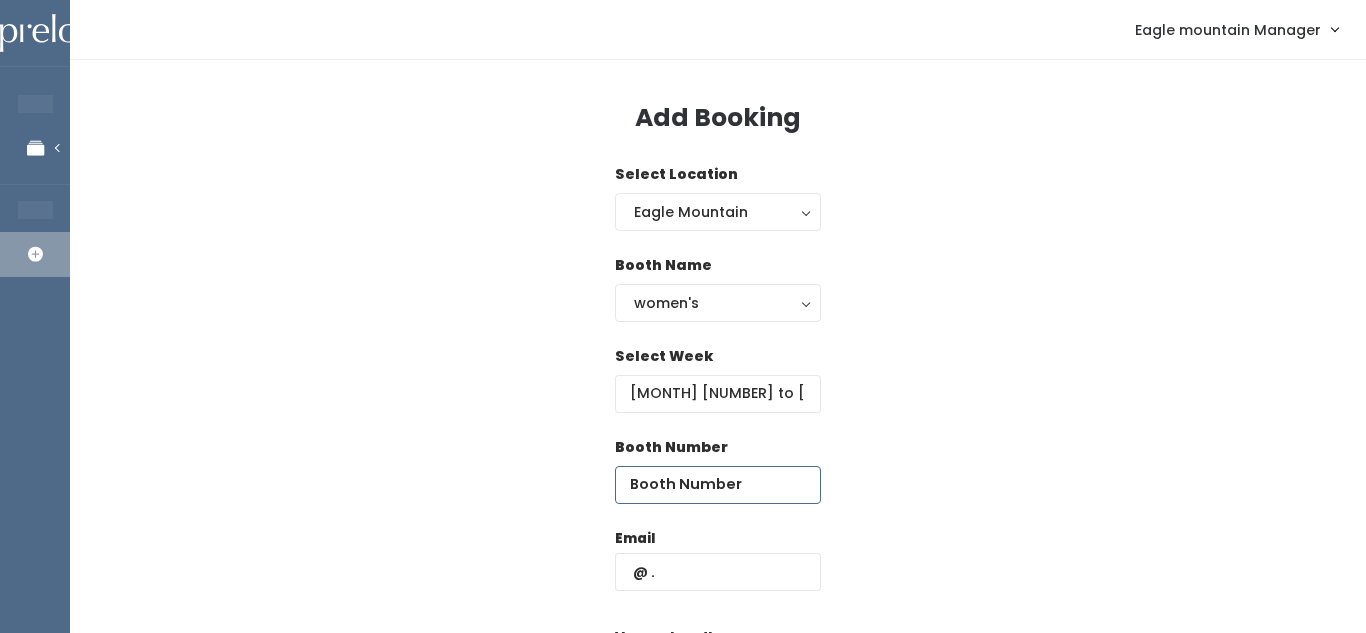 click at bounding box center [718, 485] 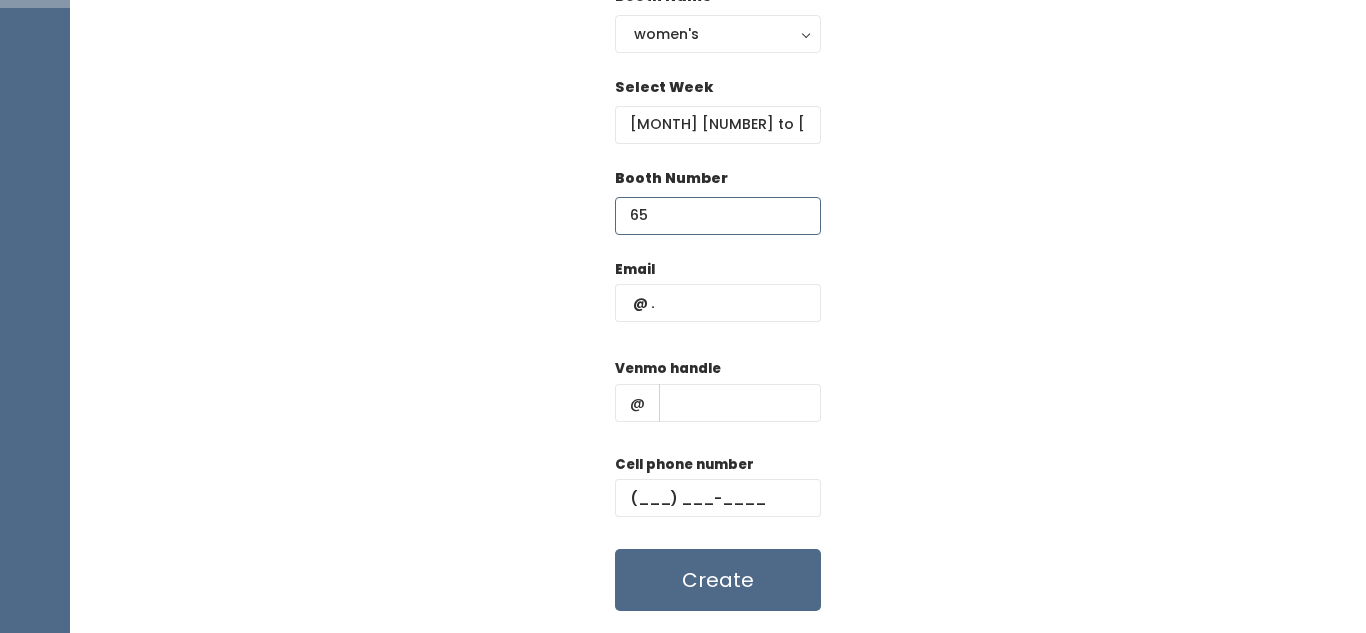 scroll, scrollTop: 270, scrollLeft: 0, axis: vertical 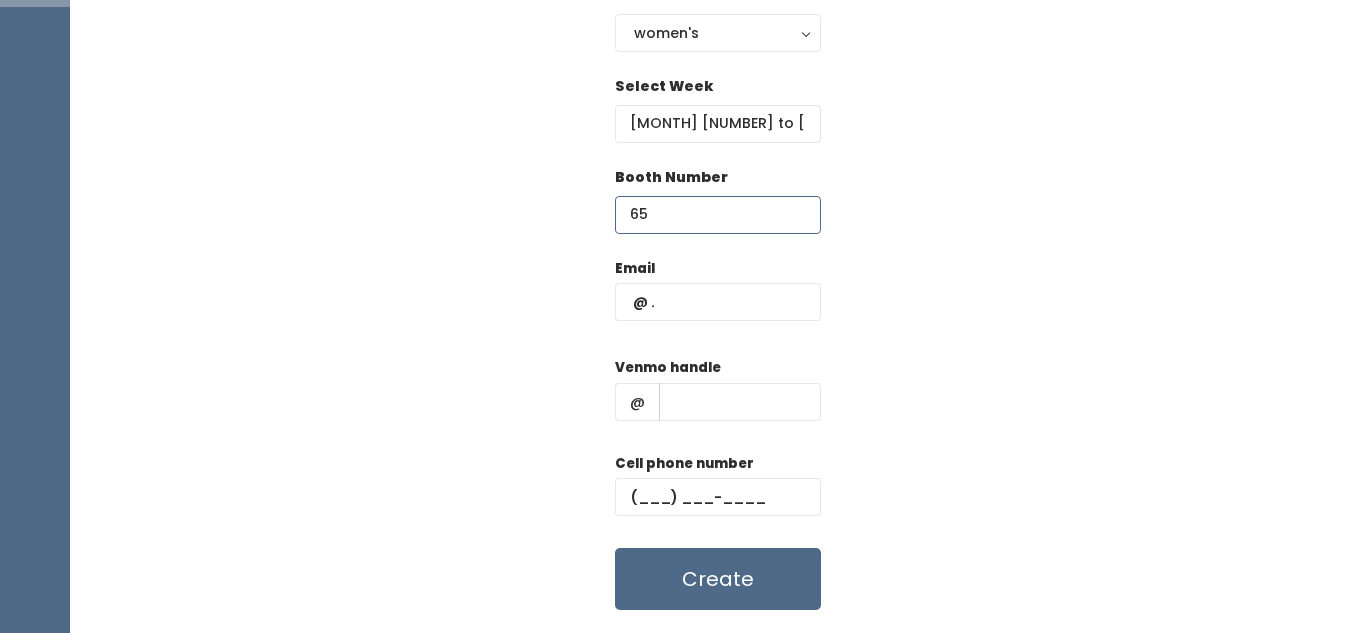 type on "65" 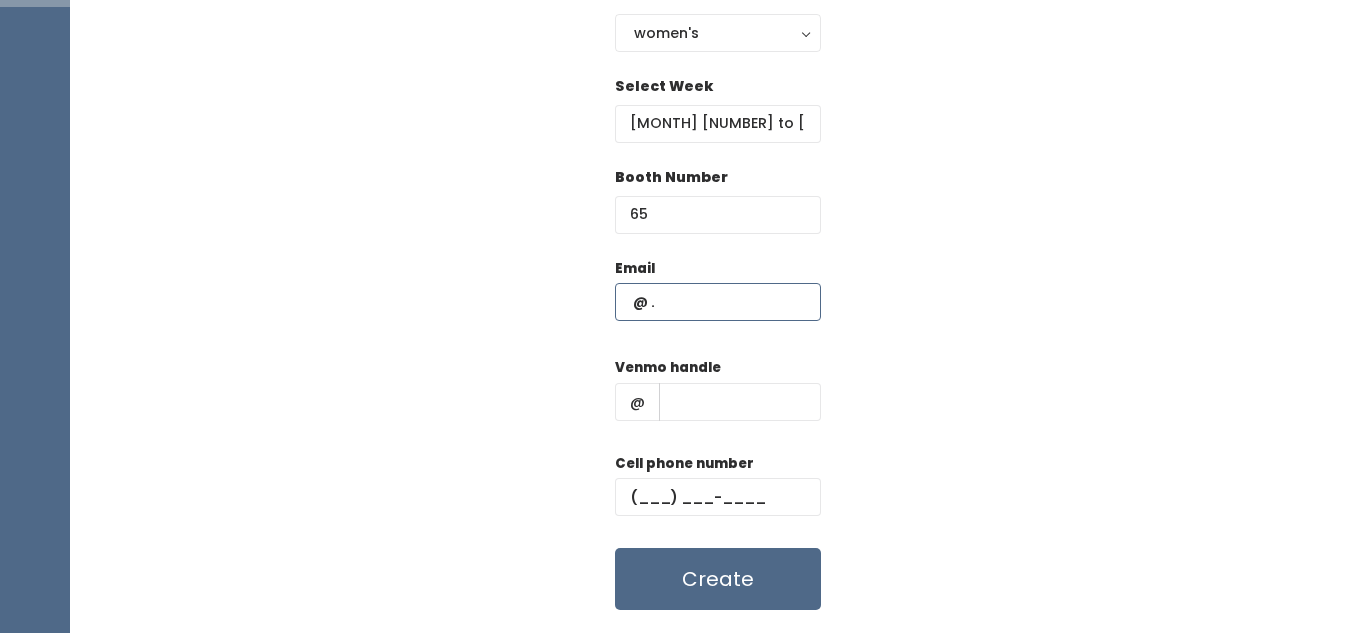 click at bounding box center [718, 302] 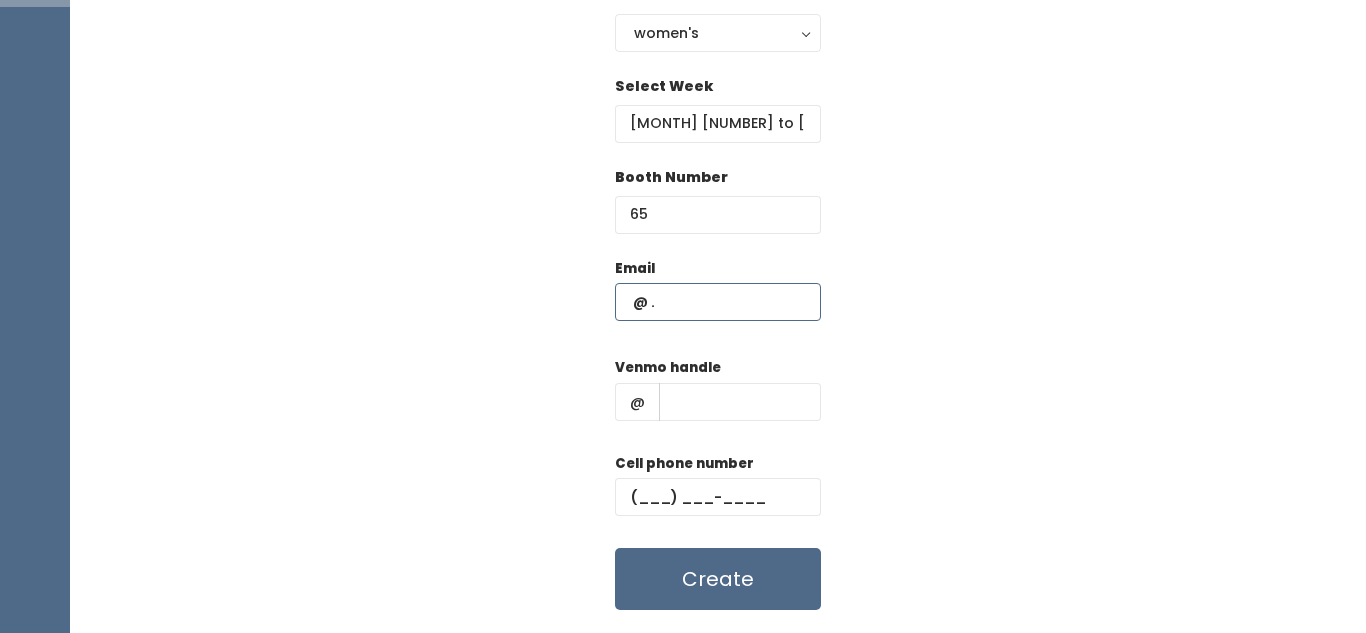 paste on "[EMAIL]" 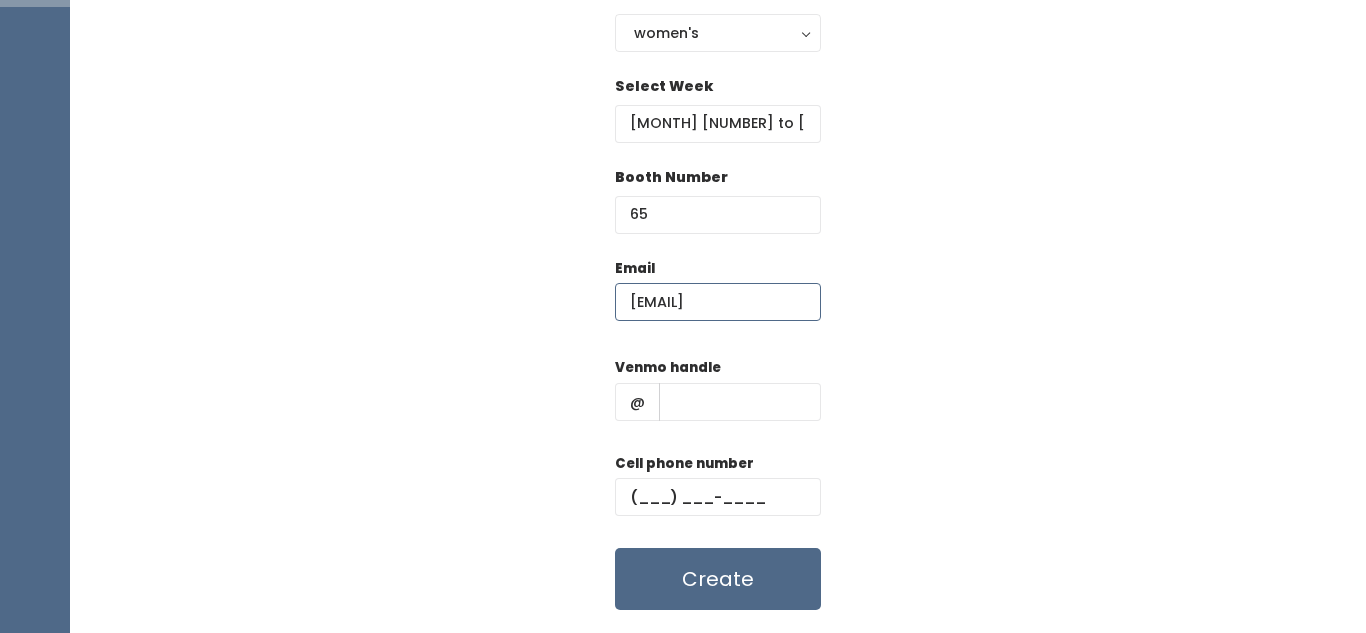 scroll, scrollTop: 0, scrollLeft: 34, axis: horizontal 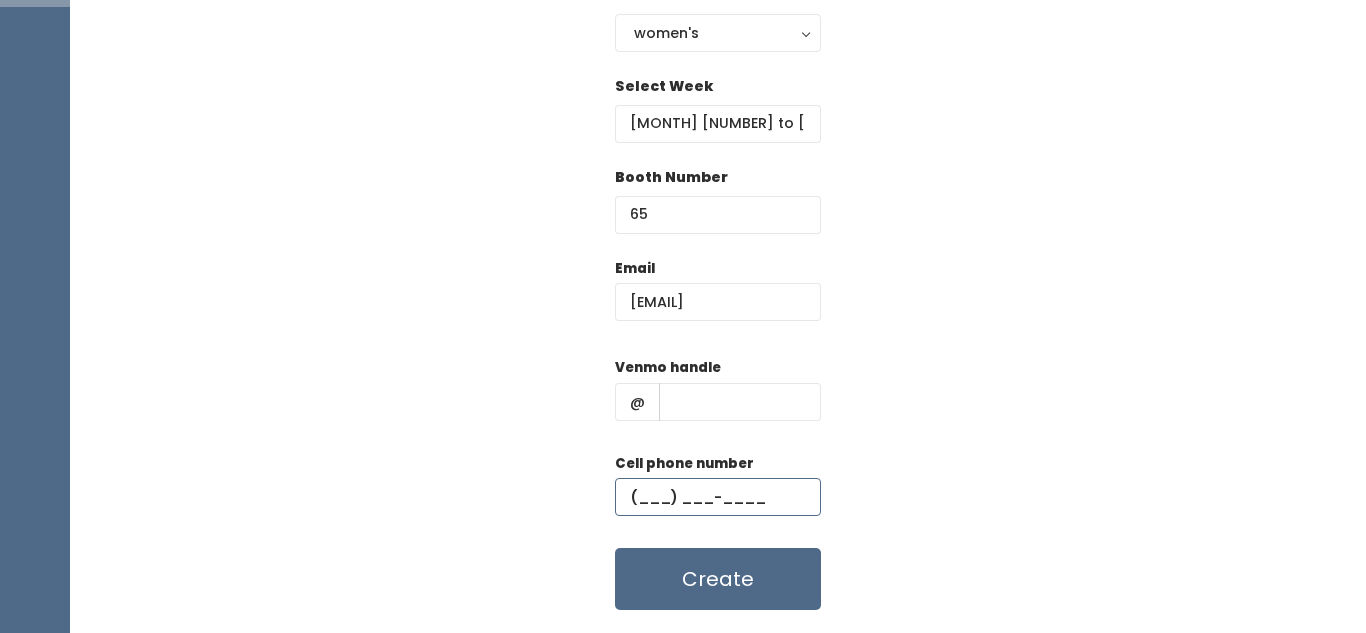 click at bounding box center (718, 497) 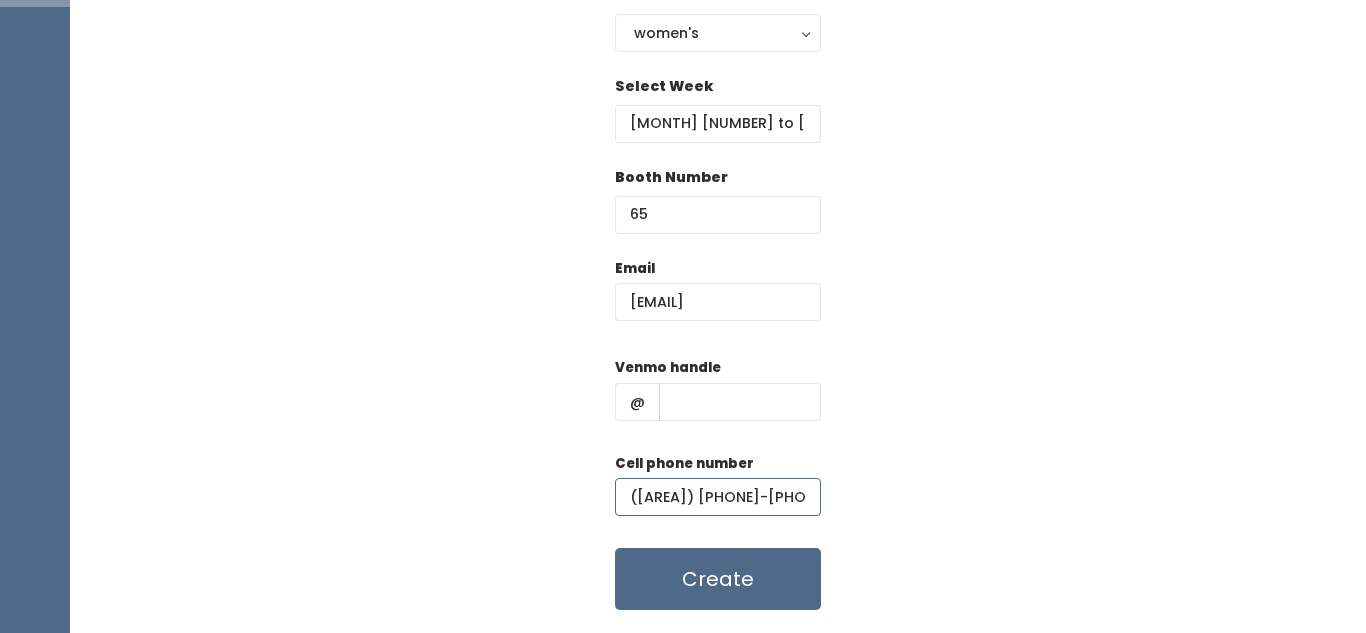 type on "[PHONE]" 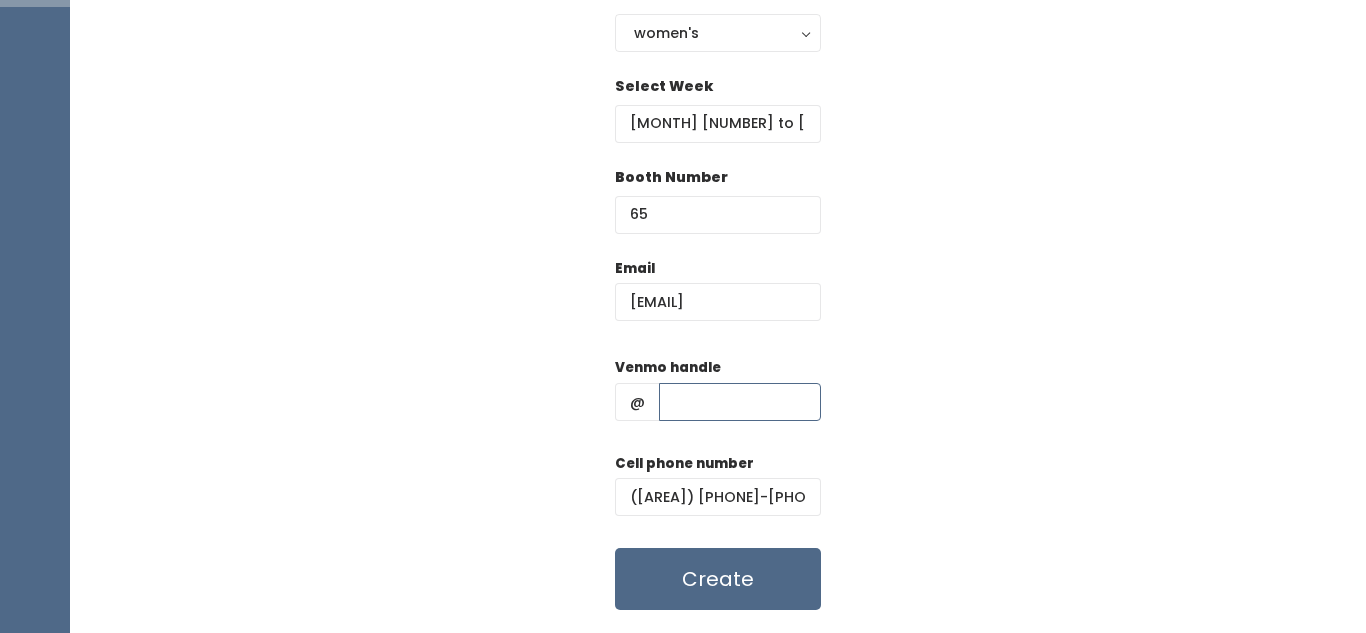 click at bounding box center (740, 402) 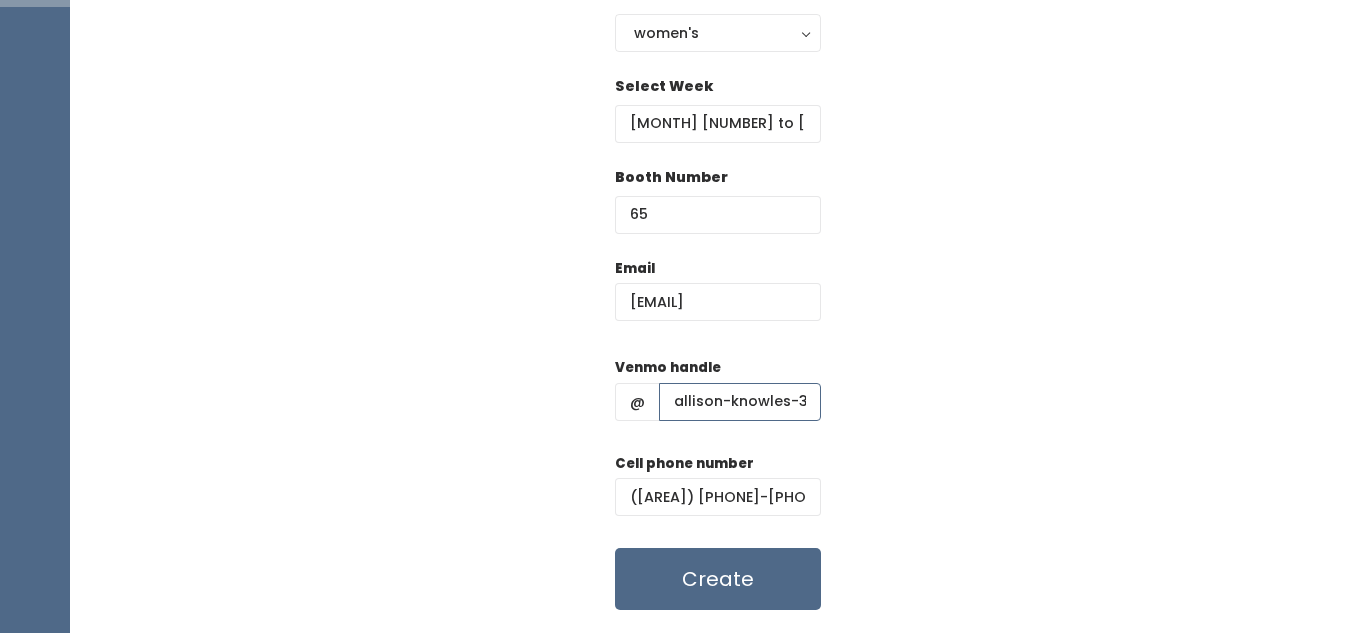 click on "allison-knowles-3" at bounding box center [740, 402] 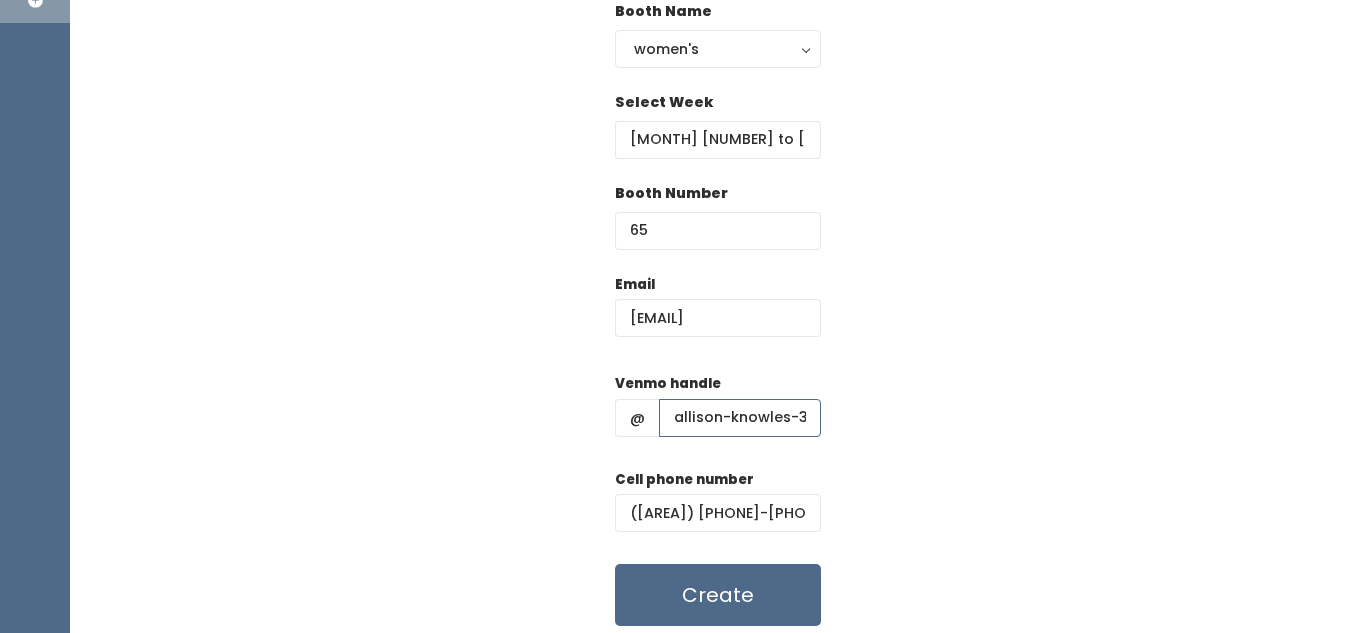 scroll, scrollTop: 257, scrollLeft: 0, axis: vertical 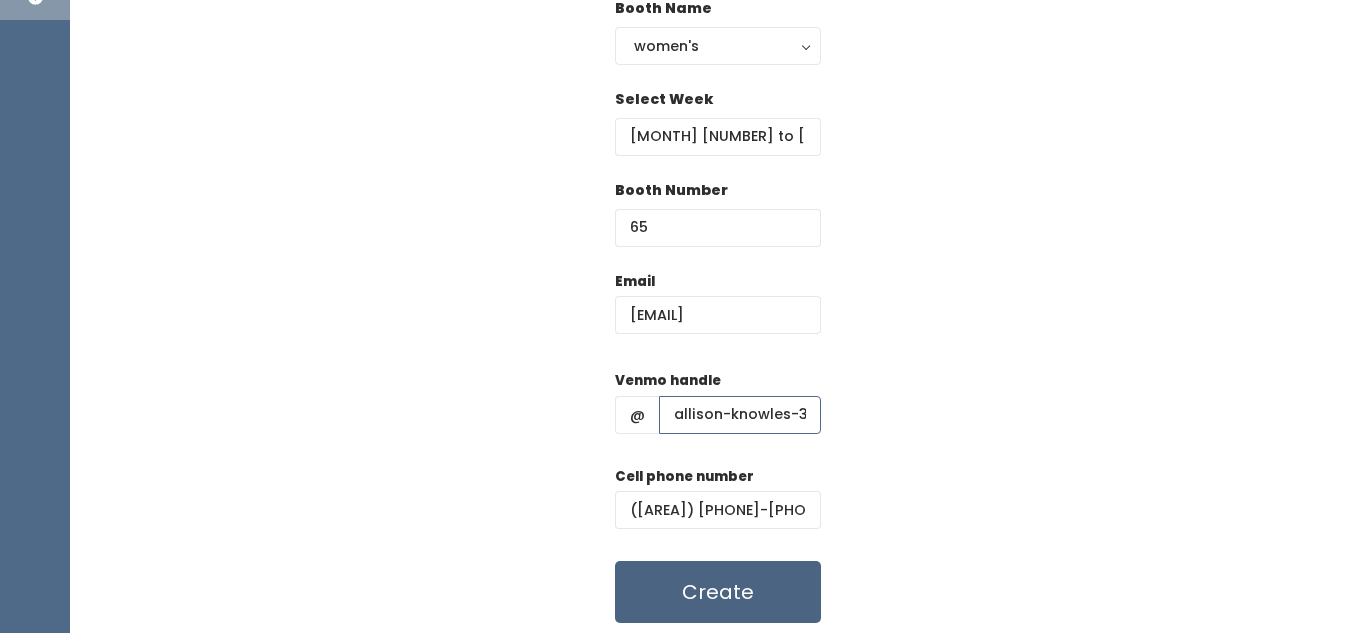 type on "allison-knowles-3" 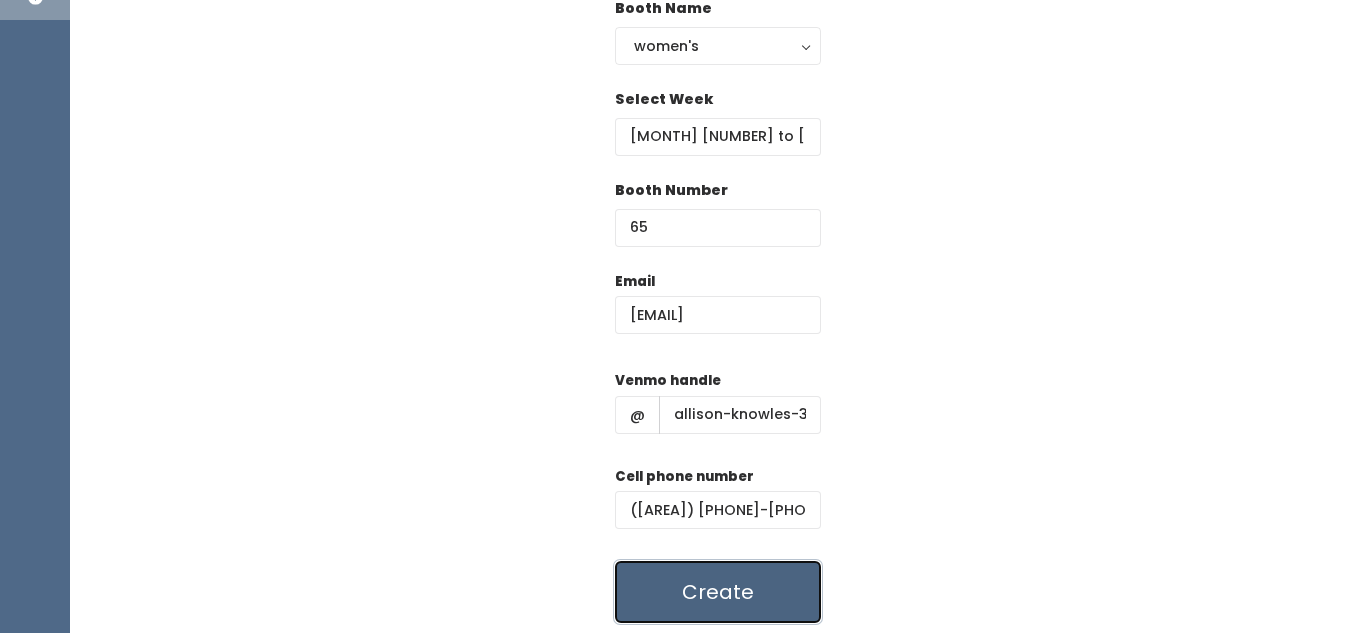 click on "Create" at bounding box center (718, 592) 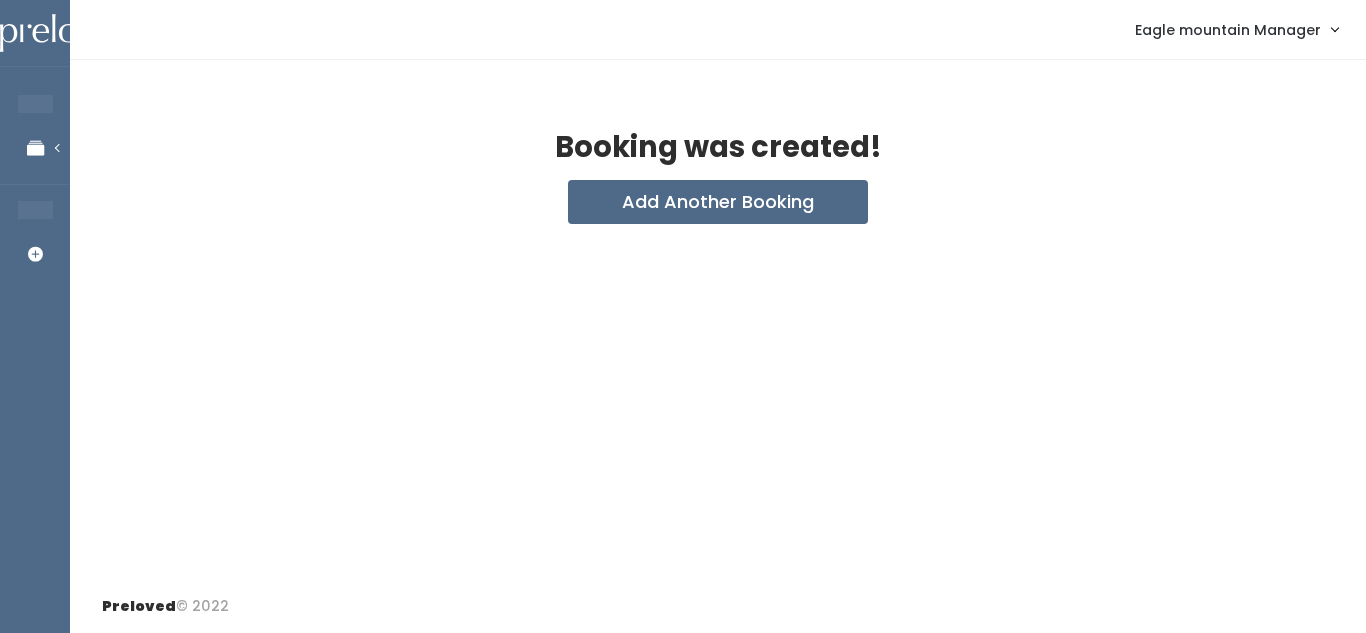 scroll, scrollTop: 0, scrollLeft: 0, axis: both 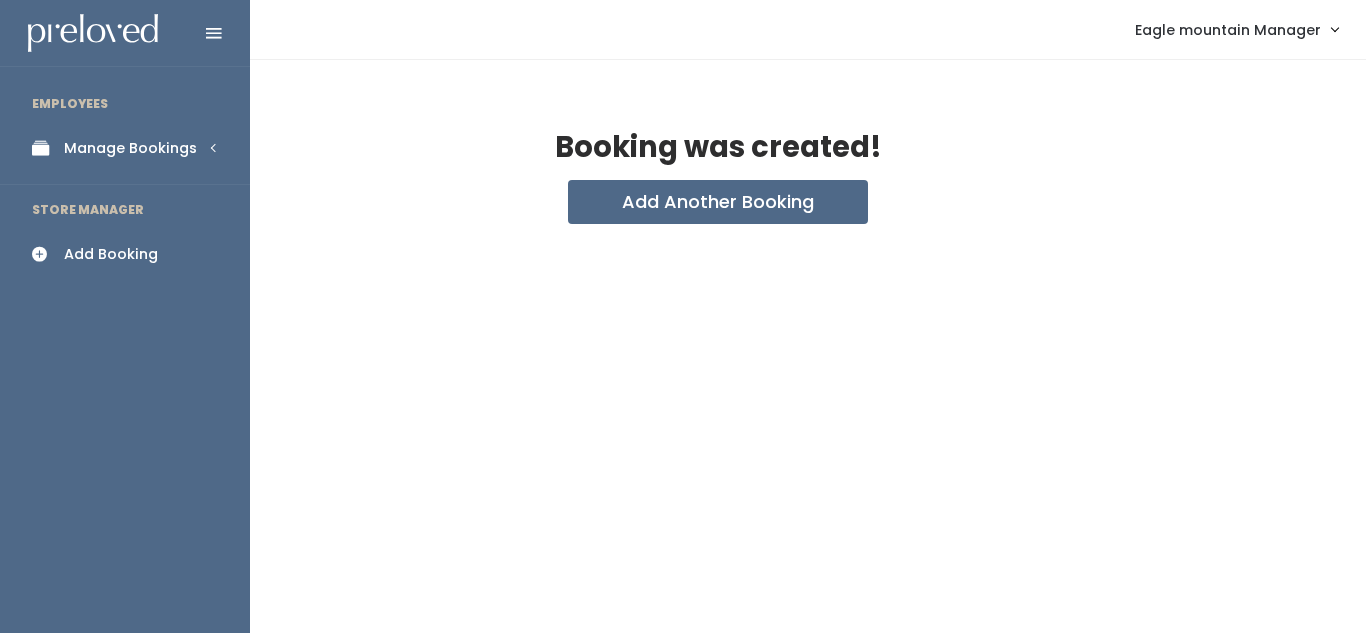click on "Manage Bookings" at bounding box center [130, 148] 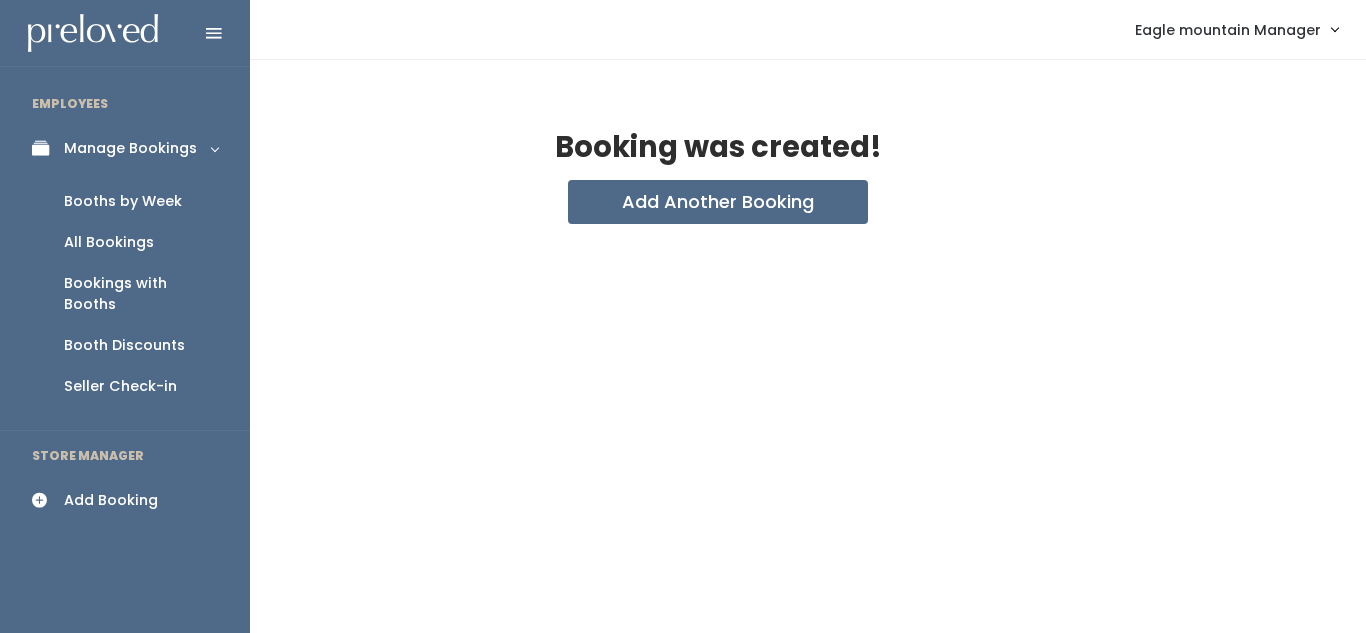click on "Booths by Week" at bounding box center [123, 201] 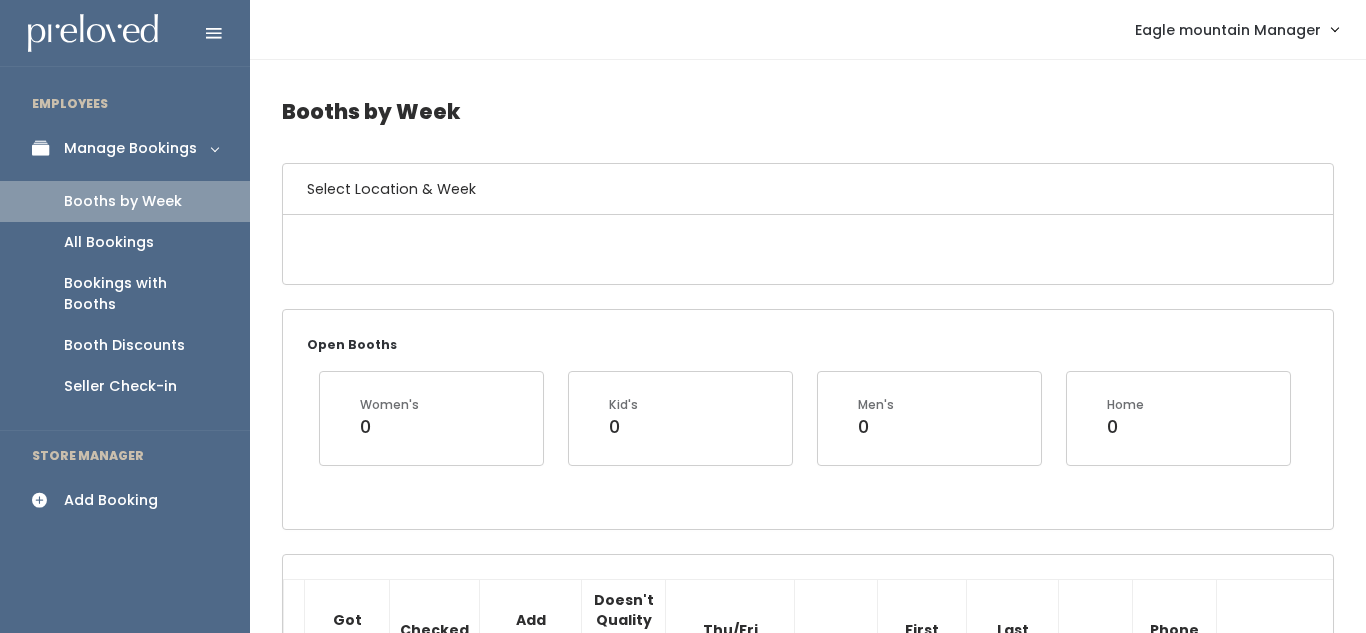 scroll, scrollTop: 0, scrollLeft: 0, axis: both 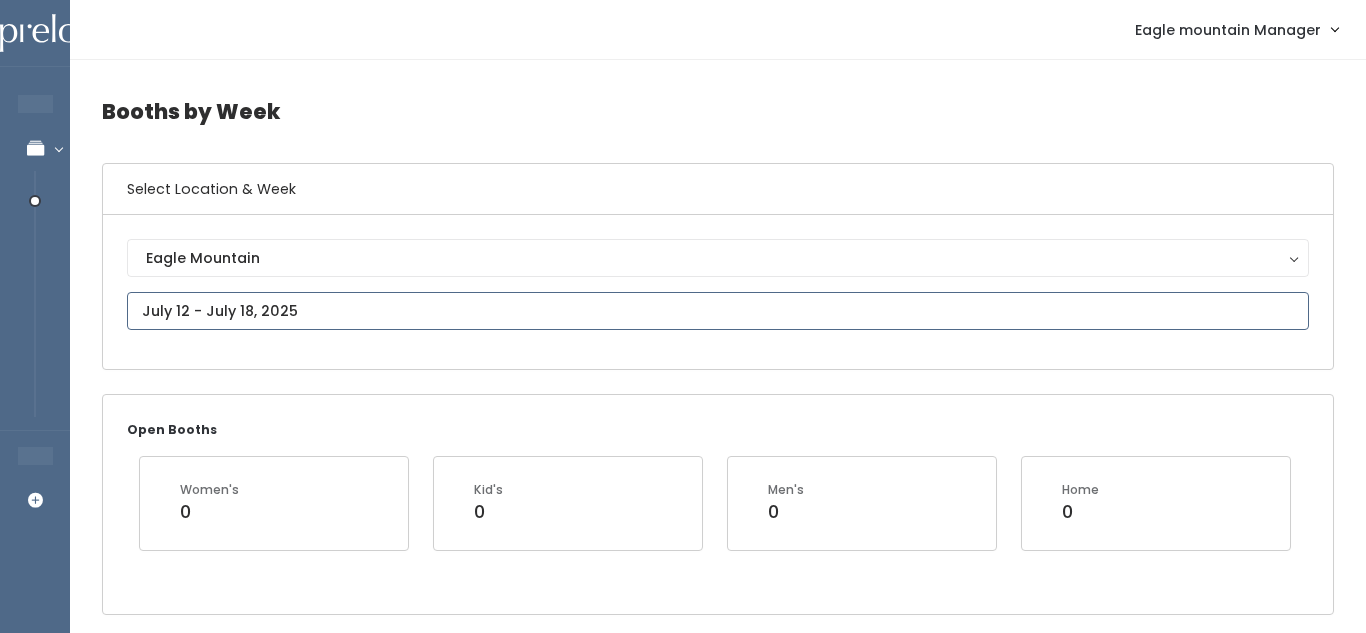 click at bounding box center (718, 311) 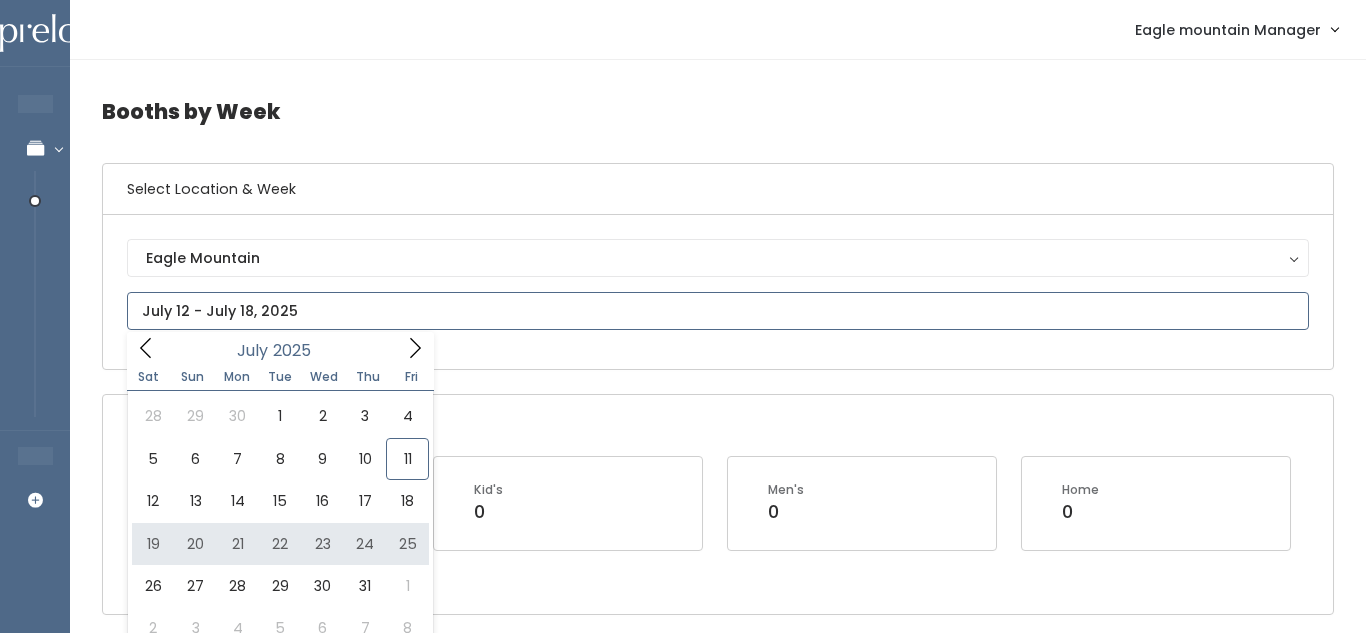 type on "July 19 to July 25" 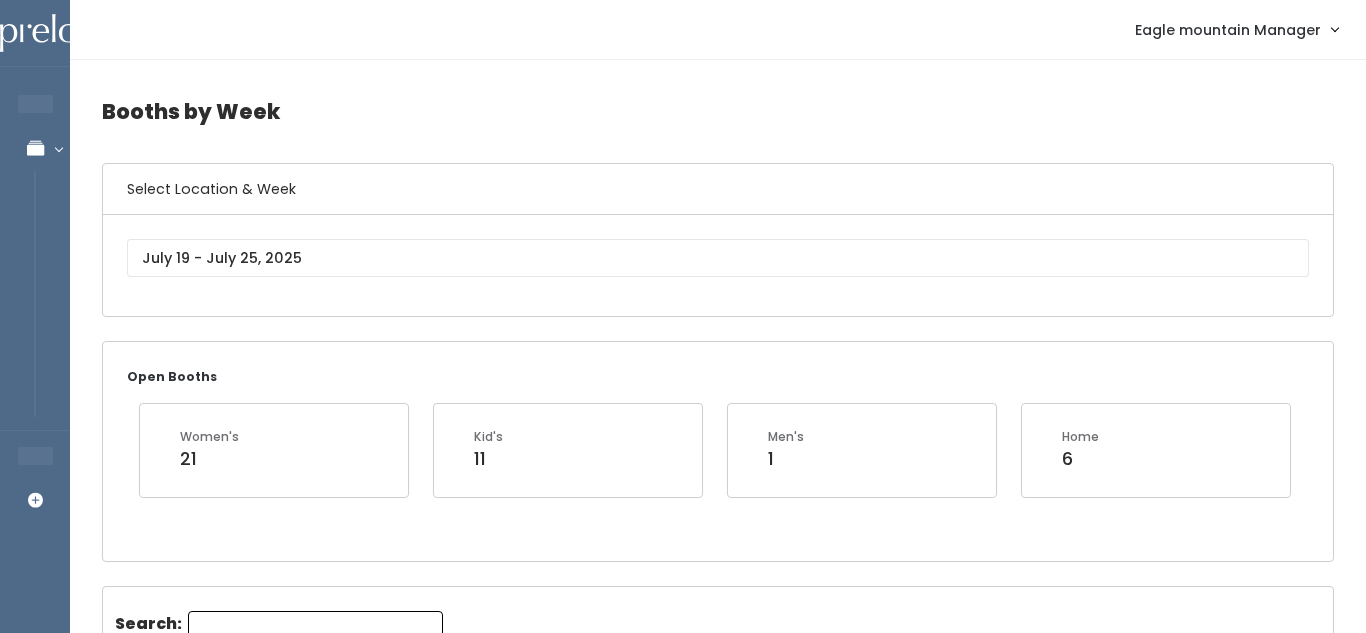 scroll, scrollTop: 0, scrollLeft: 0, axis: both 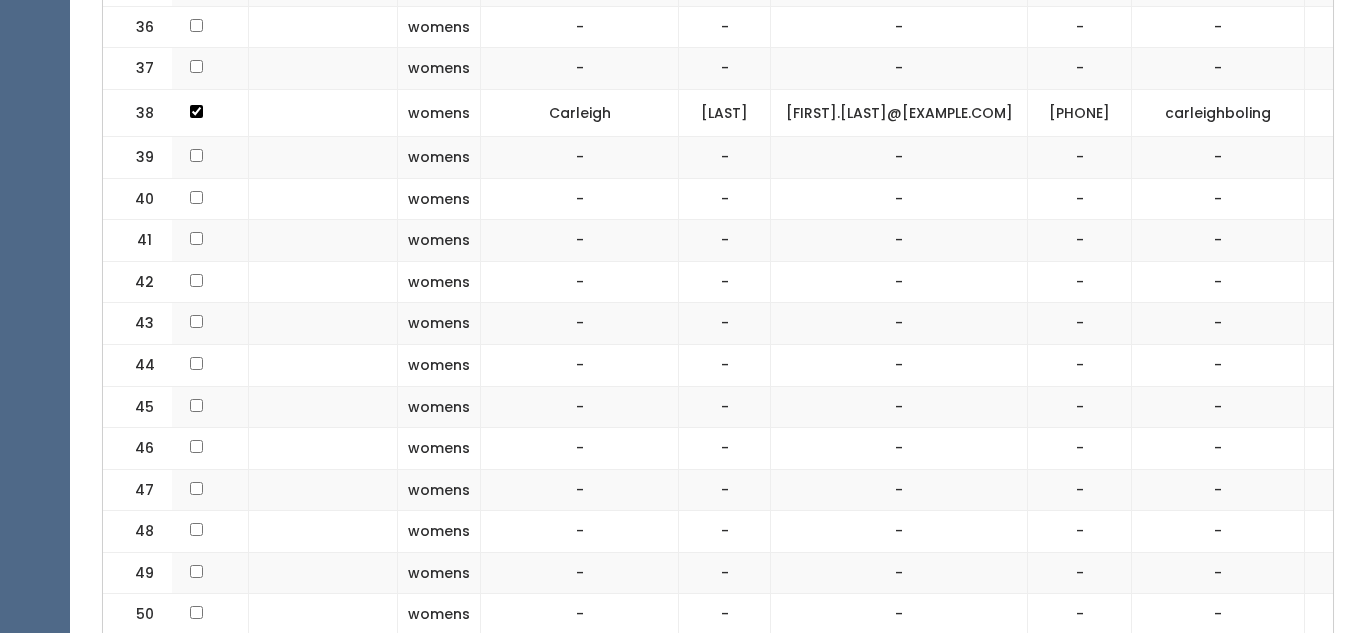 click on "-" at bounding box center [1080, 69] 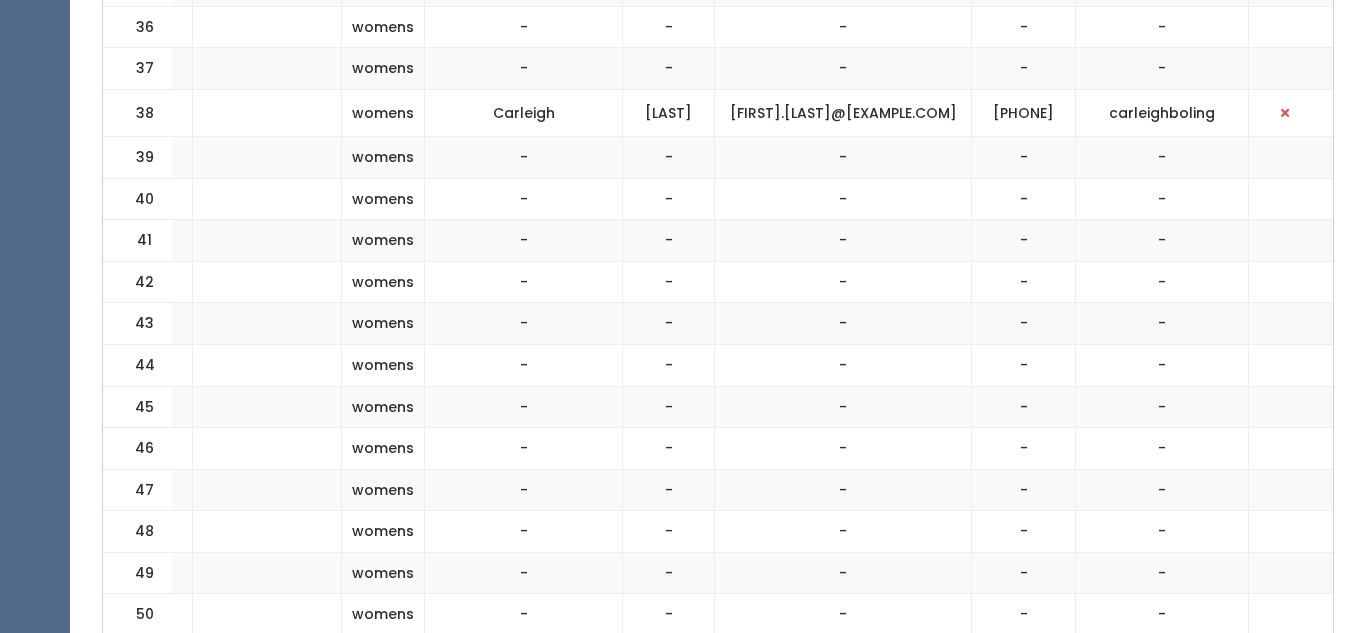 scroll, scrollTop: 0, scrollLeft: 429, axis: horizontal 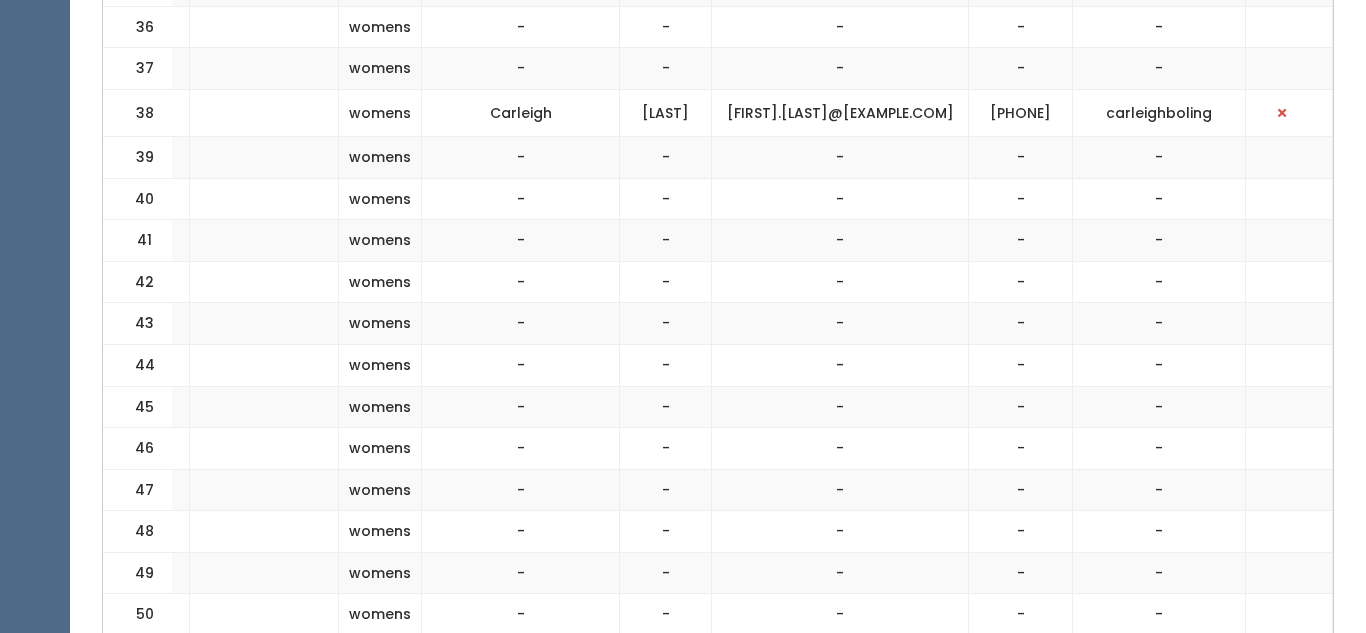 click at bounding box center [1282, -64] 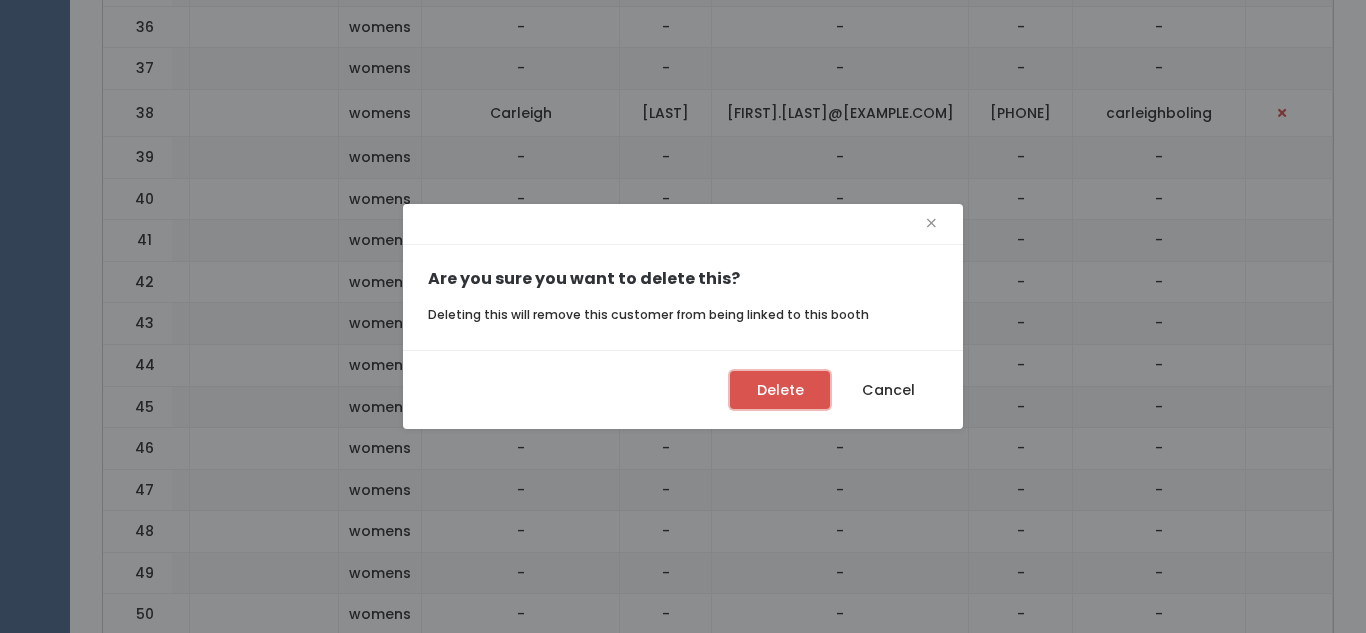 click on "Delete" at bounding box center [780, 390] 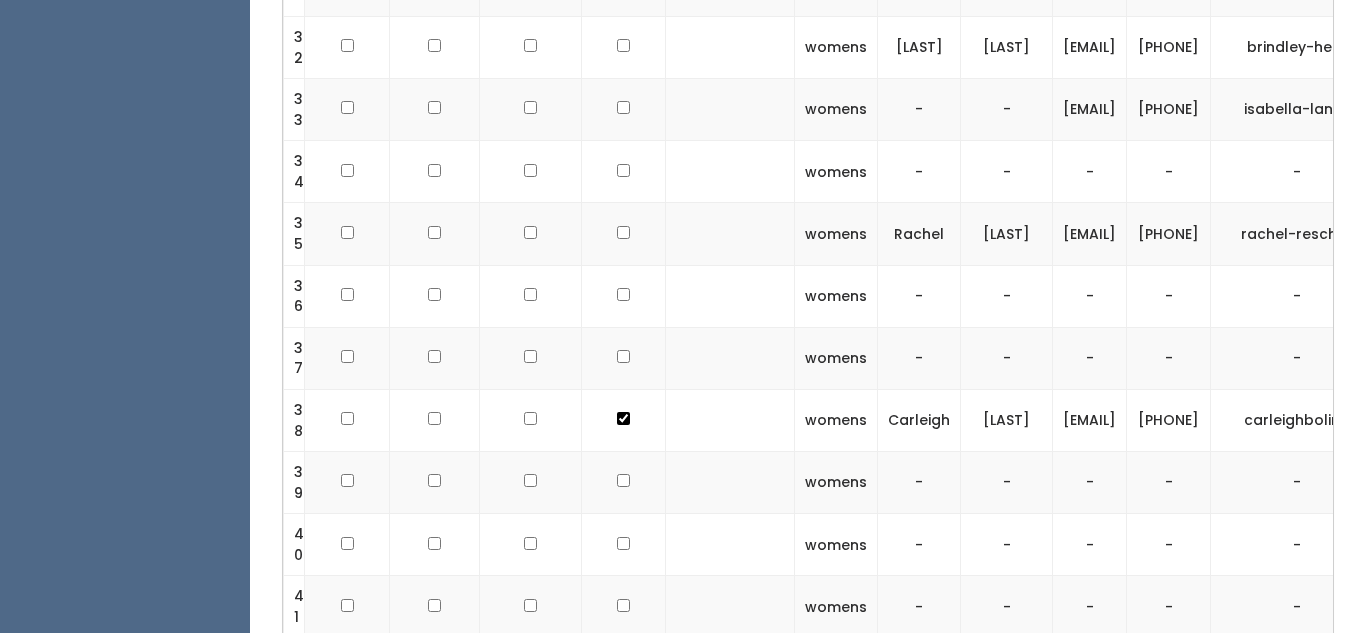 scroll, scrollTop: 2478, scrollLeft: 0, axis: vertical 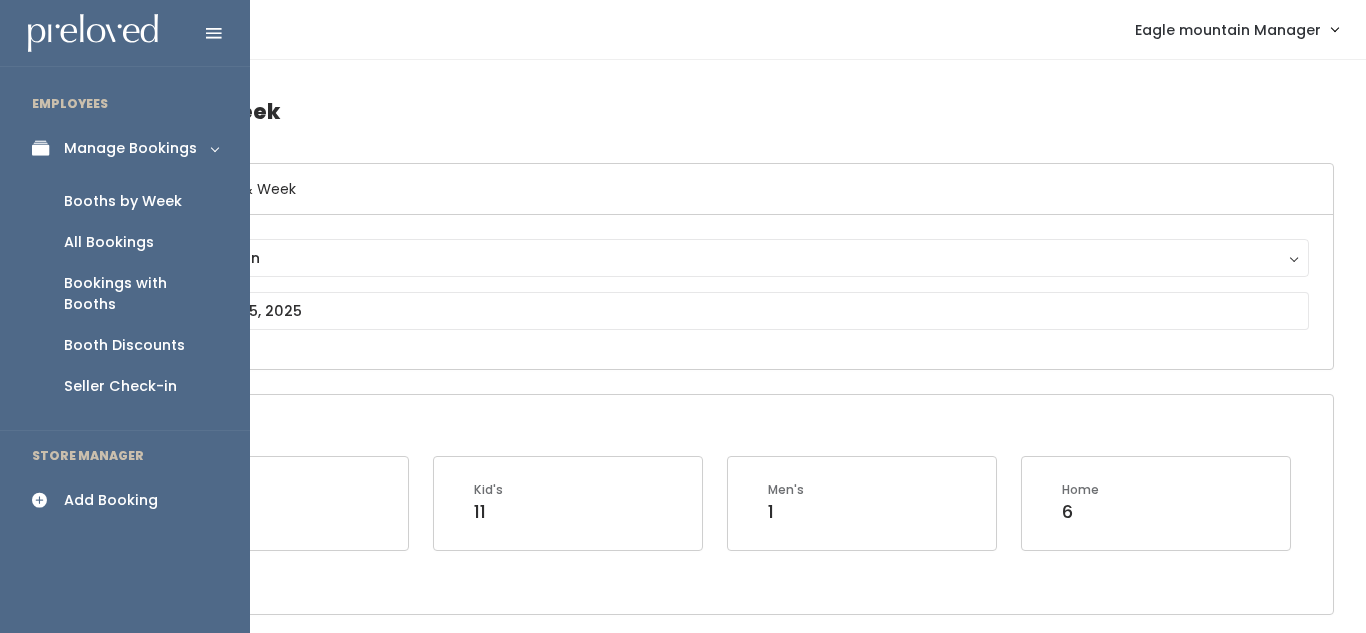 click on "Add Booking" at bounding box center (125, 500) 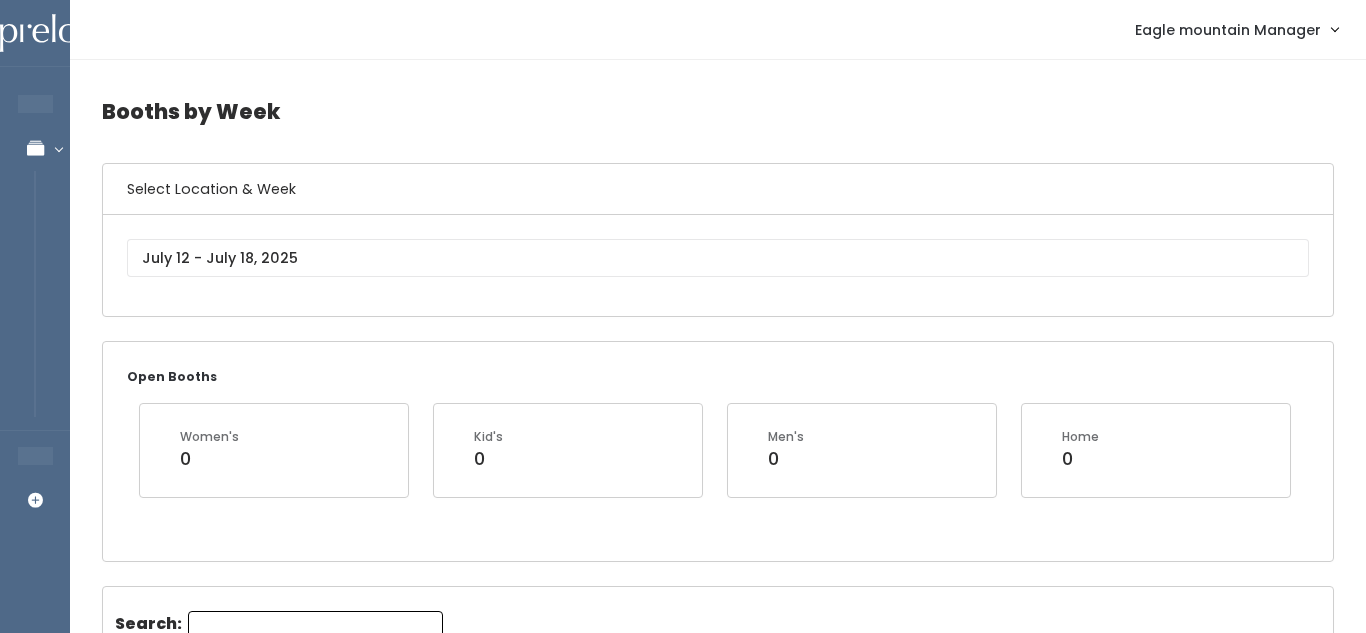 scroll, scrollTop: 0, scrollLeft: 0, axis: both 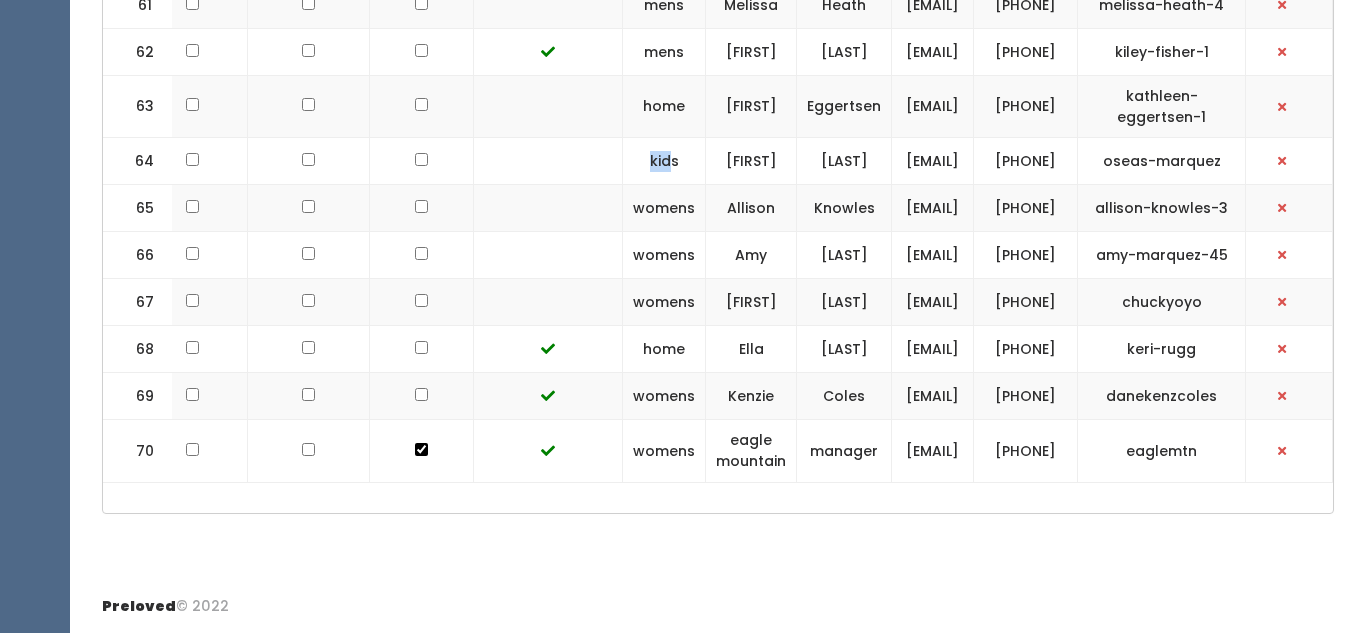 drag, startPoint x: 450, startPoint y: 378, endPoint x: 483, endPoint y: 396, distance: 37.589893 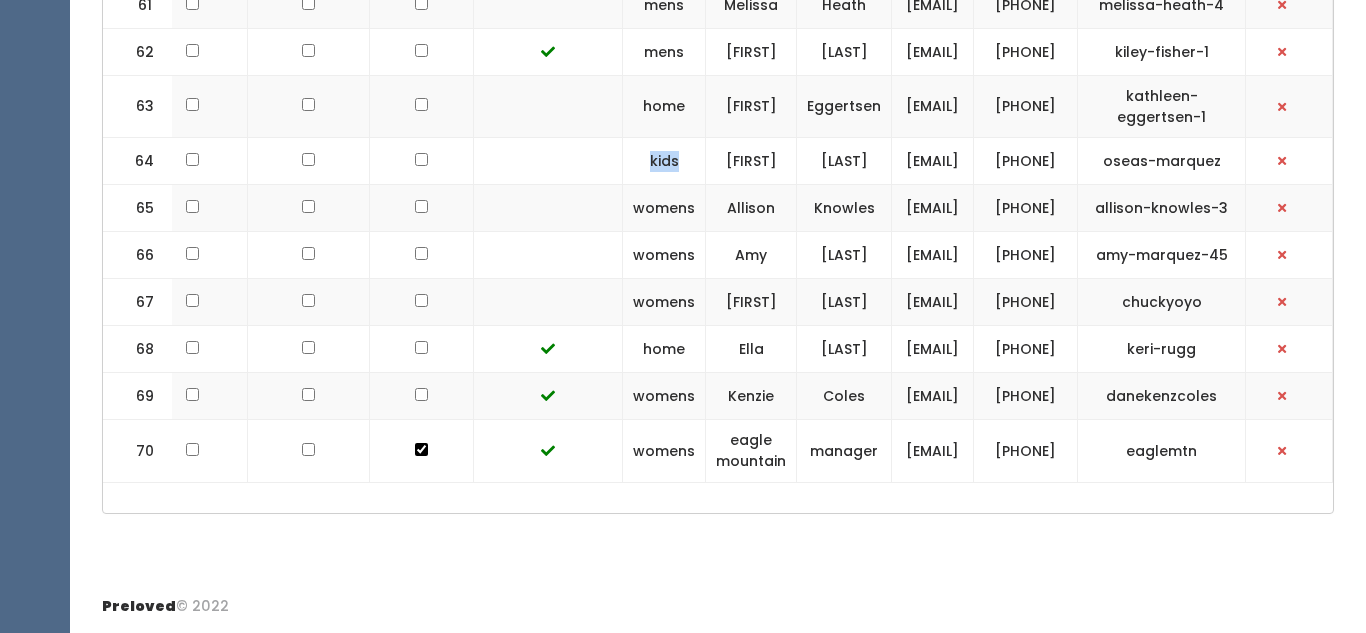 click on "kids" at bounding box center (664, 161) 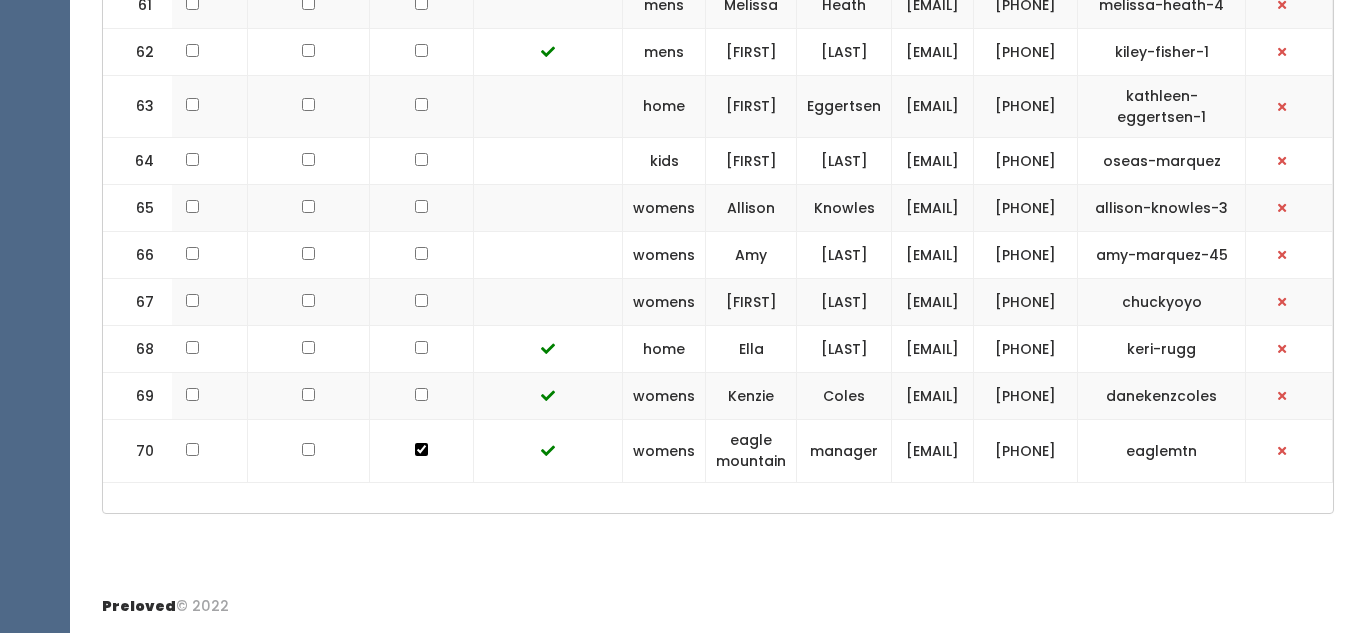 scroll, scrollTop: 4441, scrollLeft: 0, axis: vertical 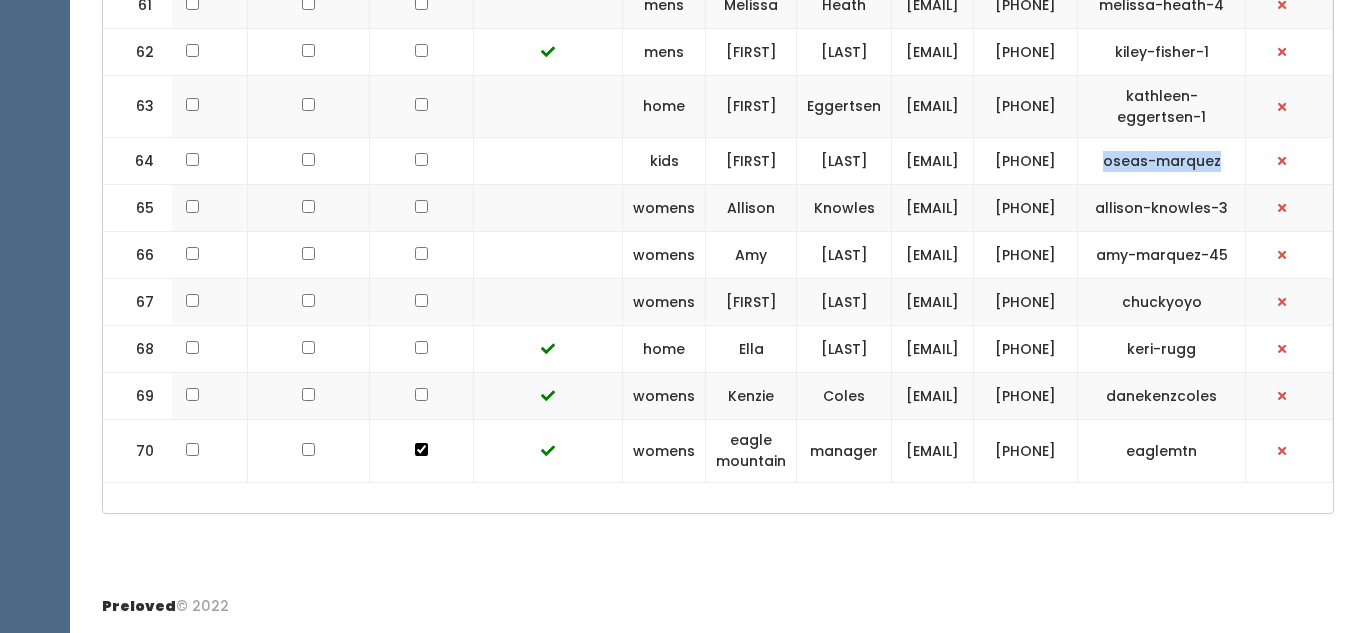 drag, startPoint x: 1227, startPoint y: 330, endPoint x: 1100, endPoint y: 336, distance: 127.141655 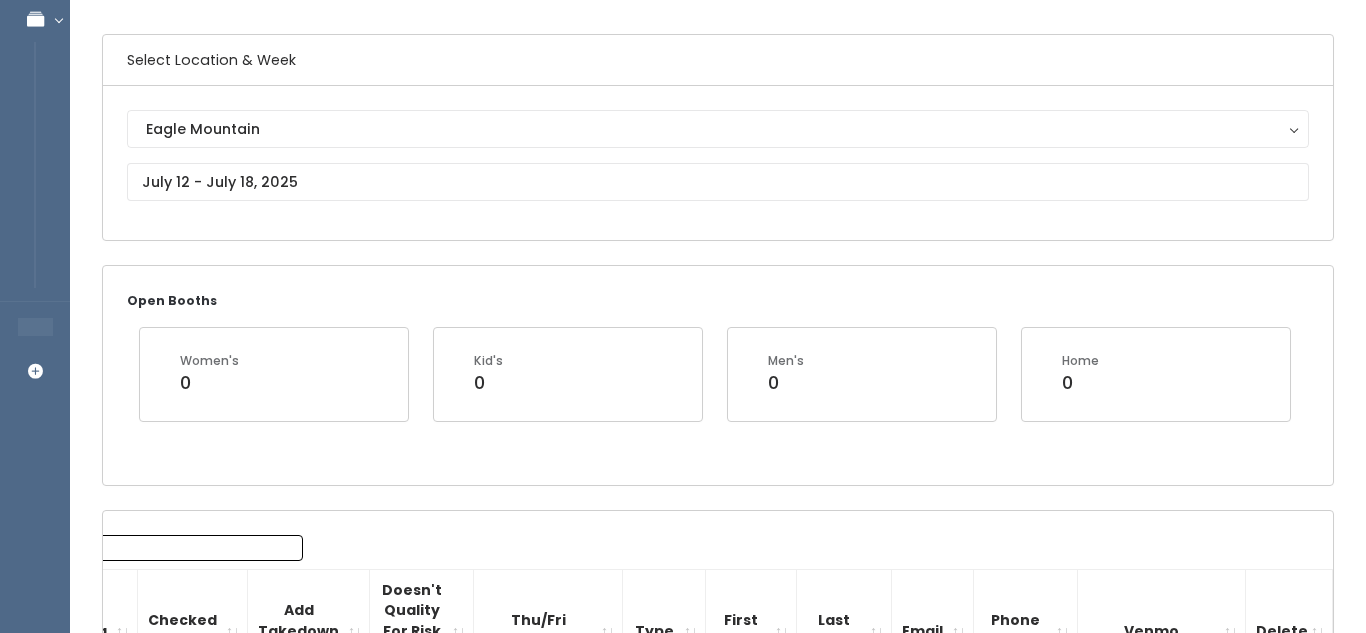 scroll, scrollTop: 132, scrollLeft: 0, axis: vertical 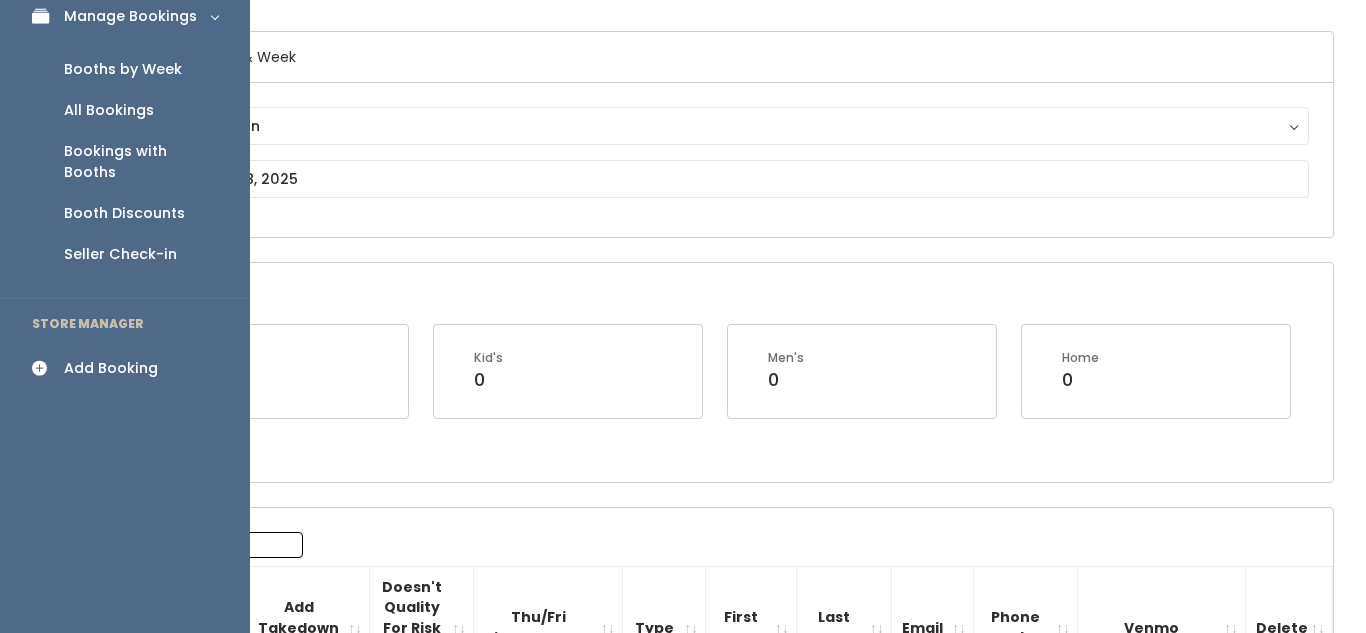 click at bounding box center [46, 368] 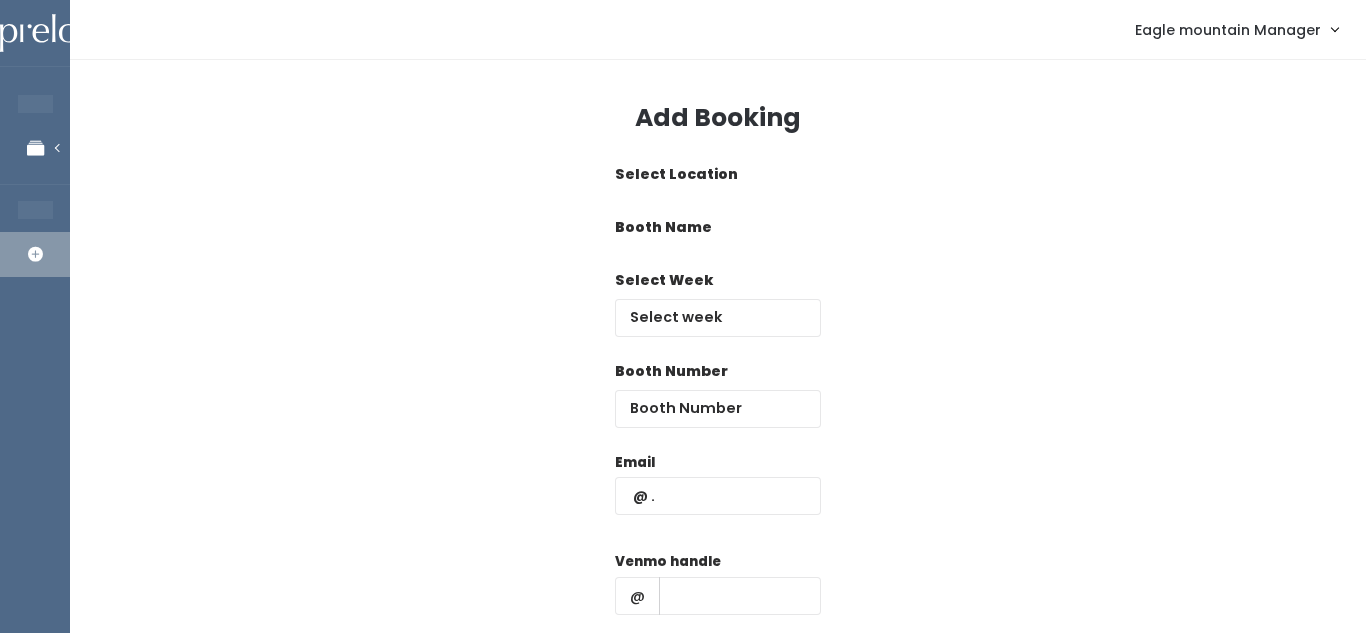 scroll, scrollTop: 0, scrollLeft: 0, axis: both 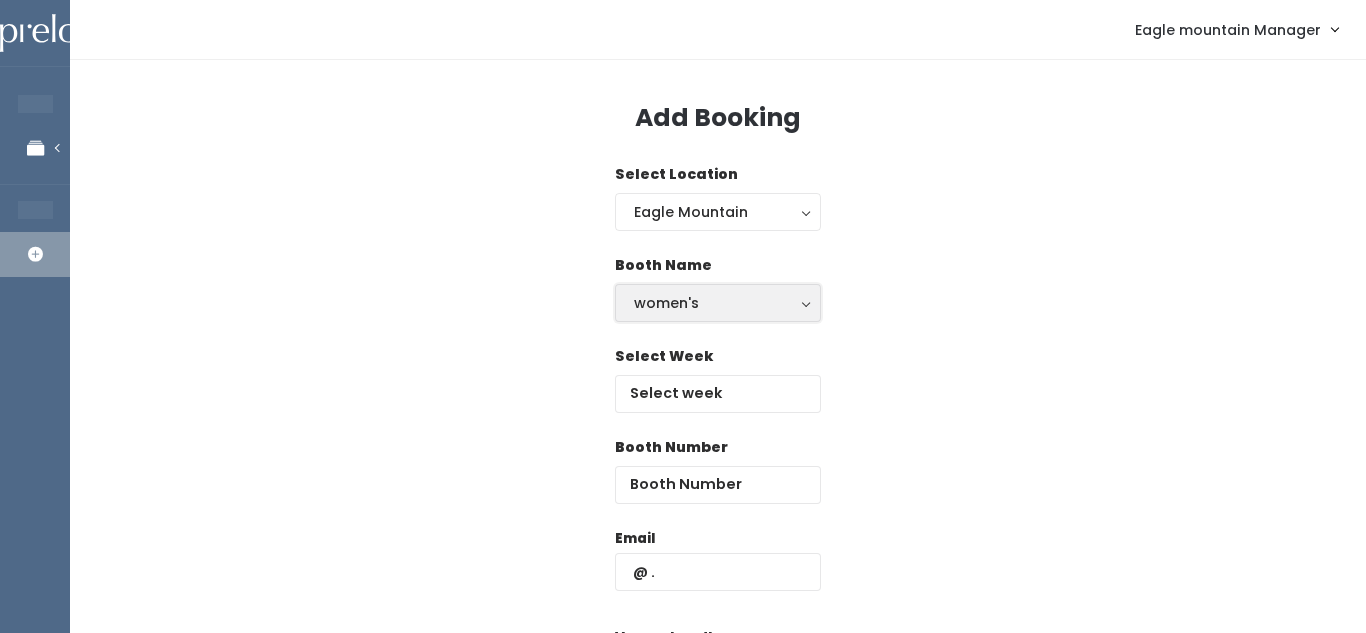 click on "women's" at bounding box center [718, 303] 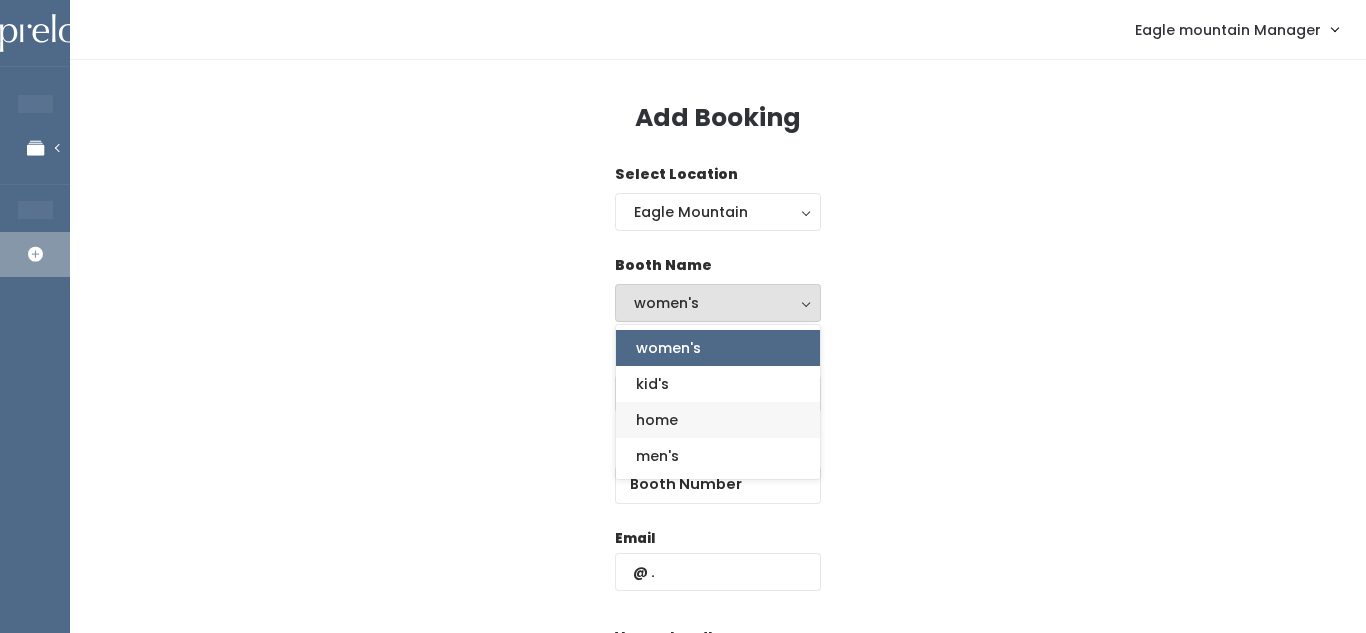 click on "home" at bounding box center [657, 420] 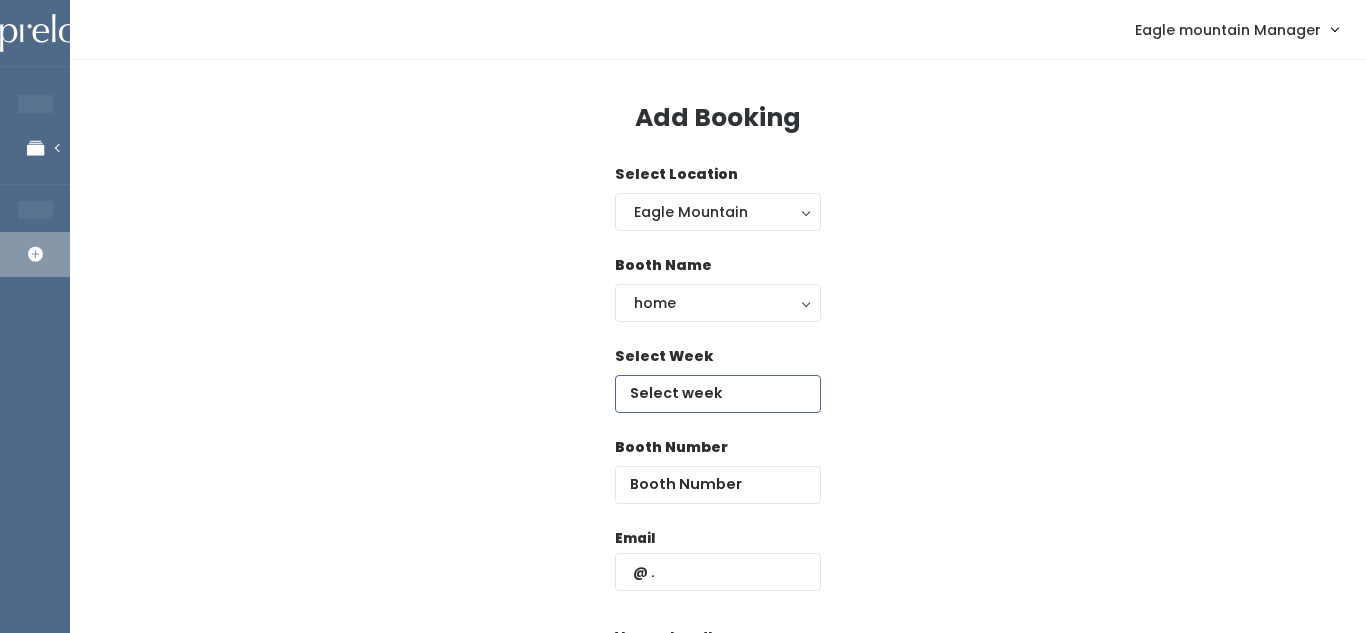 click at bounding box center [718, 394] 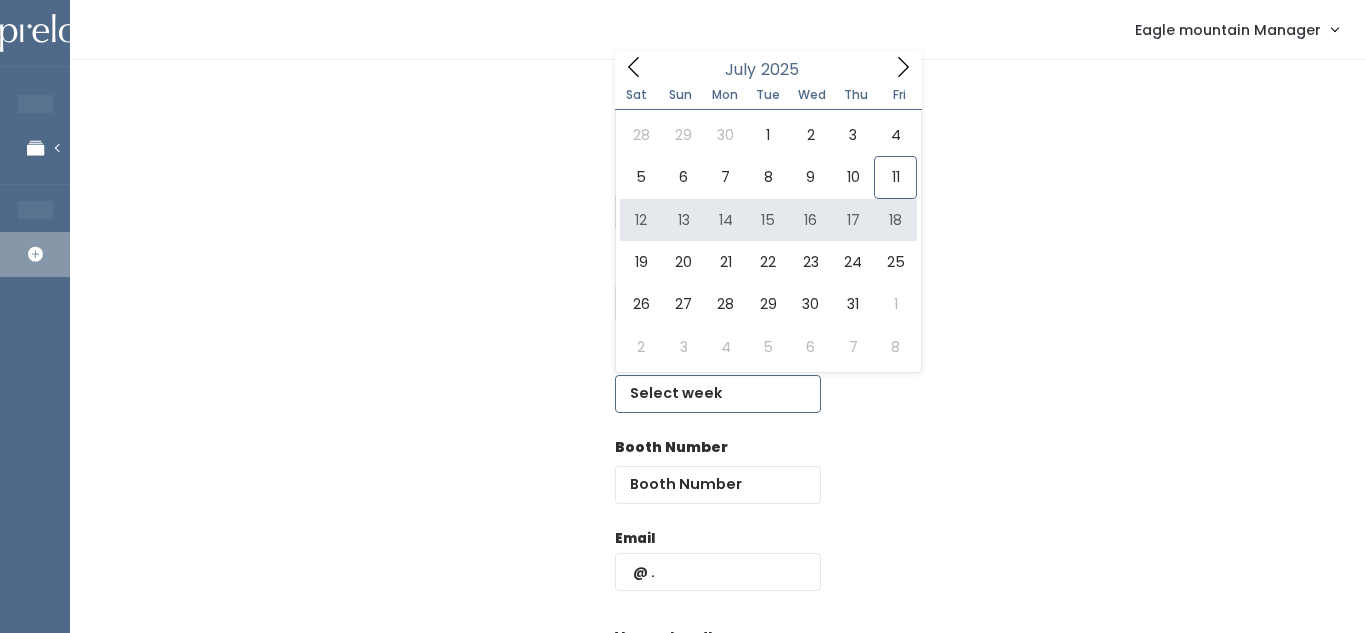 type on "[MONTH] [NUMBER] to [MONTH] [NUMBER]" 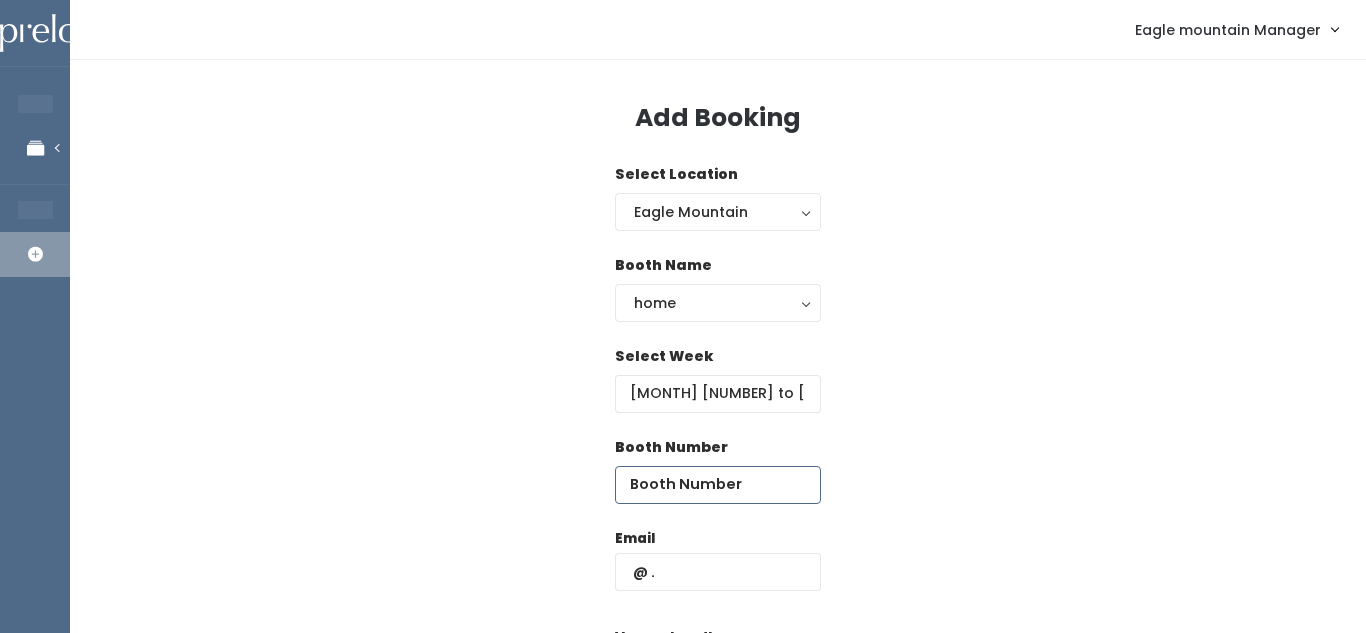 click at bounding box center (718, 485) 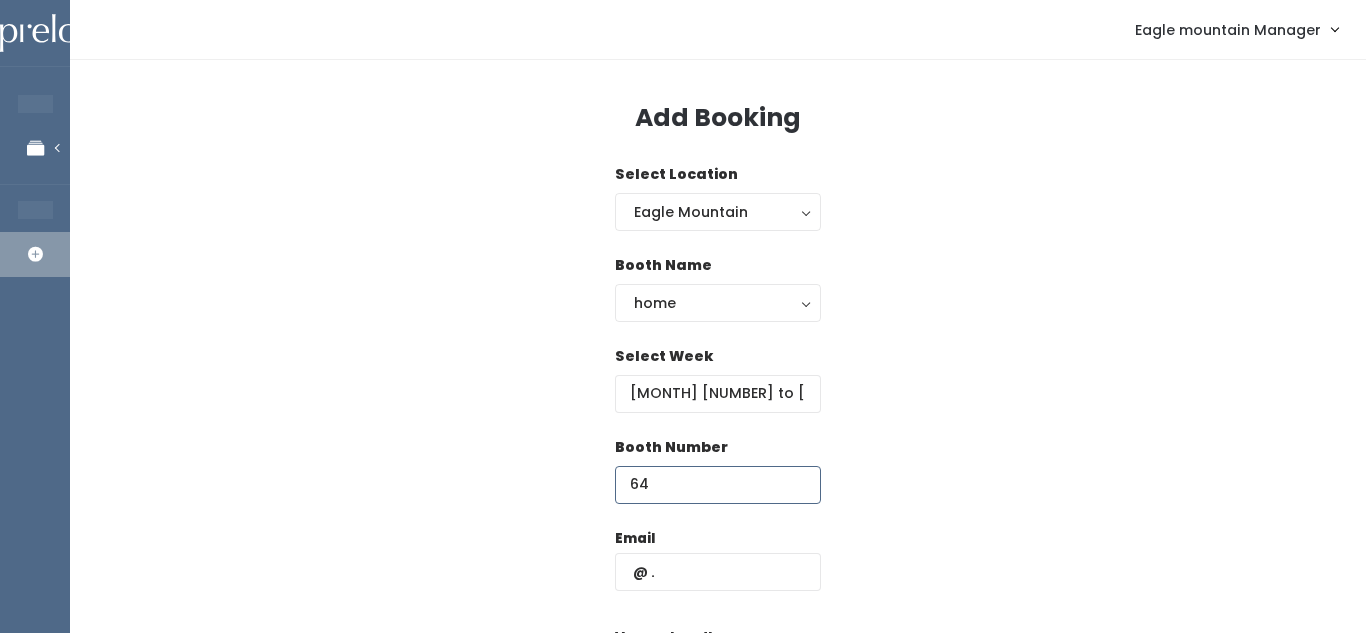 type on "64" 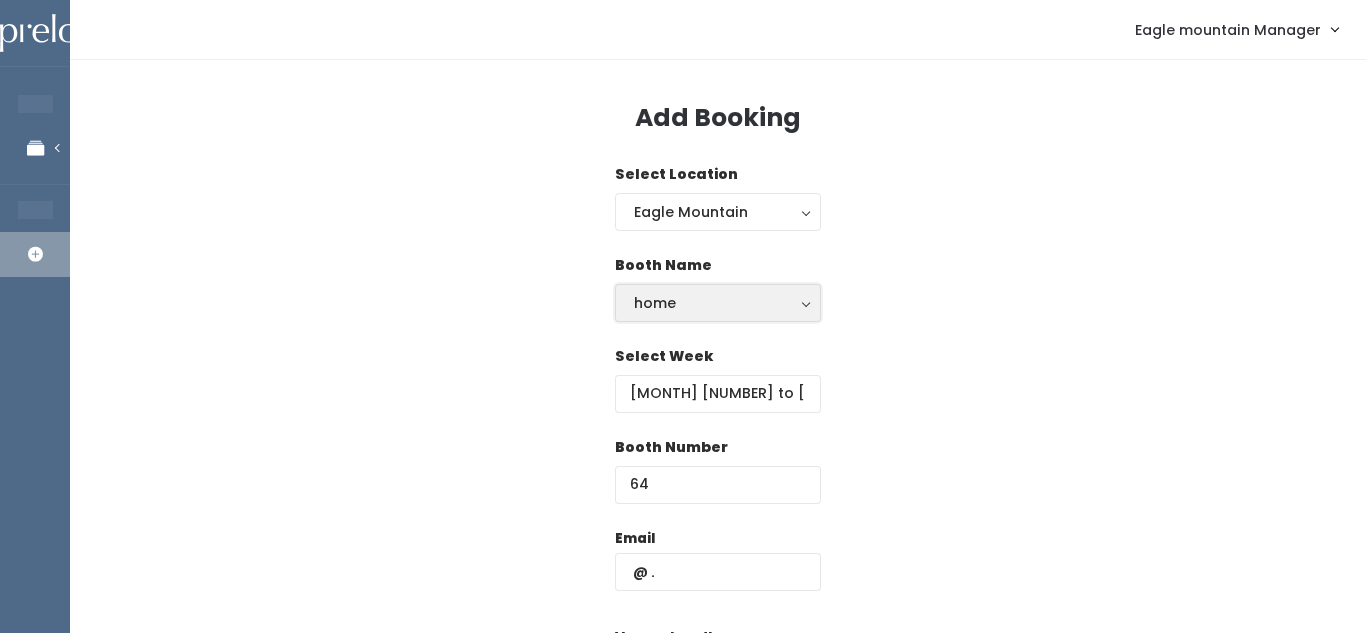 click on "home" at bounding box center [718, 303] 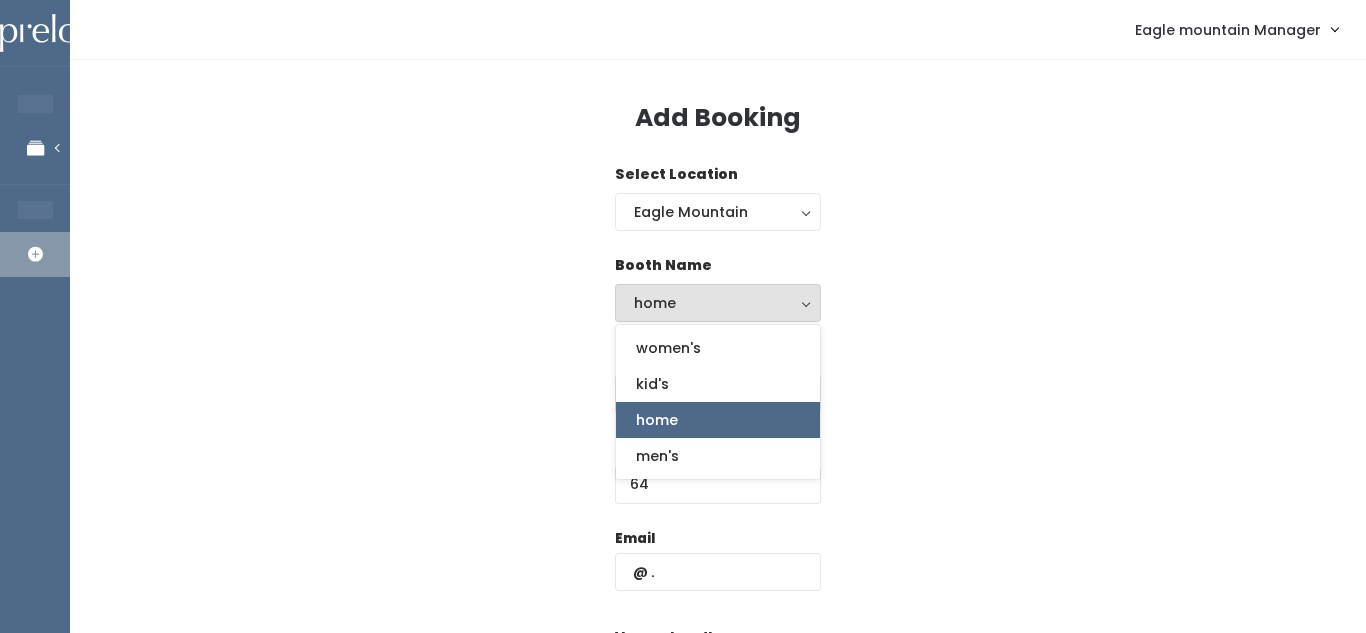 click on "home" at bounding box center [718, 303] 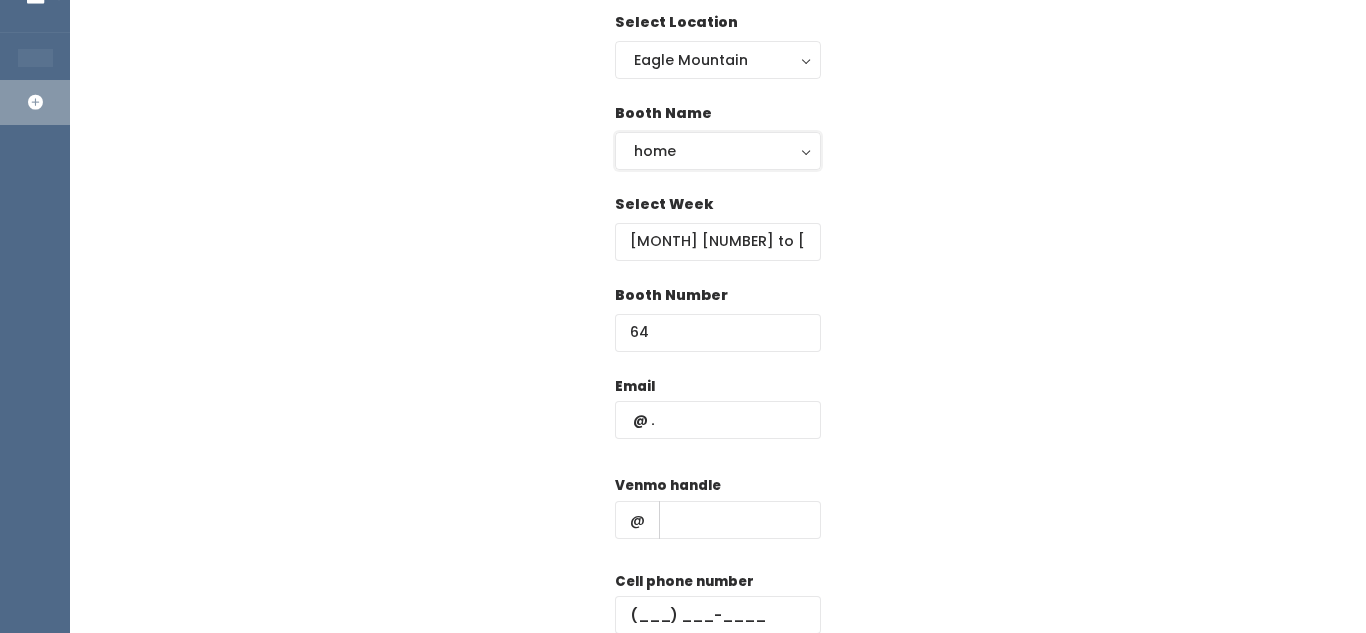 scroll, scrollTop: 170, scrollLeft: 0, axis: vertical 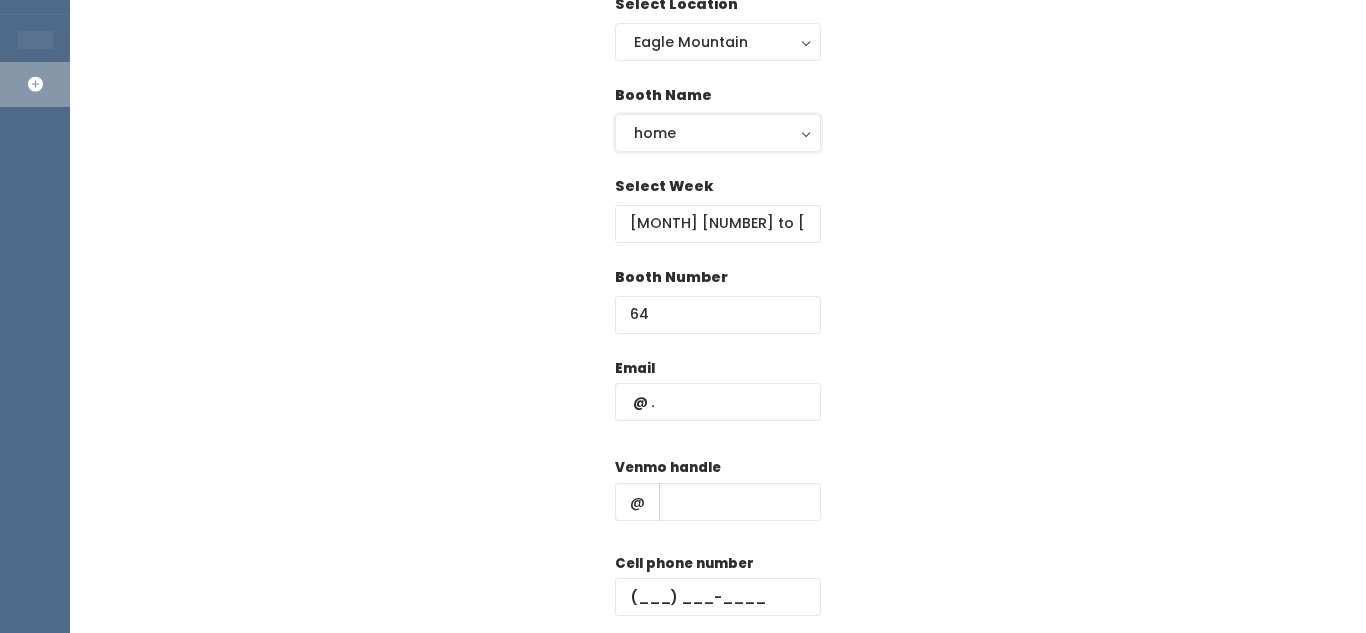 type 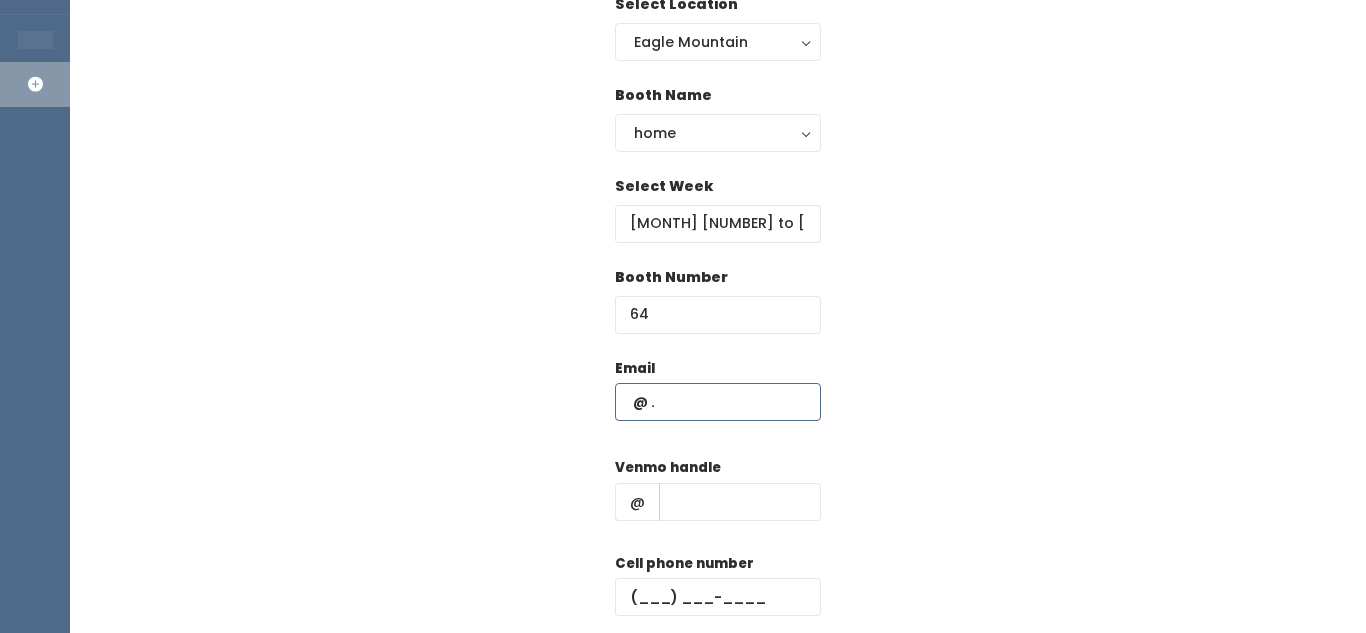 click at bounding box center [718, 402] 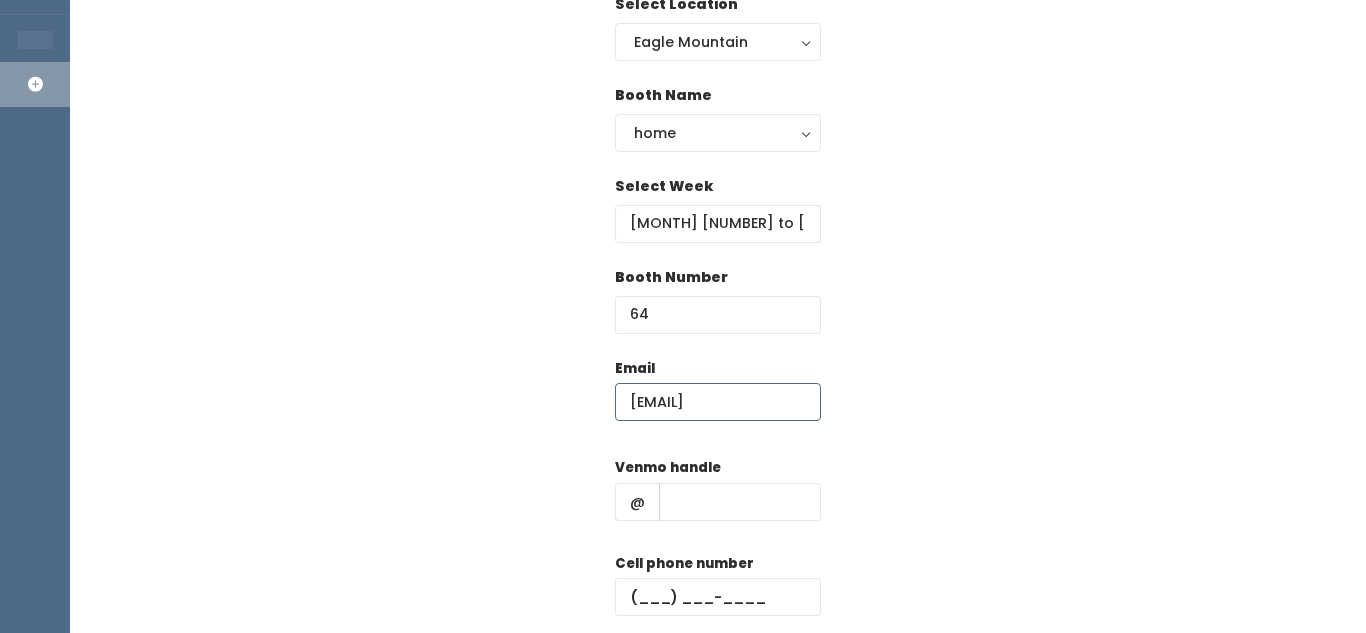 scroll, scrollTop: 0, scrollLeft: 67, axis: horizontal 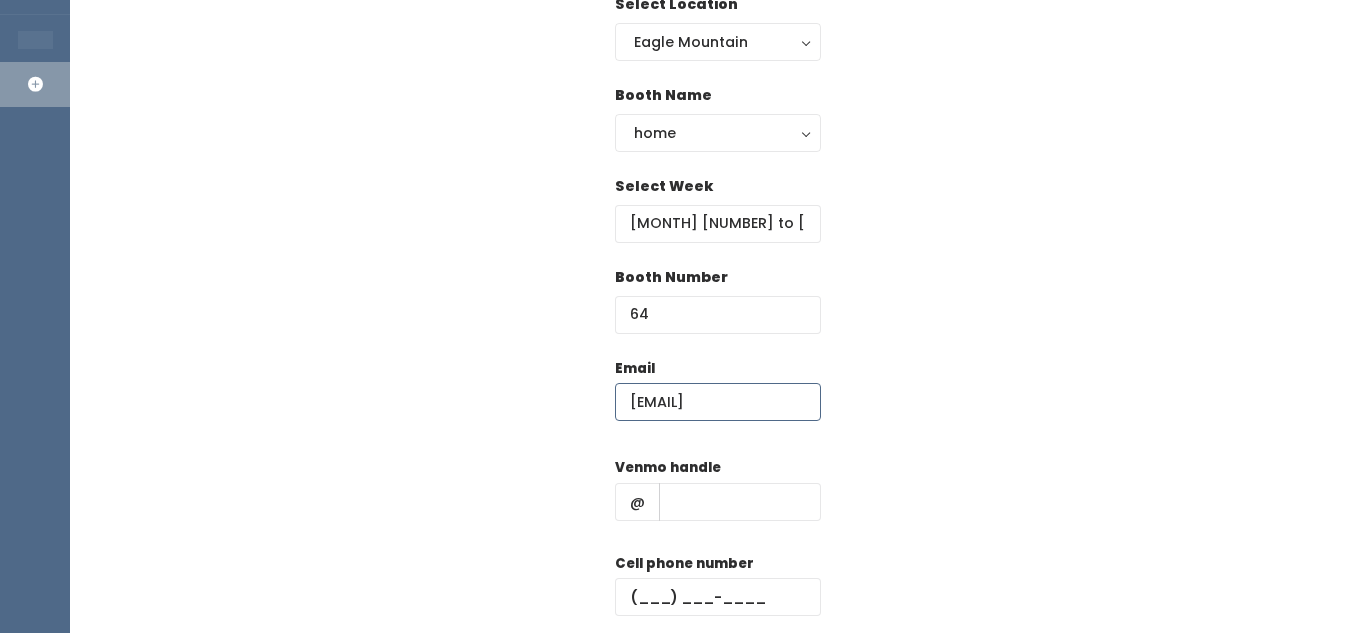 click on "[EMAIL]" at bounding box center (718, 402) 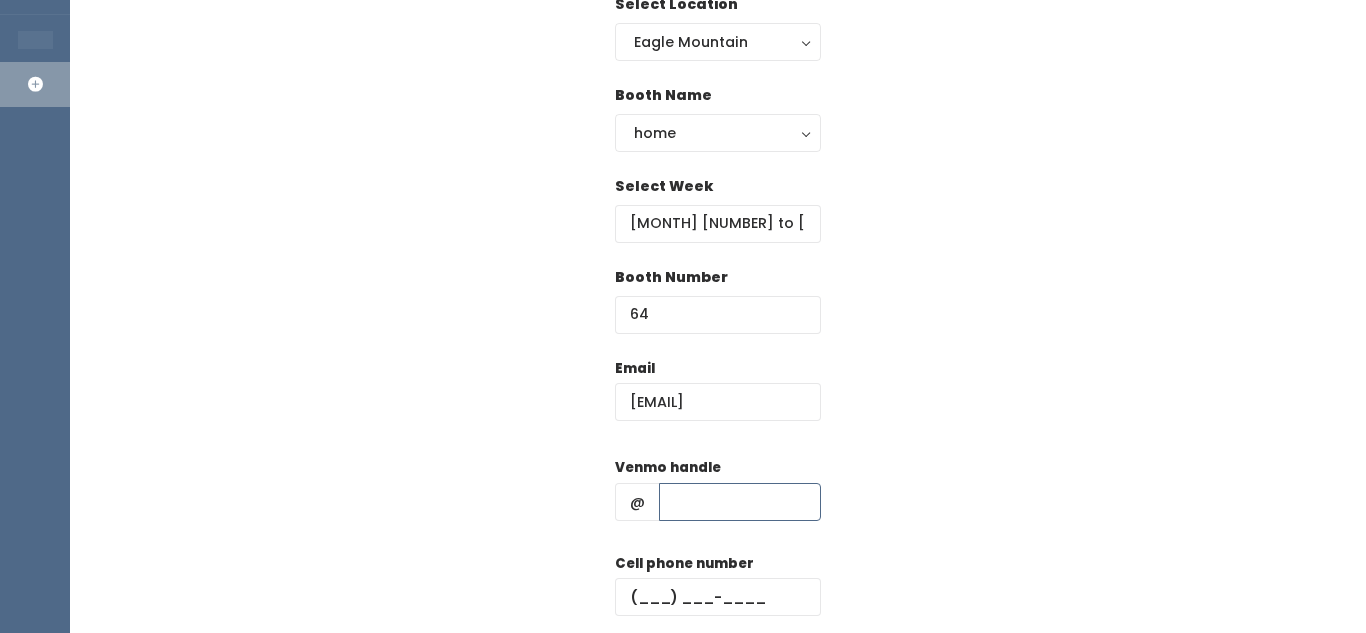 click at bounding box center (740, 502) 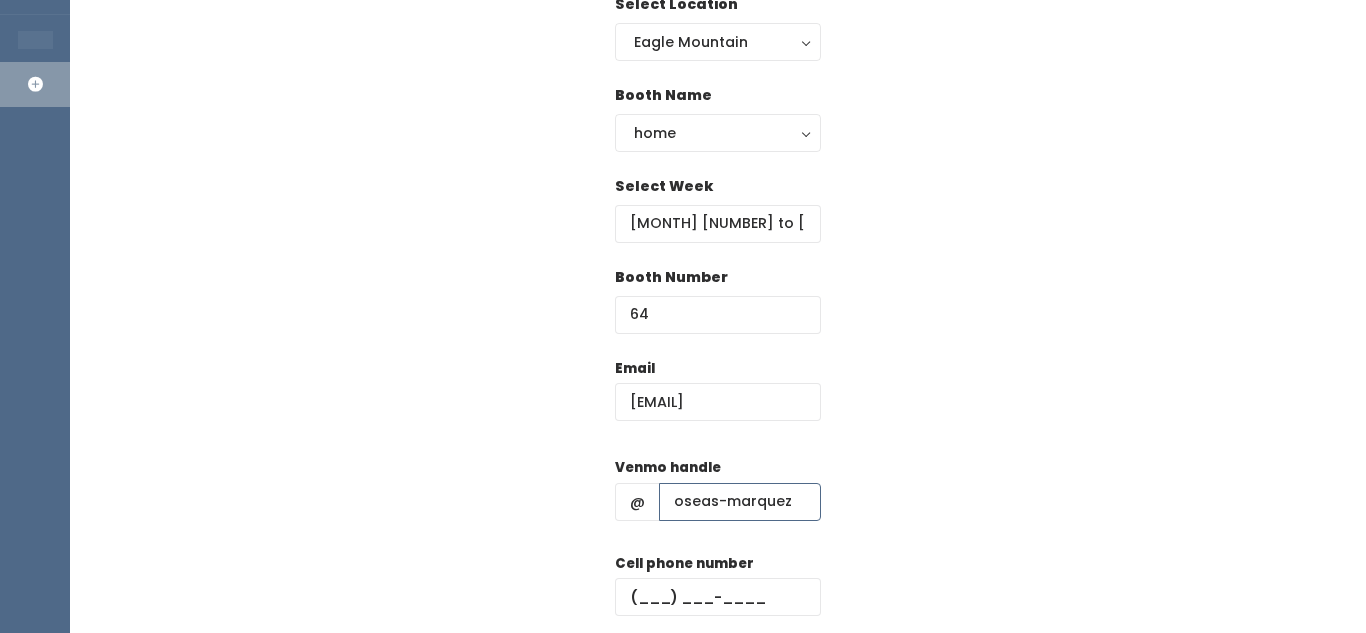 type on "oseas-marquez" 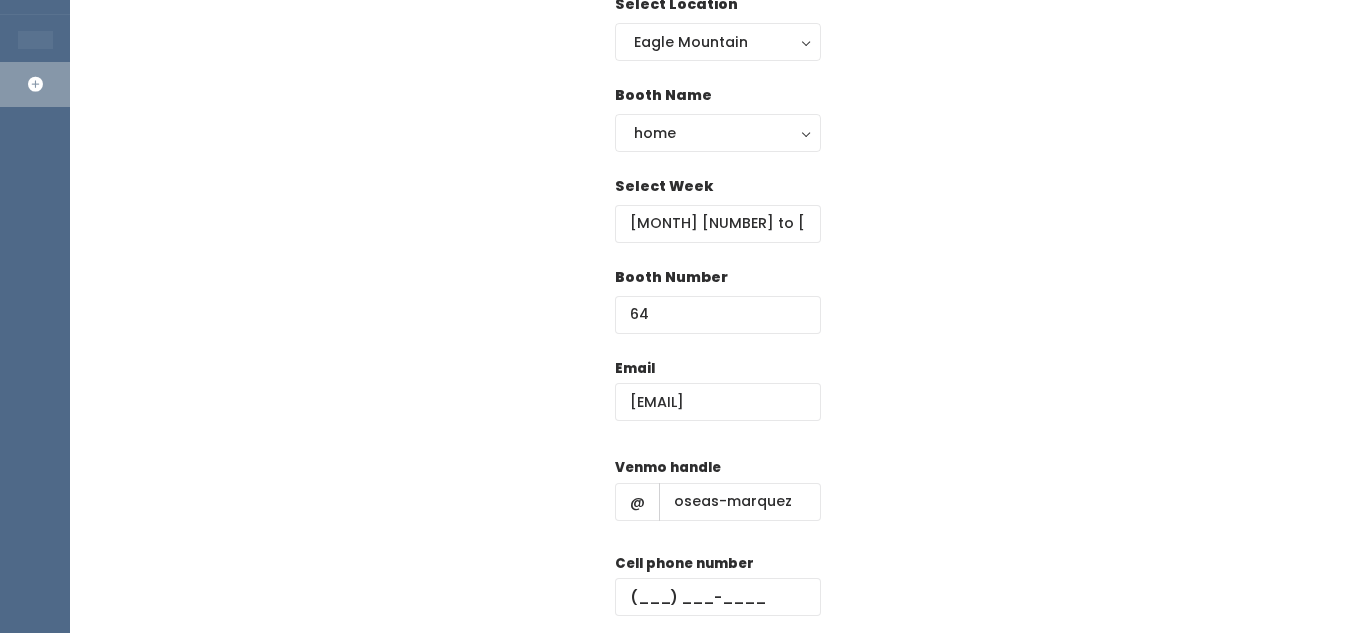 click on "Email
marquezmarisela831@gmail.com
Venmo handle
@
oseas-marquez
Cell phone number
Create" at bounding box center [718, 534] 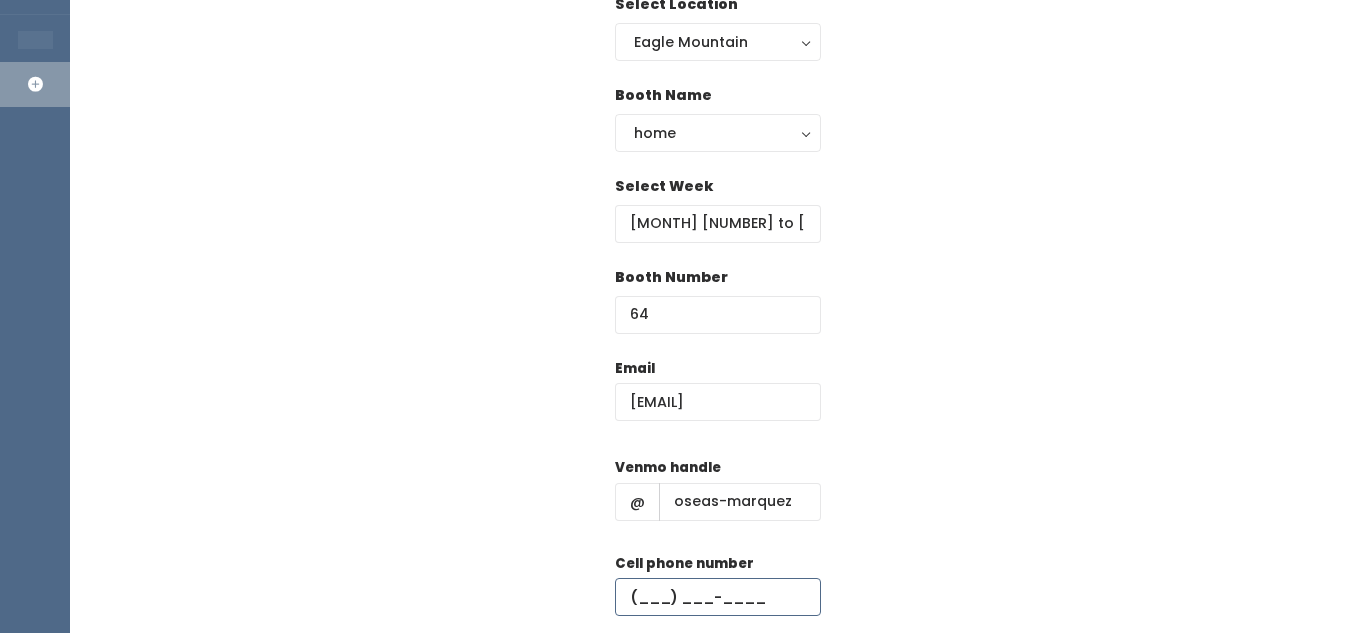 click at bounding box center (718, 597) 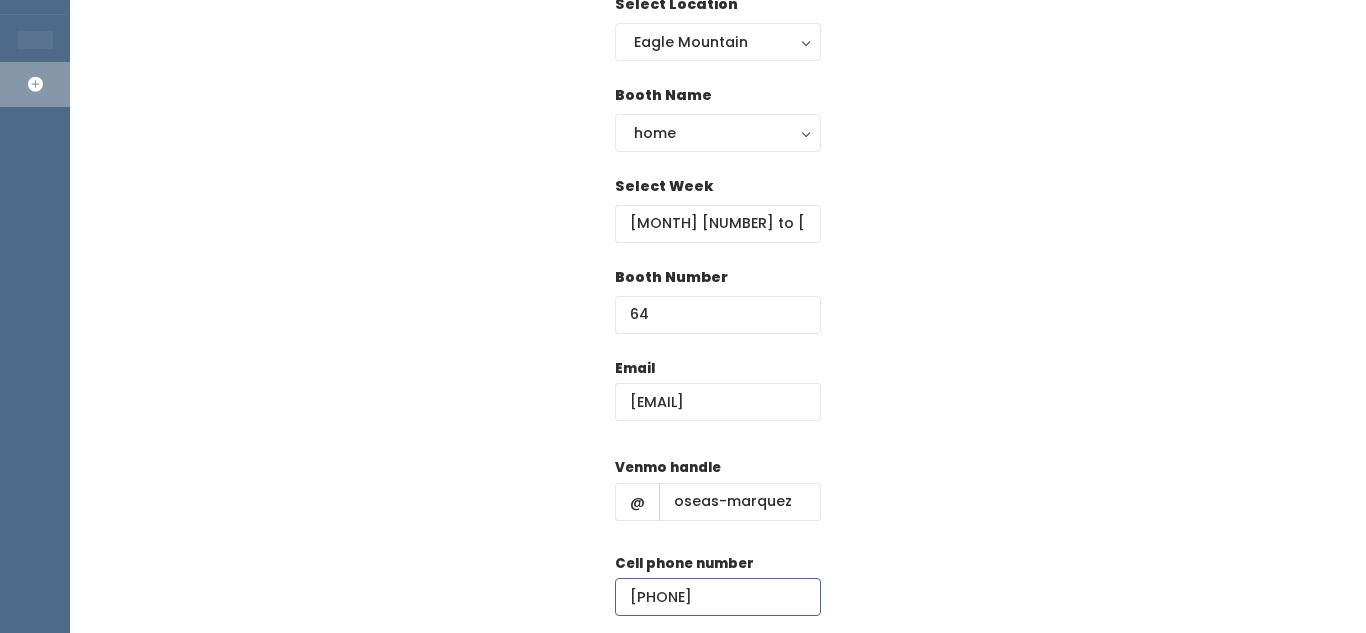 type on "(940) 597-7417" 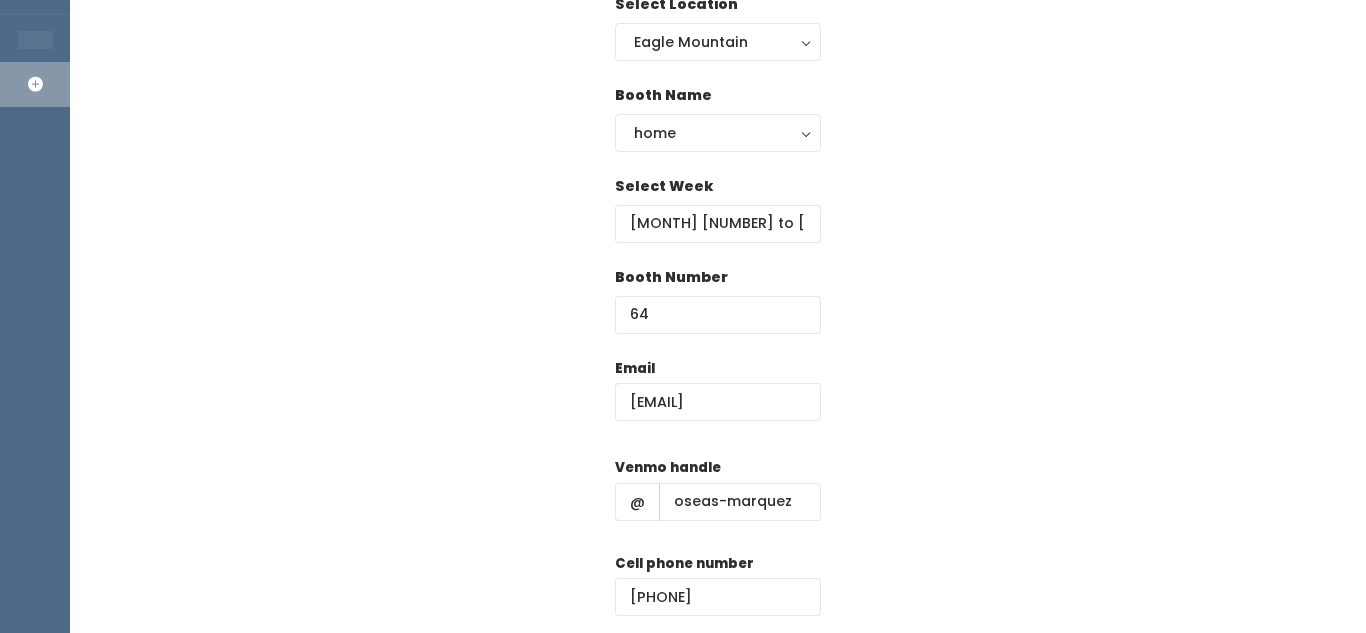 click on "Email
marquezmarisela831@gmail.com
Venmo handle
@
oseas-marquez
Cell phone number
(940) 597-7417
Create" at bounding box center (718, 534) 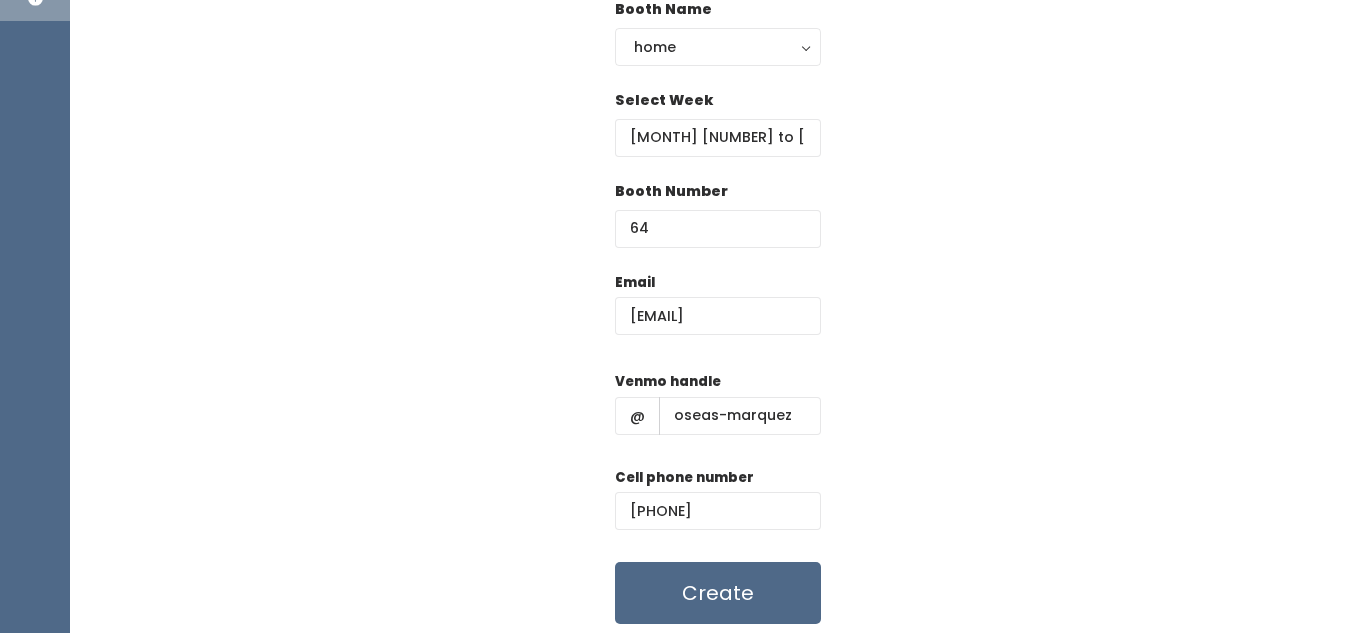 scroll, scrollTop: 272, scrollLeft: 0, axis: vertical 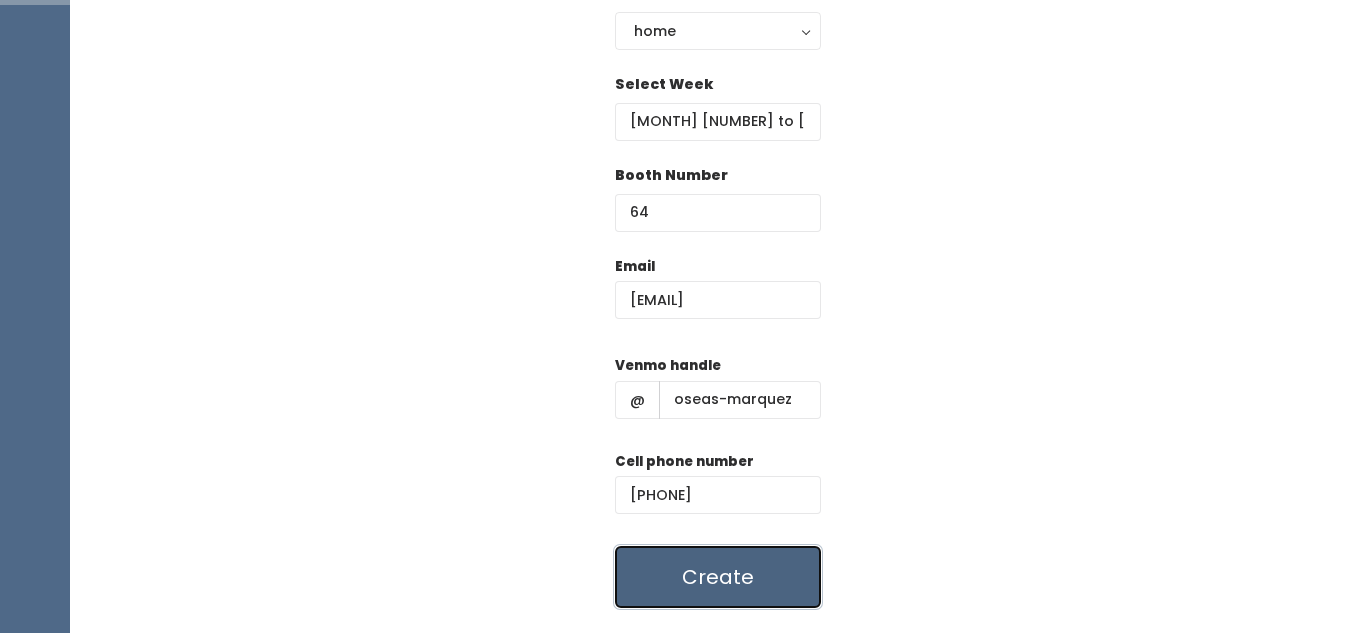 click on "Create" at bounding box center [718, 577] 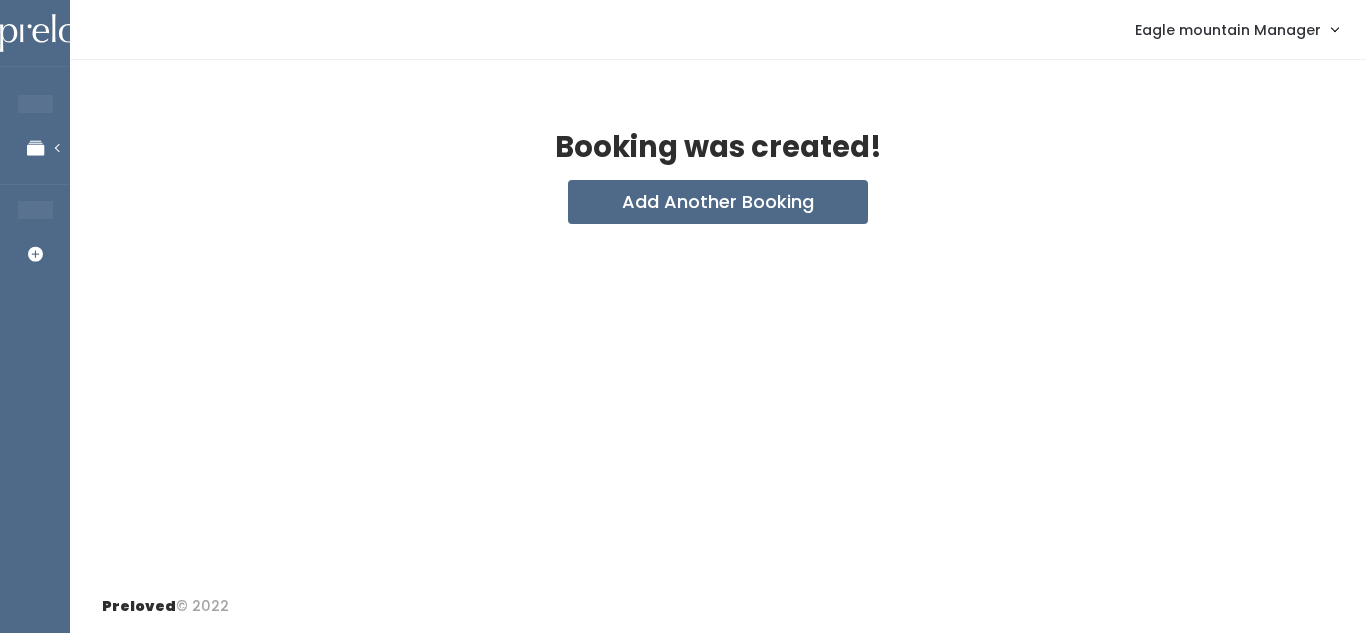 scroll, scrollTop: 0, scrollLeft: 0, axis: both 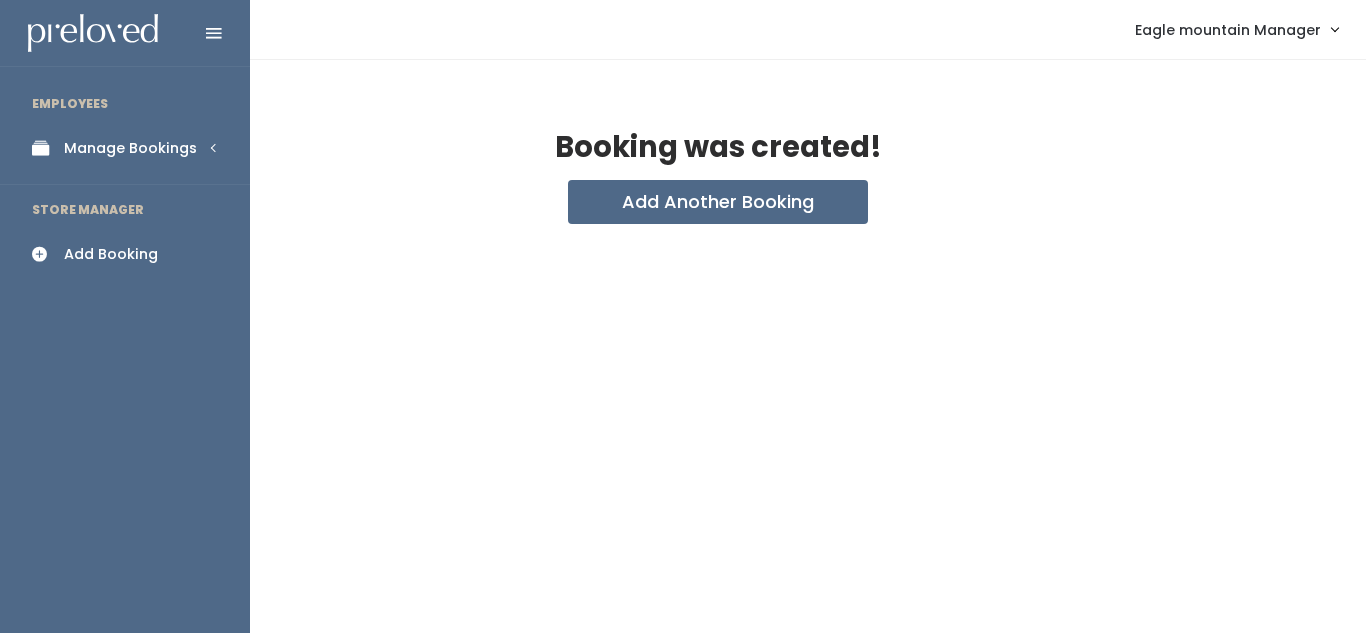 click on "Manage Bookings" at bounding box center [130, 148] 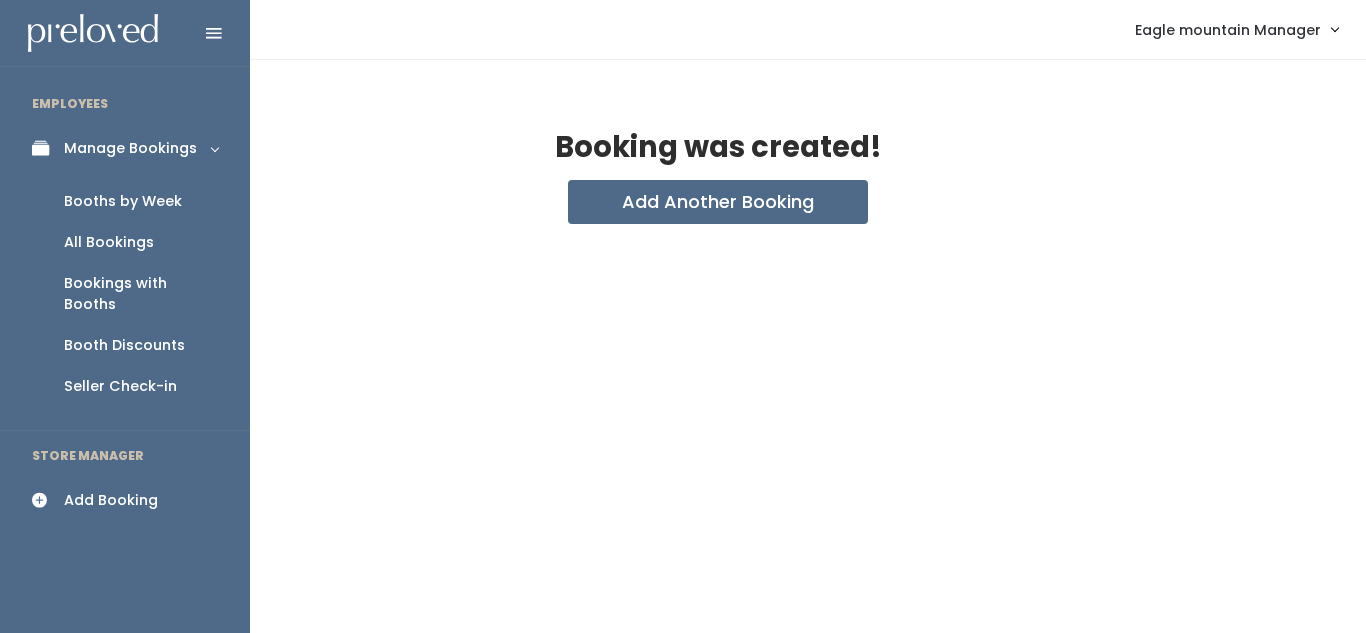 click on "Booths by Week" at bounding box center [125, 201] 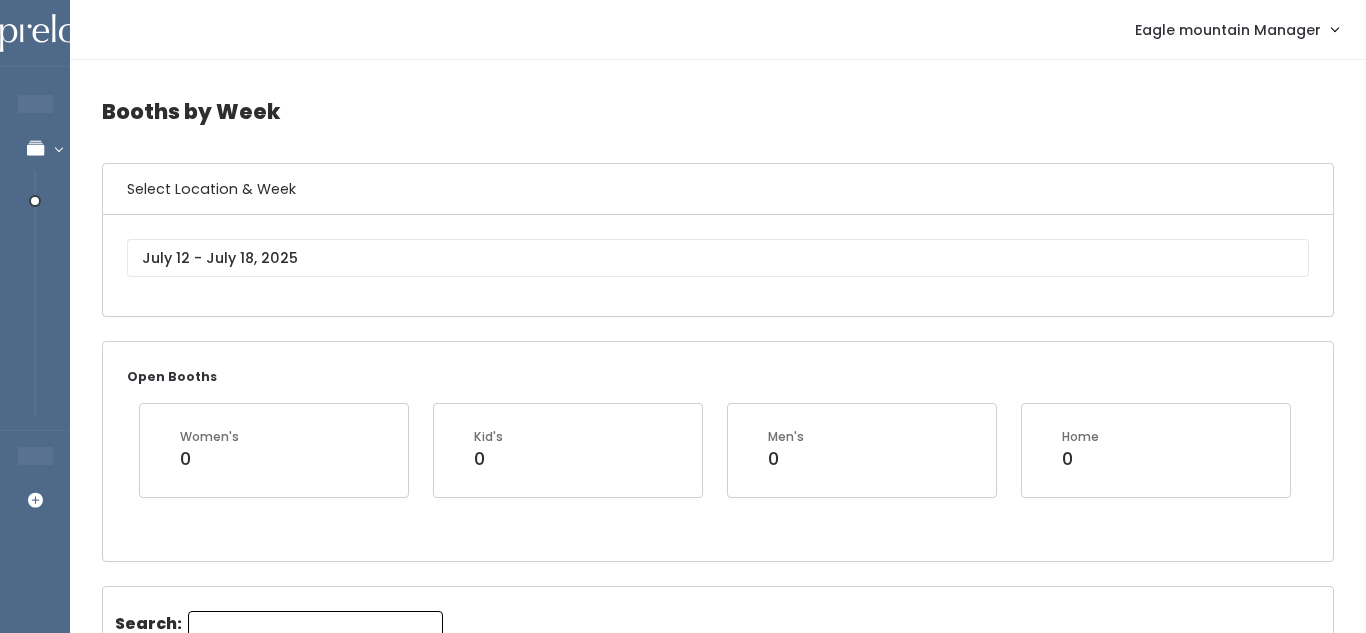 scroll, scrollTop: 0, scrollLeft: 0, axis: both 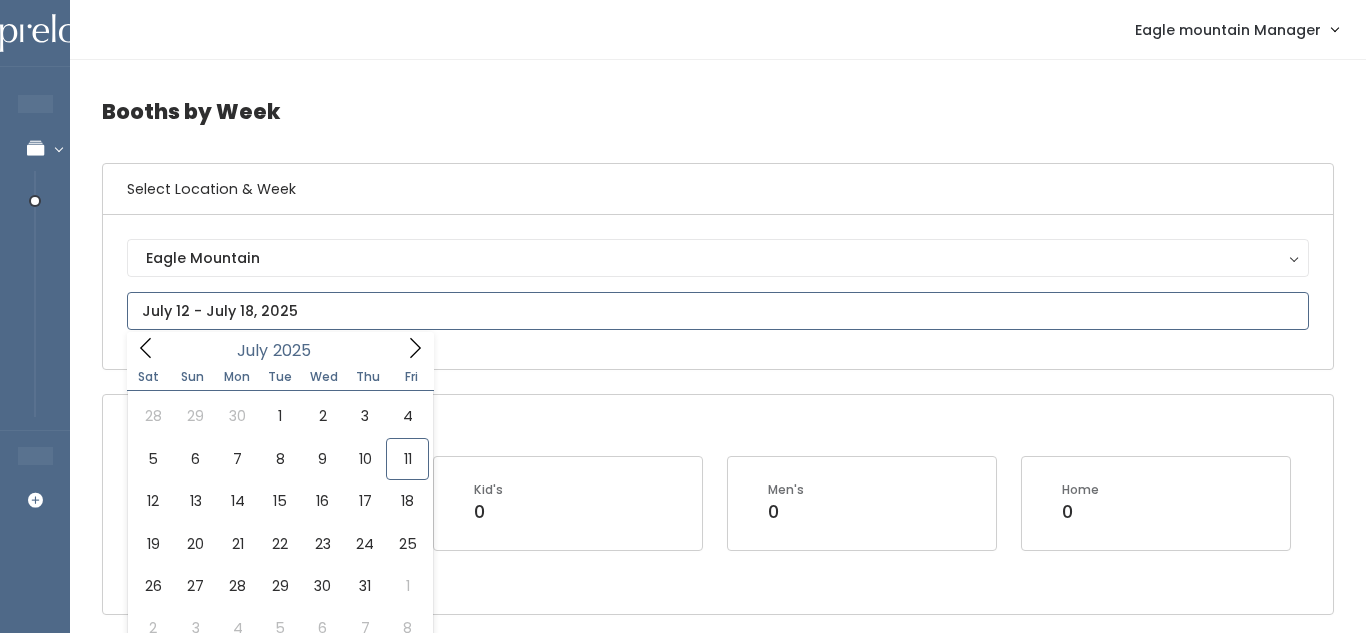 click at bounding box center [718, 311] 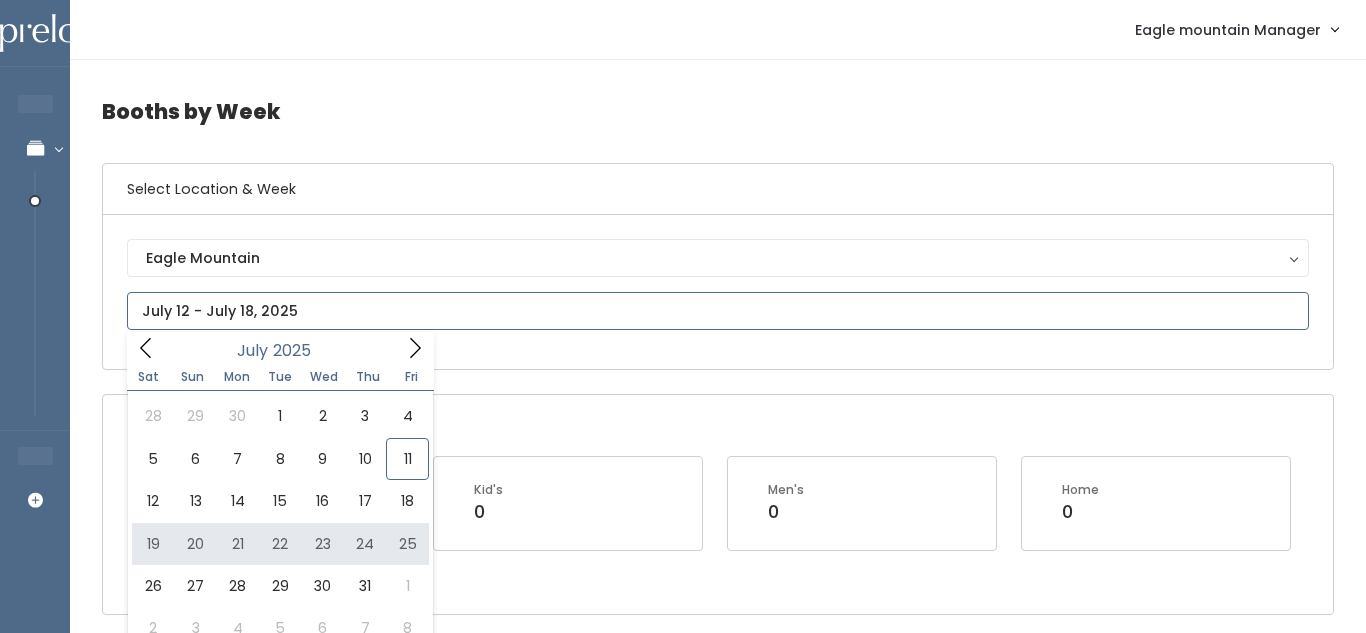 type on "July 19 to July 25" 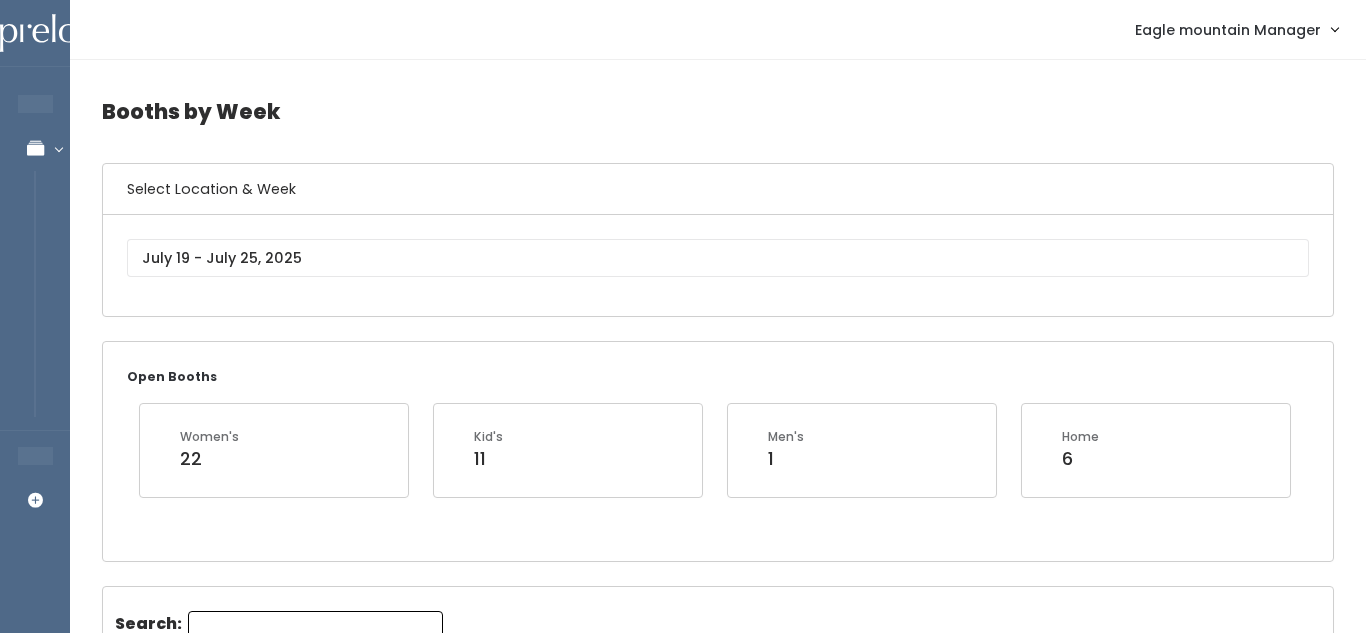 scroll, scrollTop: 0, scrollLeft: 0, axis: both 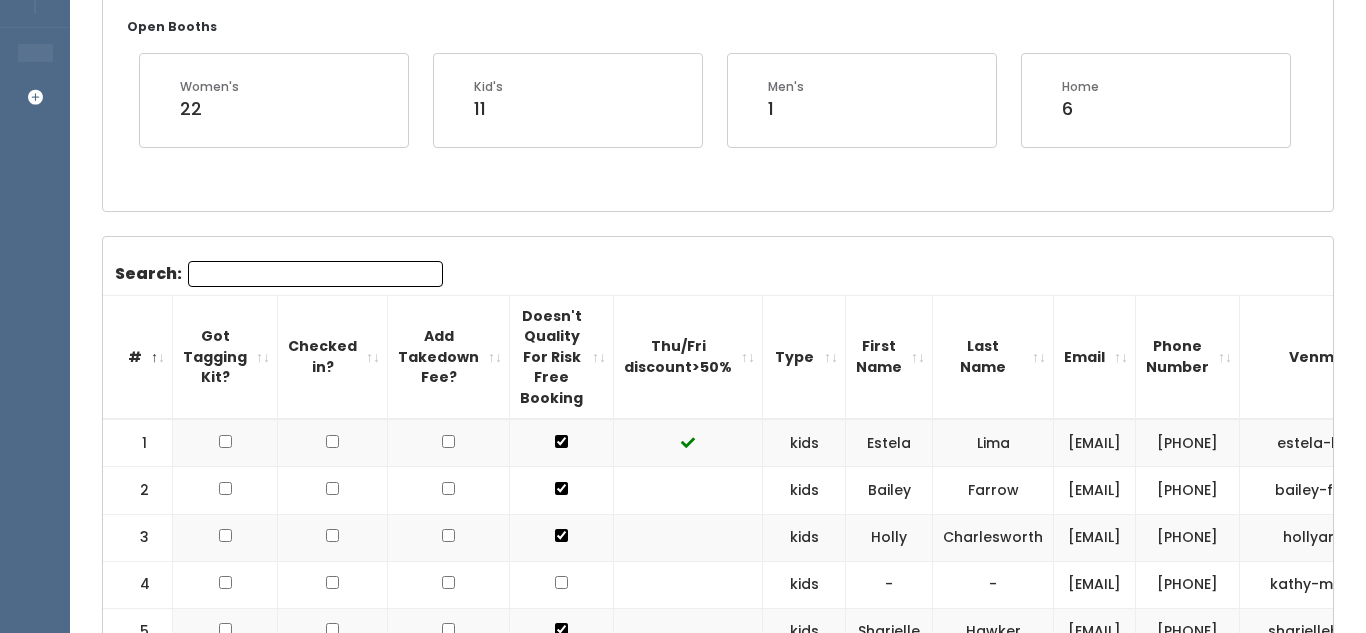 click on "Search:" at bounding box center [315, 274] 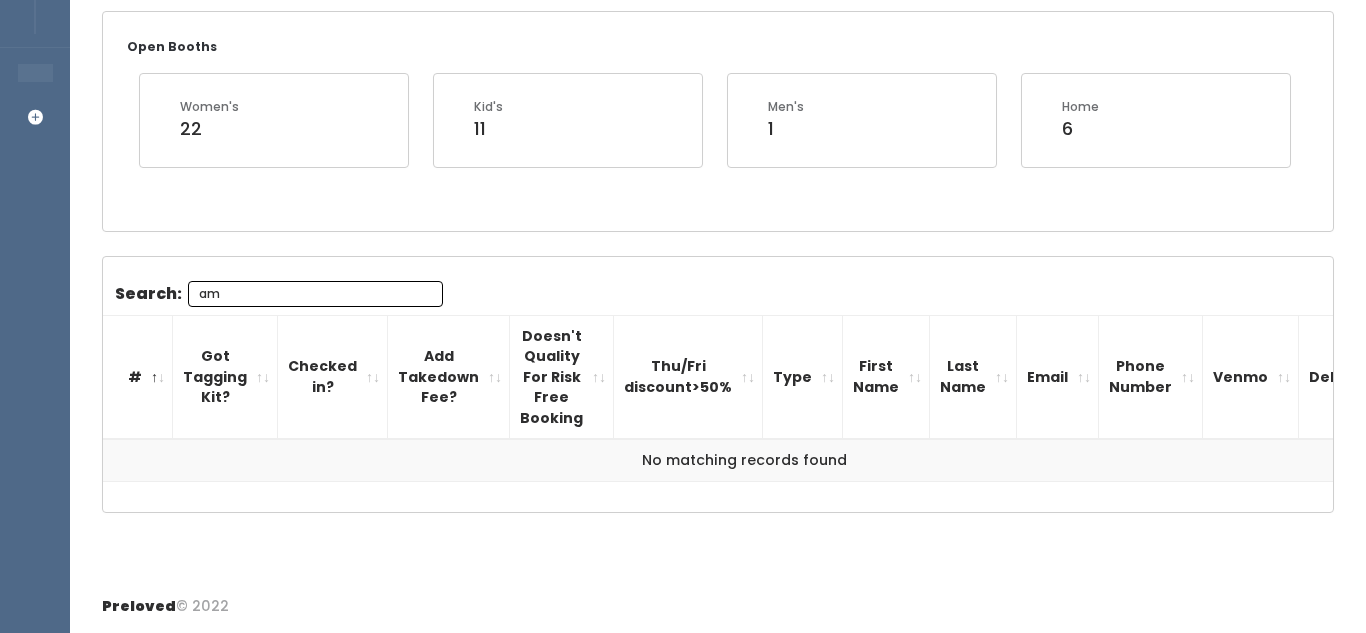 scroll, scrollTop: 403, scrollLeft: 0, axis: vertical 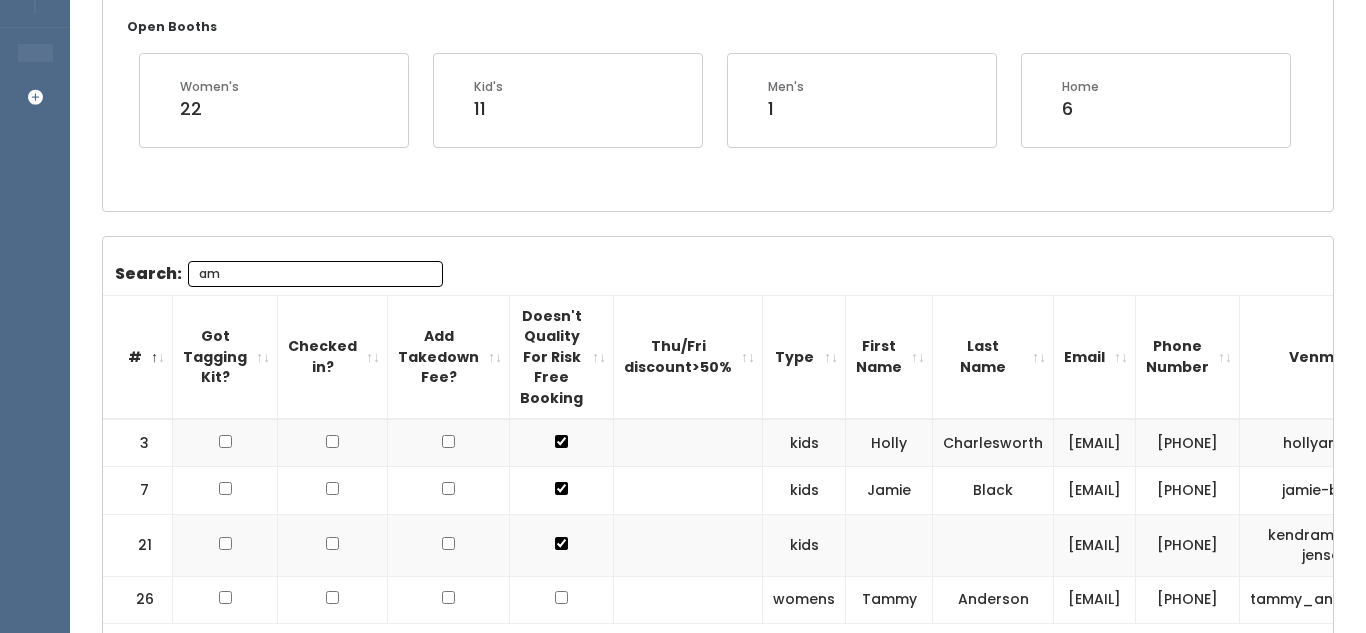 type on "a" 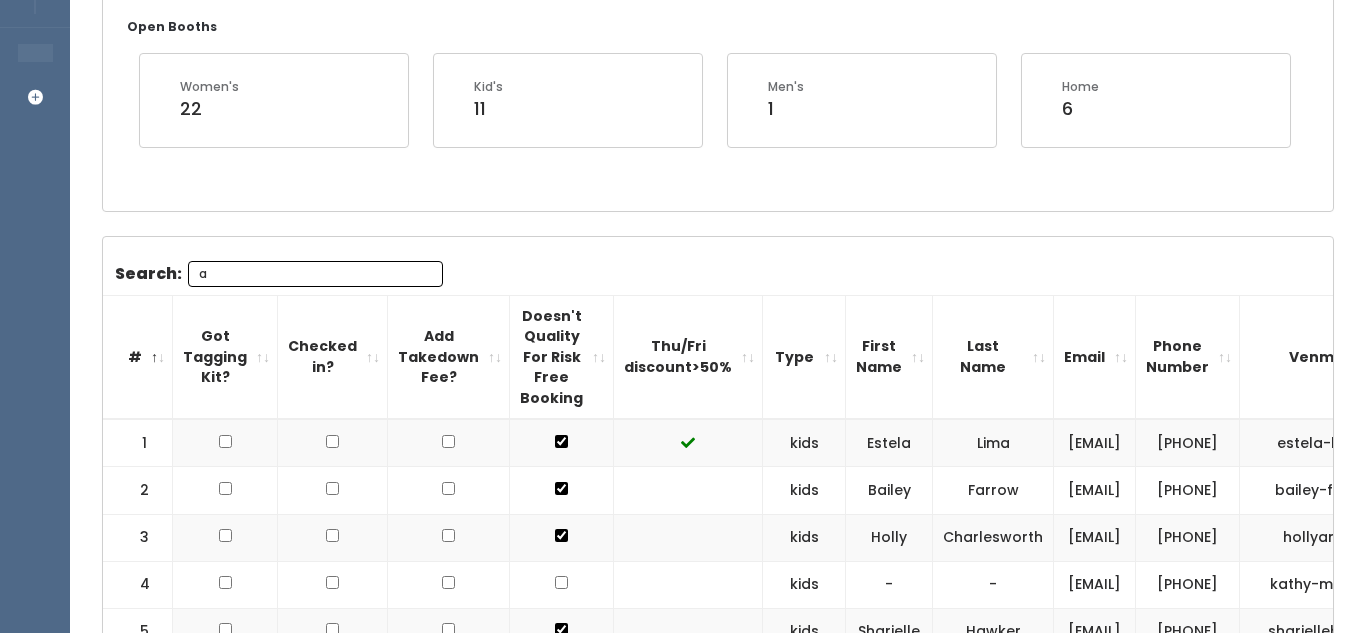 type 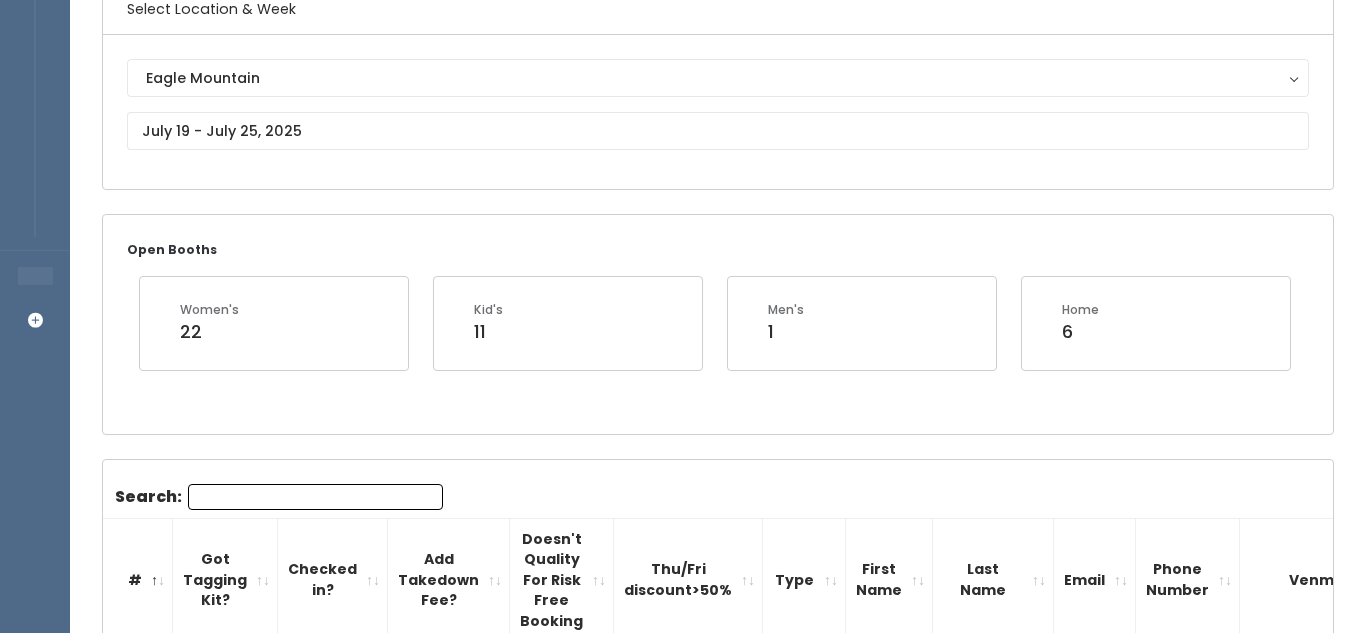 scroll, scrollTop: 0, scrollLeft: 0, axis: both 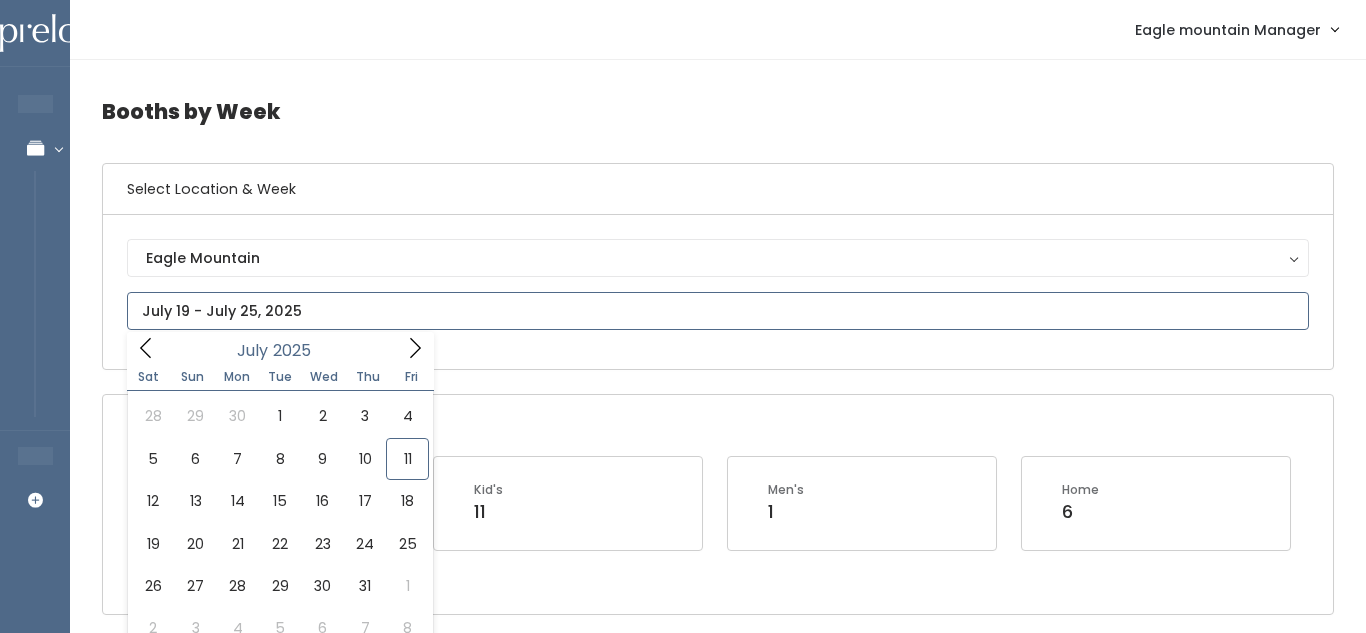 click at bounding box center (718, 311) 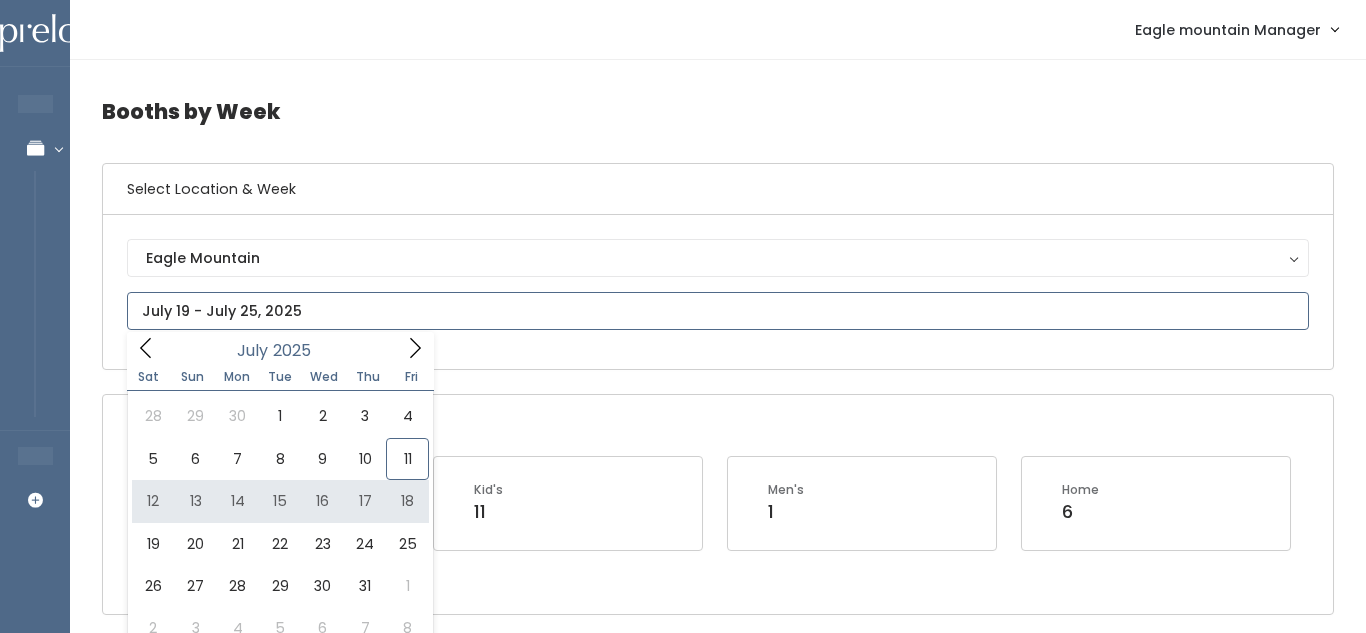 type on "July 12 to July 18" 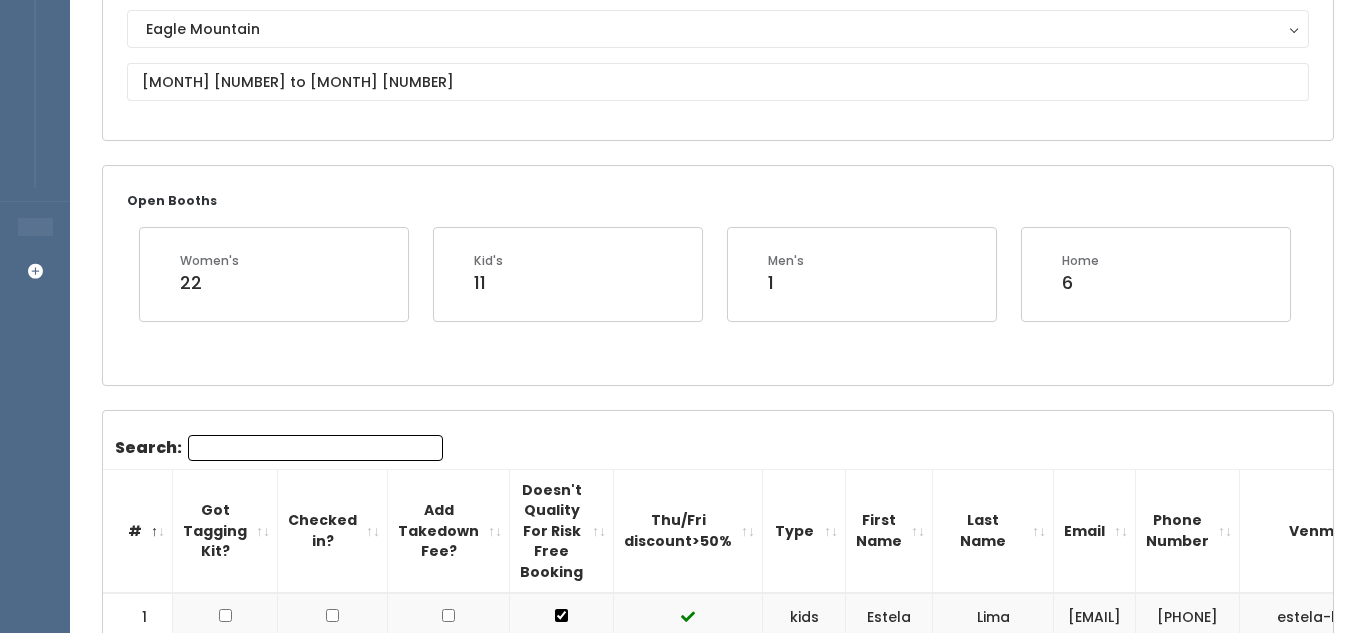 scroll, scrollTop: 232, scrollLeft: 0, axis: vertical 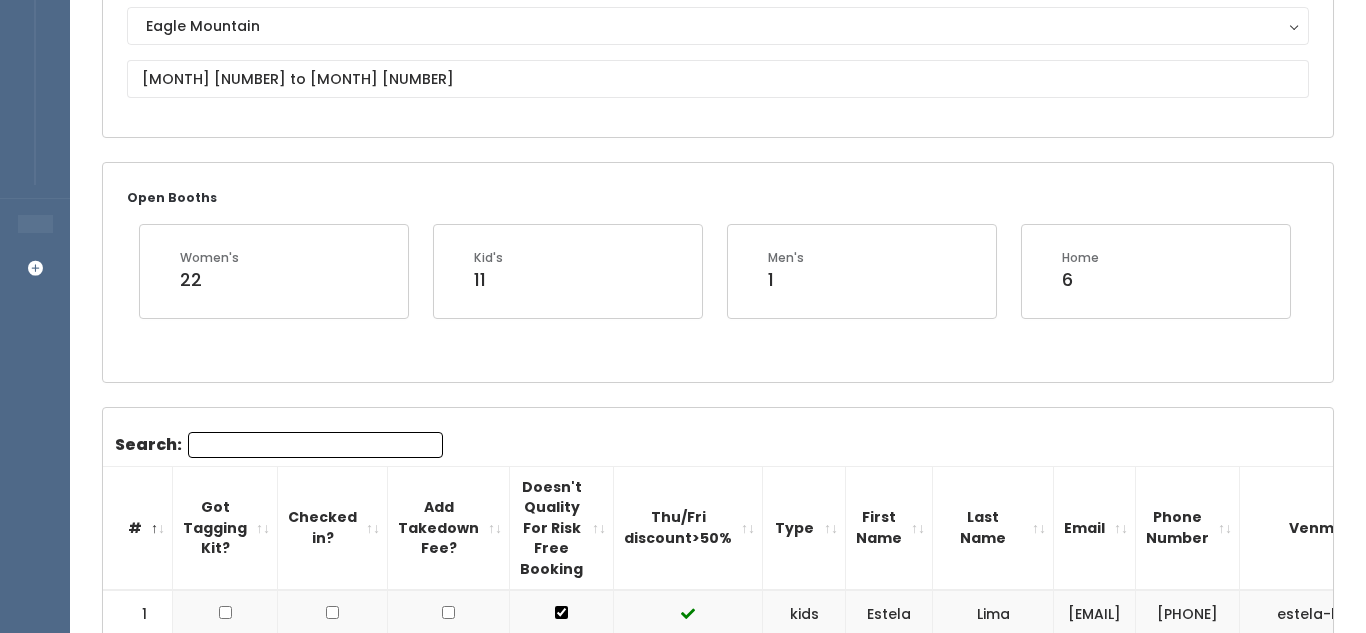 click on "Search:" at bounding box center [315, 445] 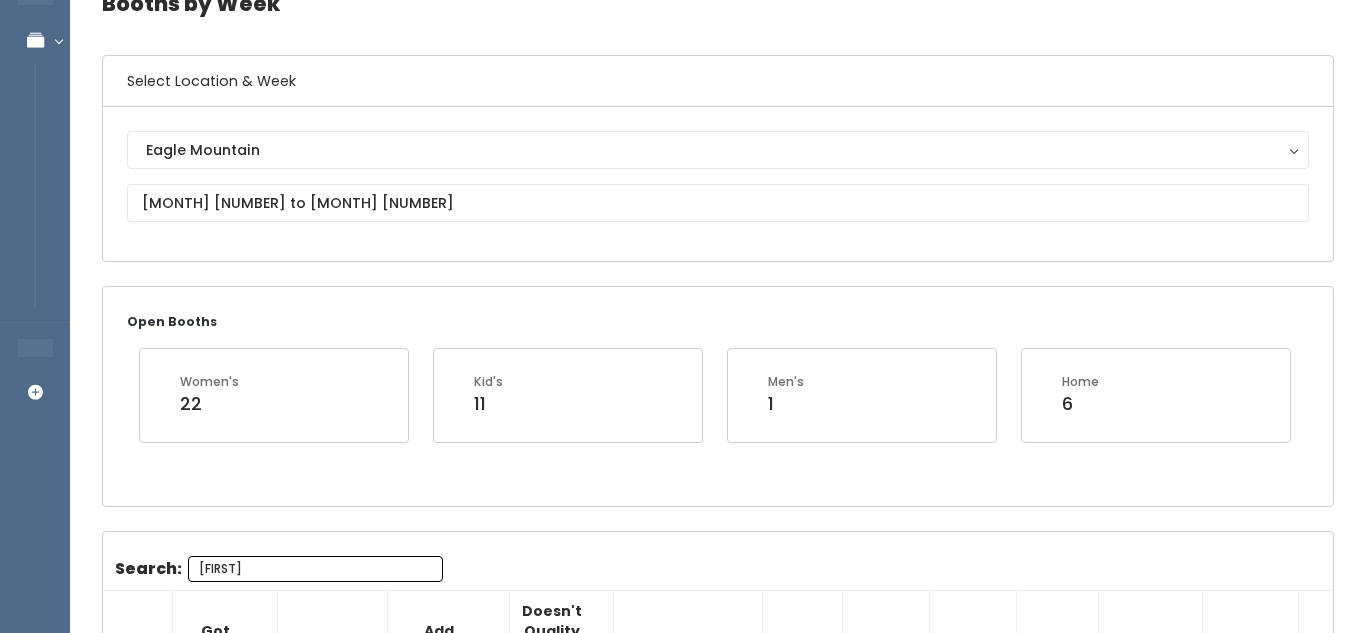 scroll, scrollTop: 88, scrollLeft: 0, axis: vertical 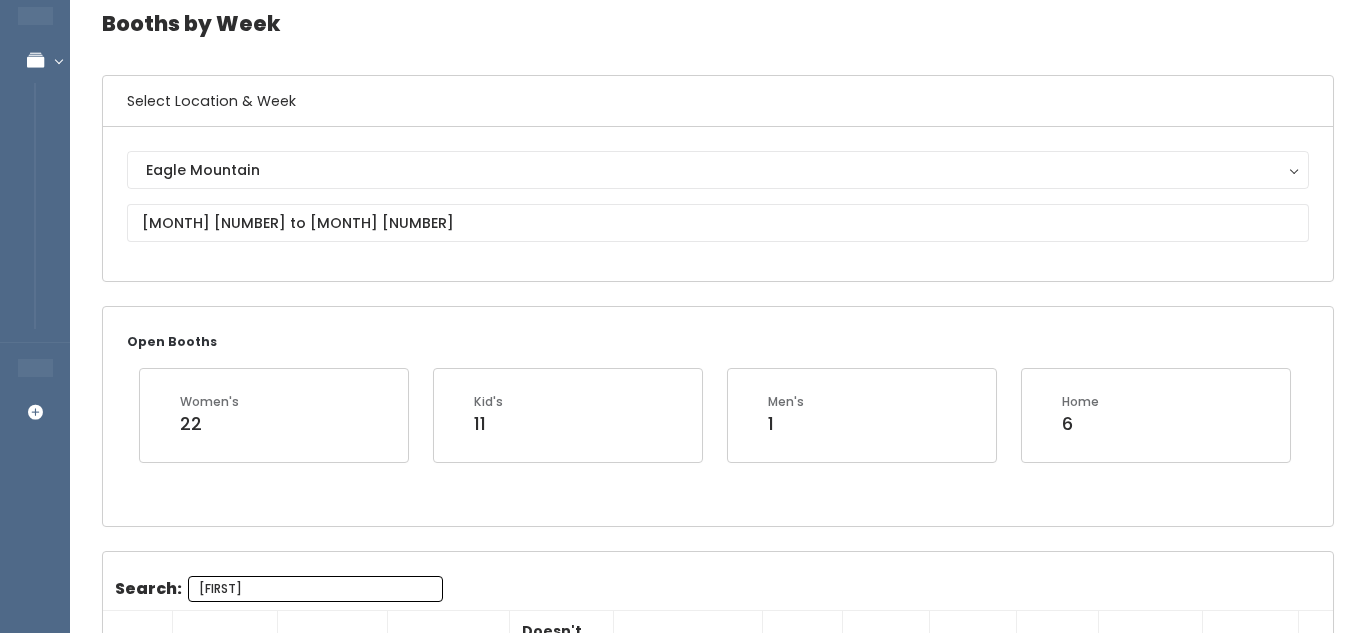 type on "[FIRST]" 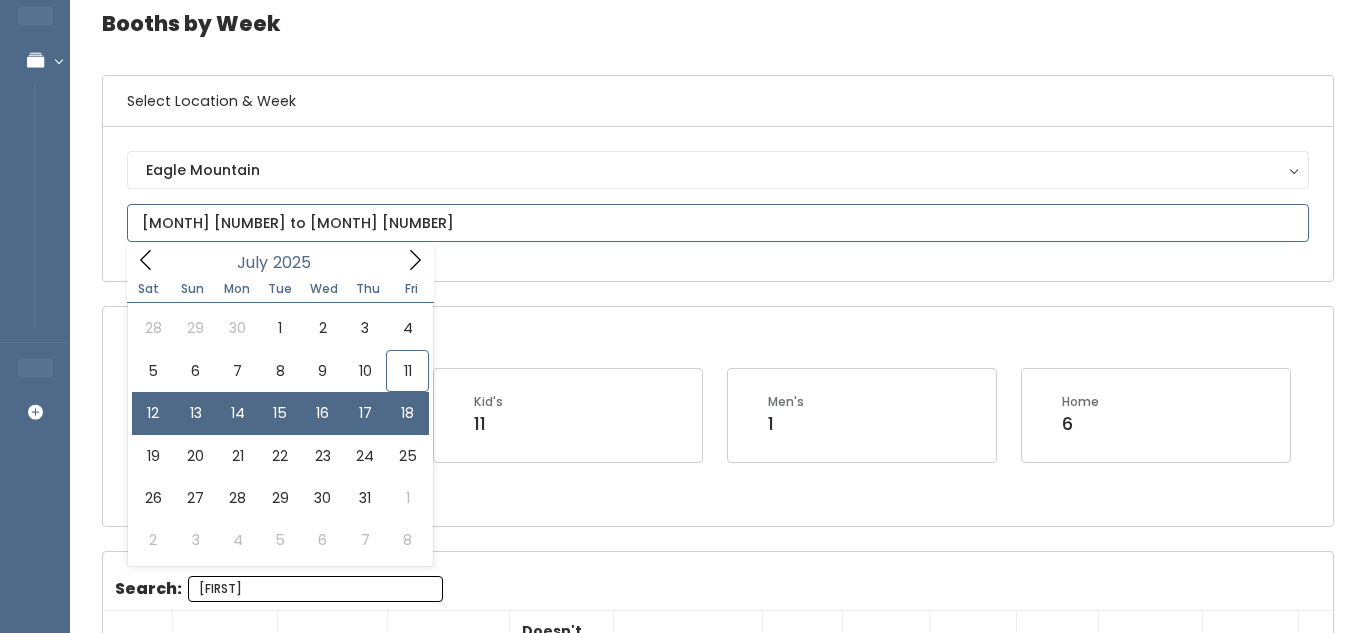 click on "July 12 to July 18" at bounding box center (718, 223) 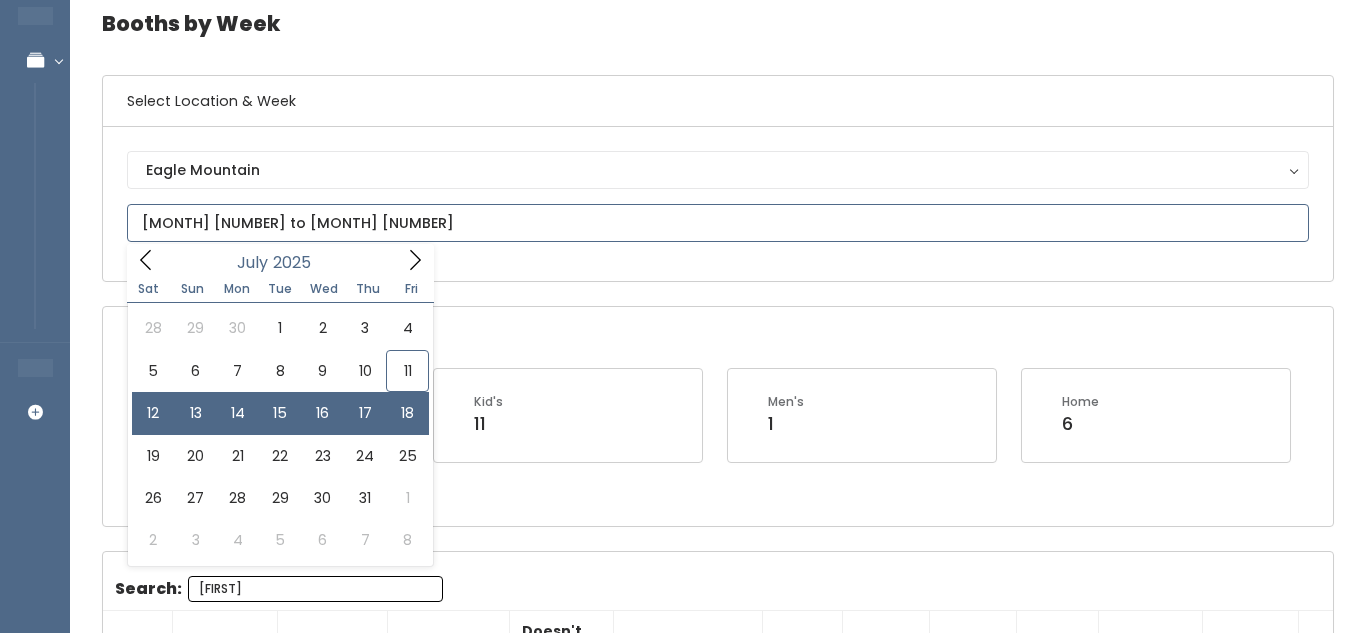 type on "July 12 to July 18" 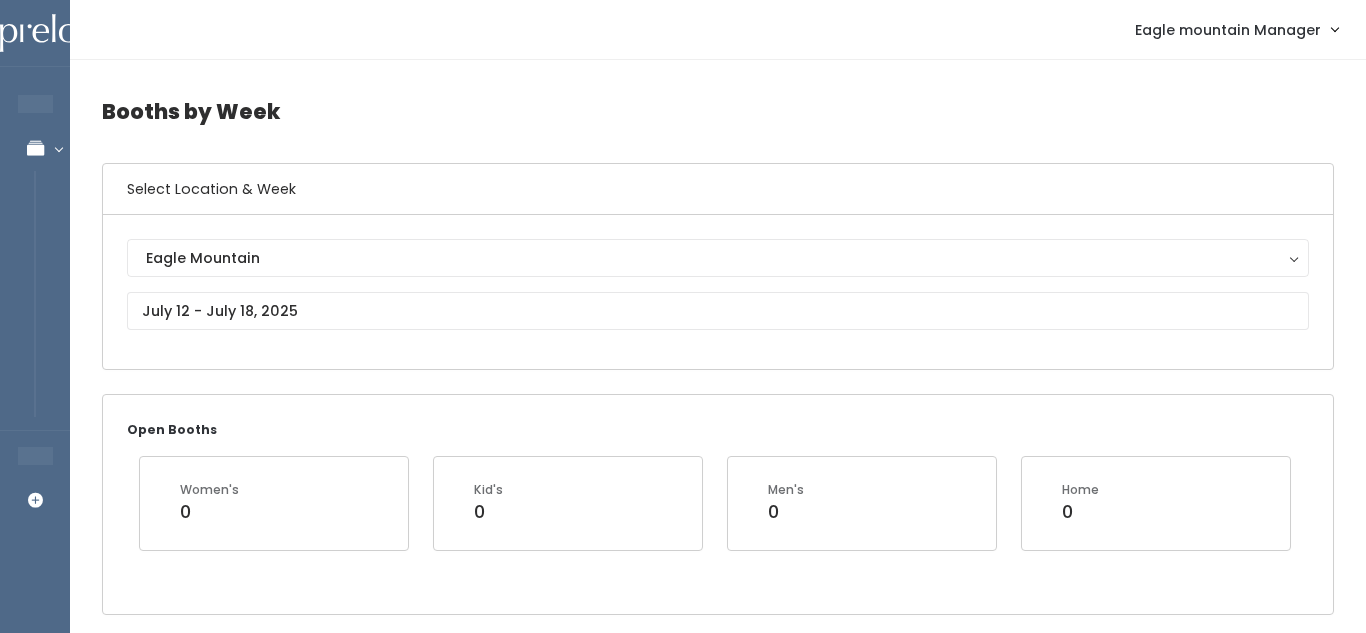 scroll, scrollTop: 302, scrollLeft: 0, axis: vertical 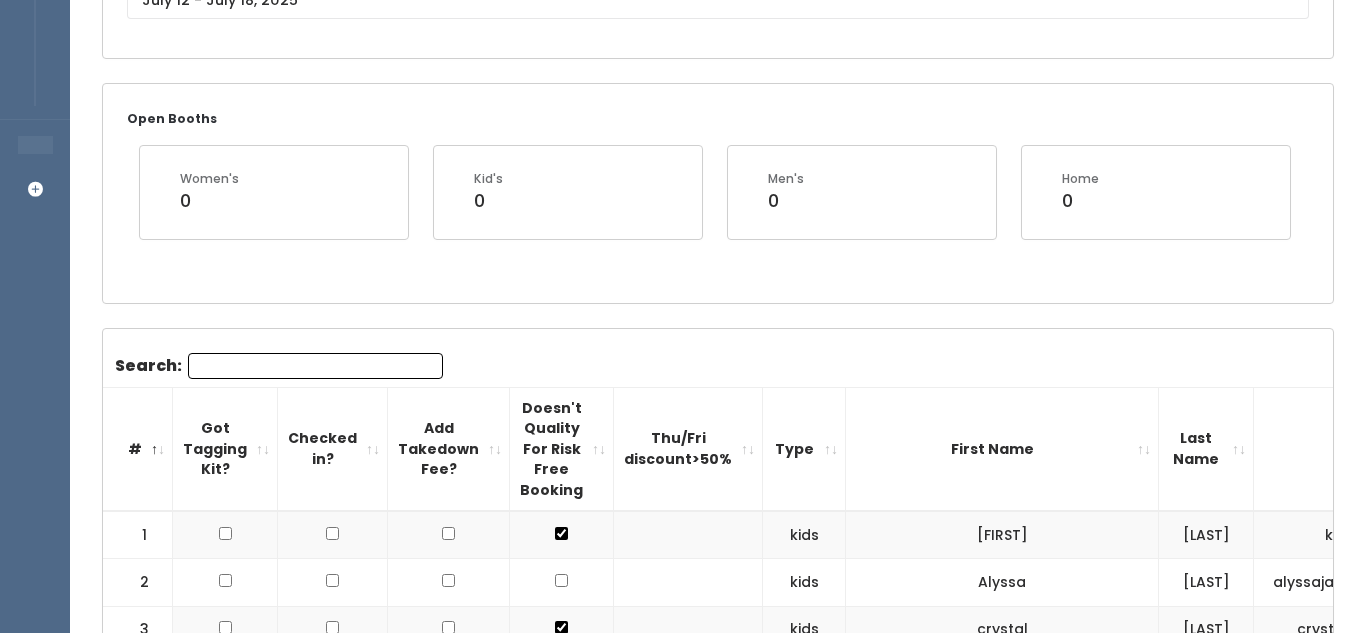 click on "Search:" at bounding box center (315, 366) 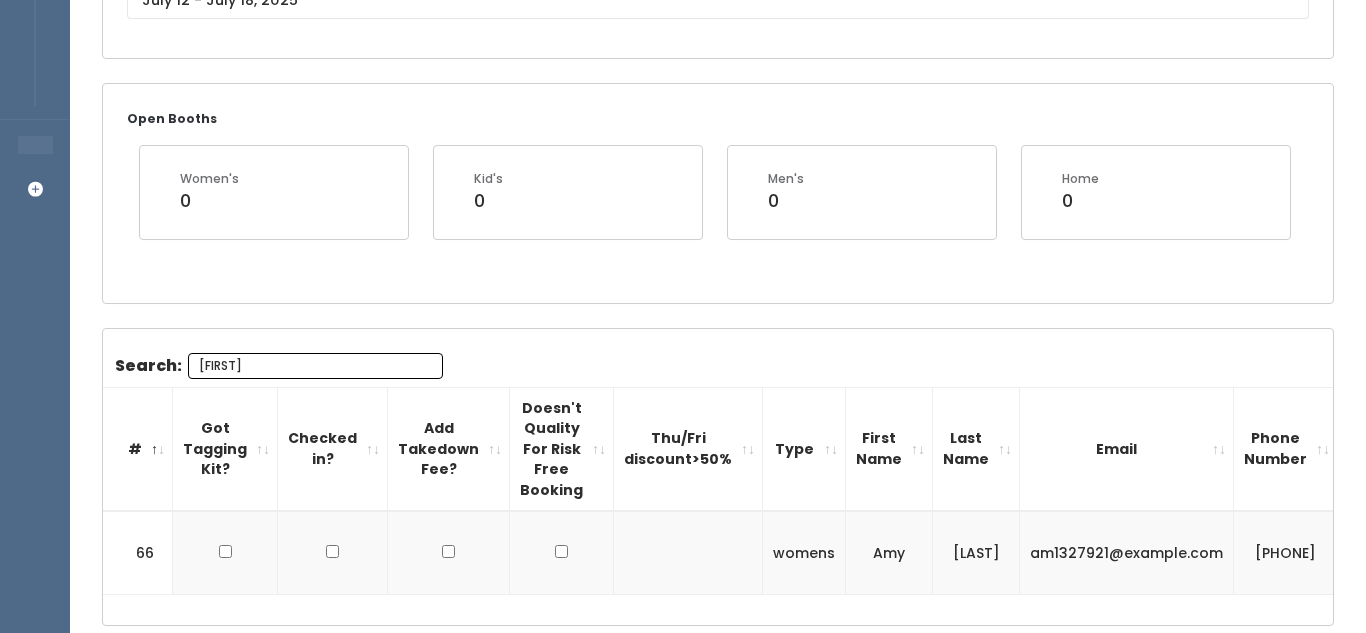 scroll, scrollTop: 360, scrollLeft: 0, axis: vertical 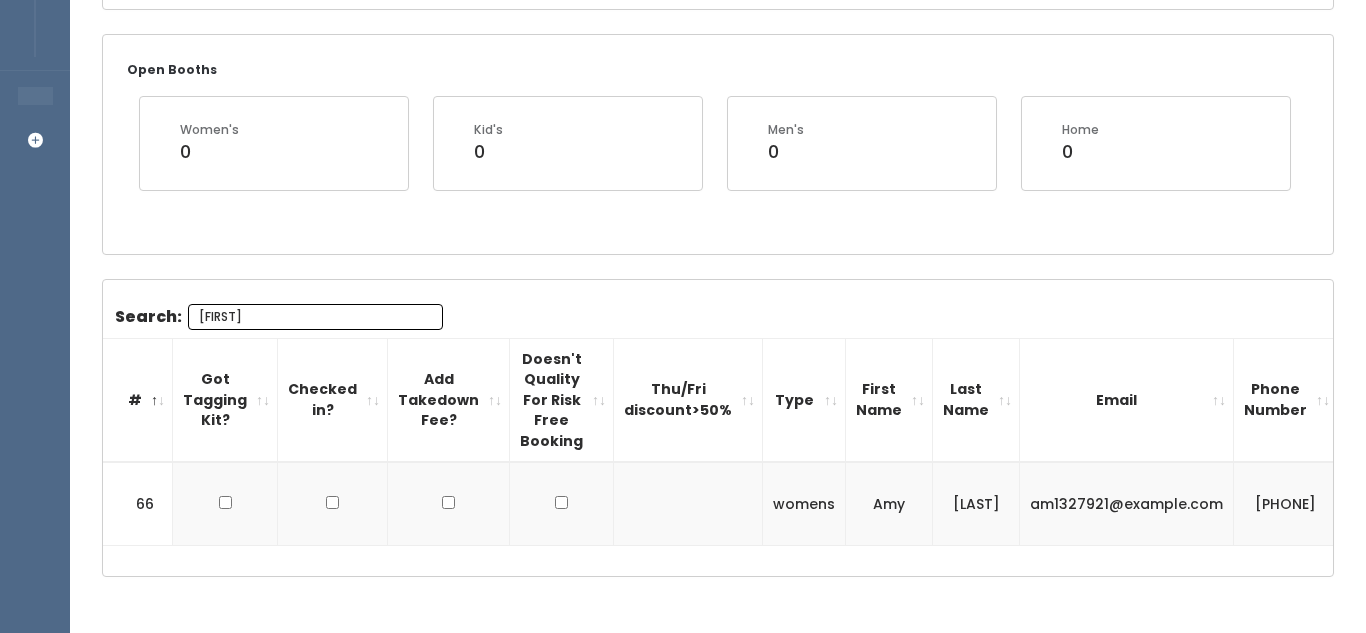 type on "[FIRST]" 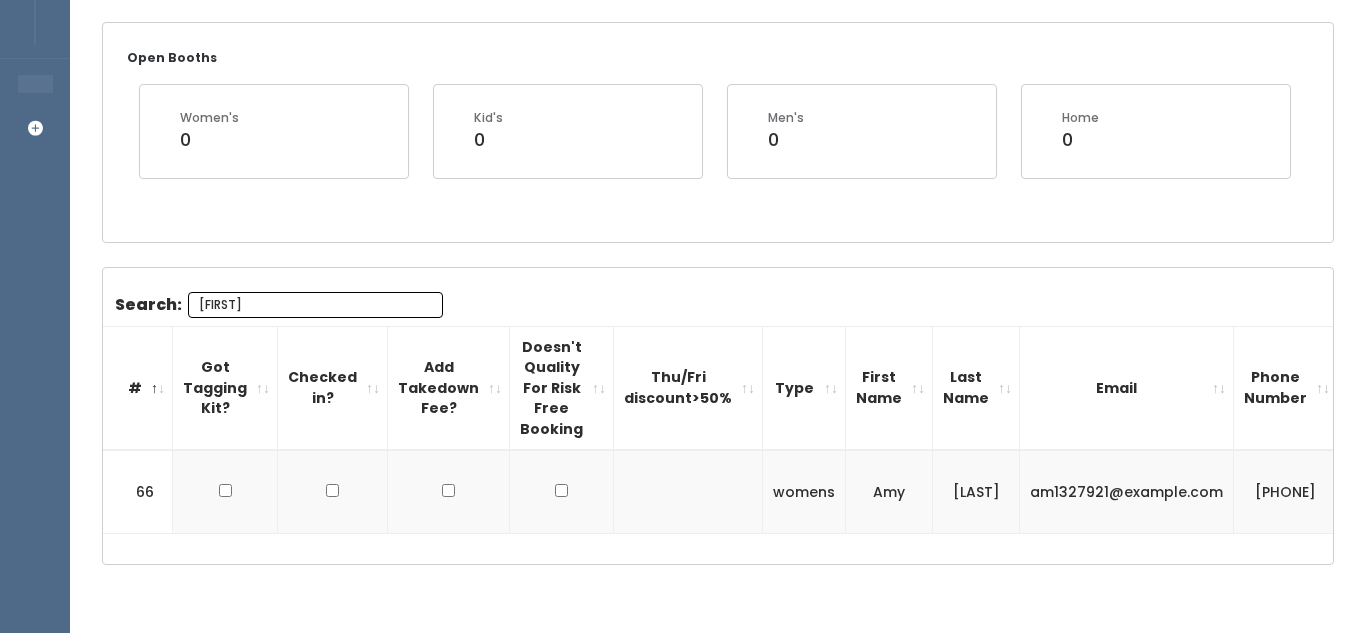 scroll, scrollTop: 375, scrollLeft: 0, axis: vertical 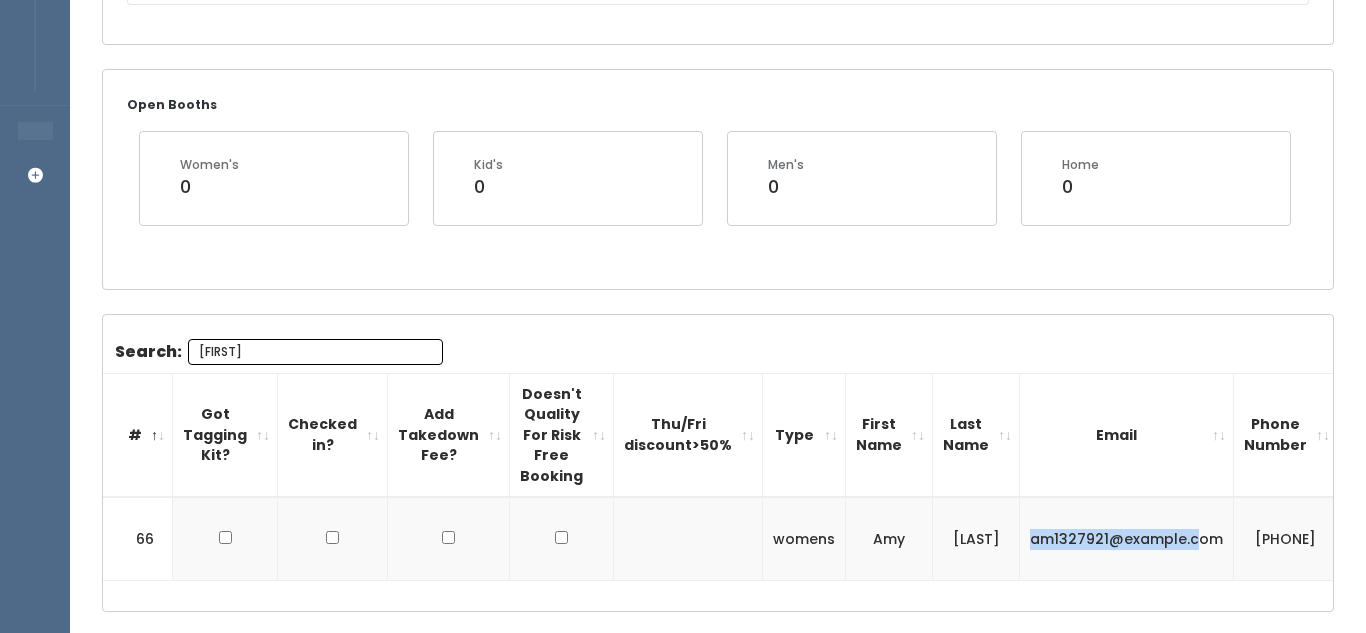 drag, startPoint x: 995, startPoint y: 542, endPoint x: 1162, endPoint y: 543, distance: 167.00299 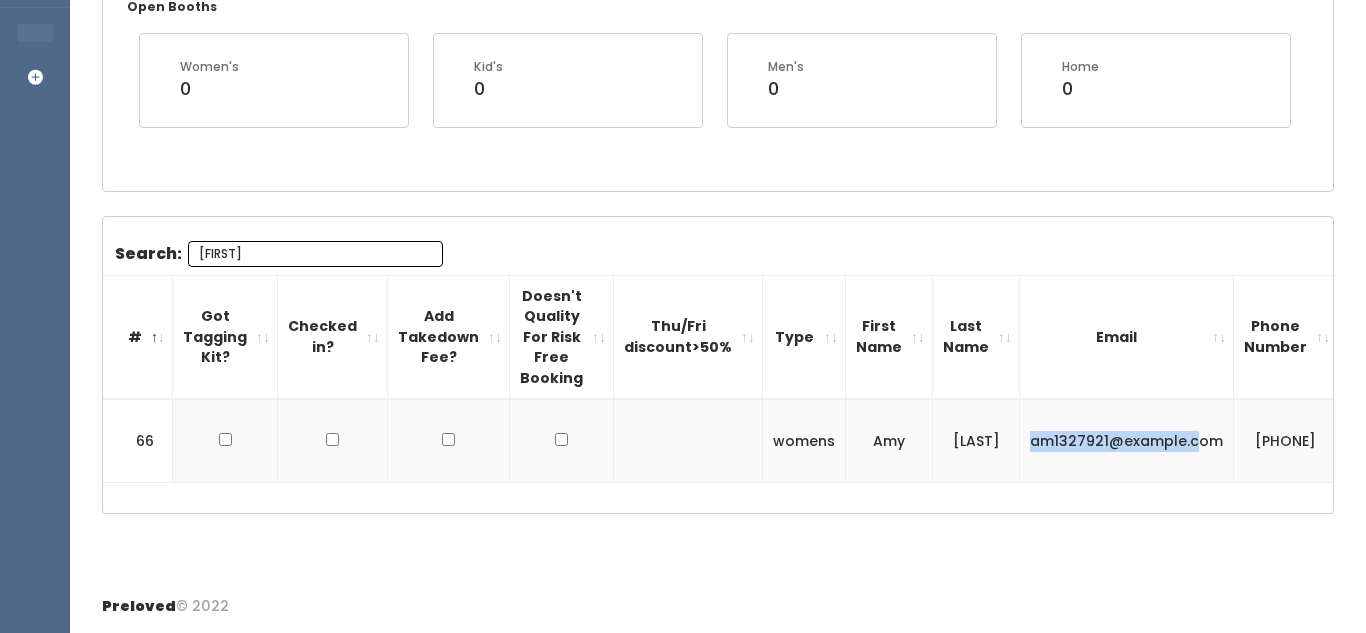 scroll, scrollTop: 422, scrollLeft: 0, axis: vertical 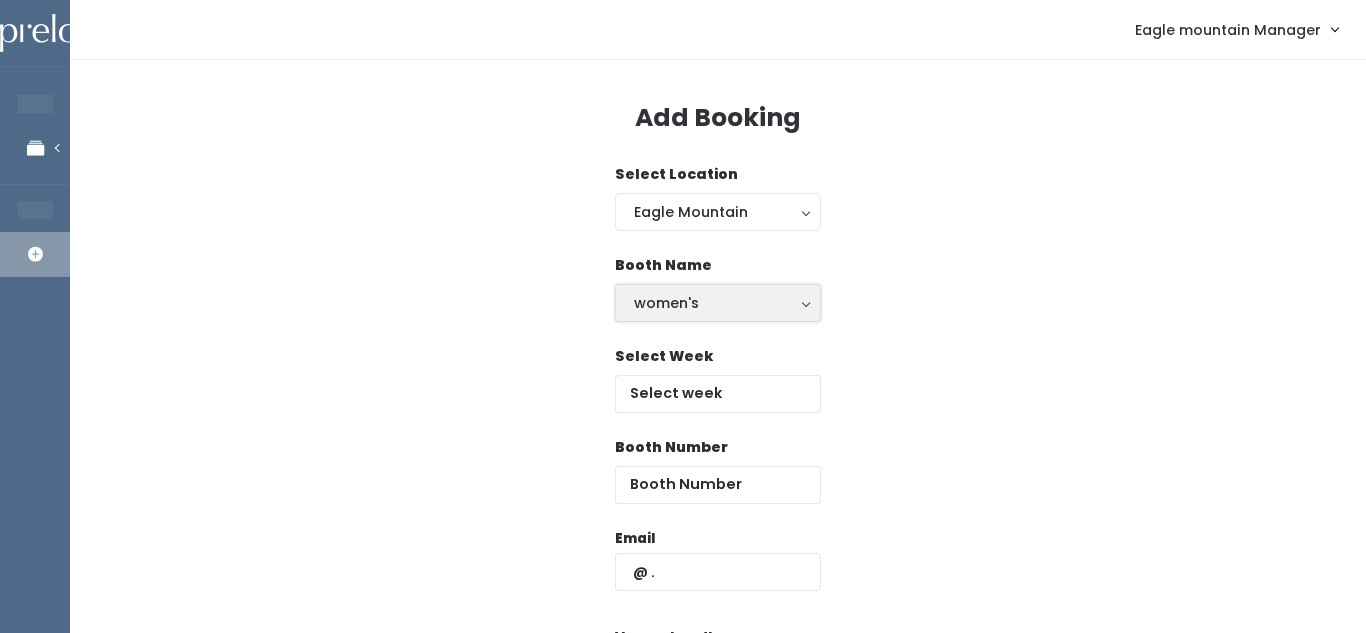 click on "women's" at bounding box center [718, 303] 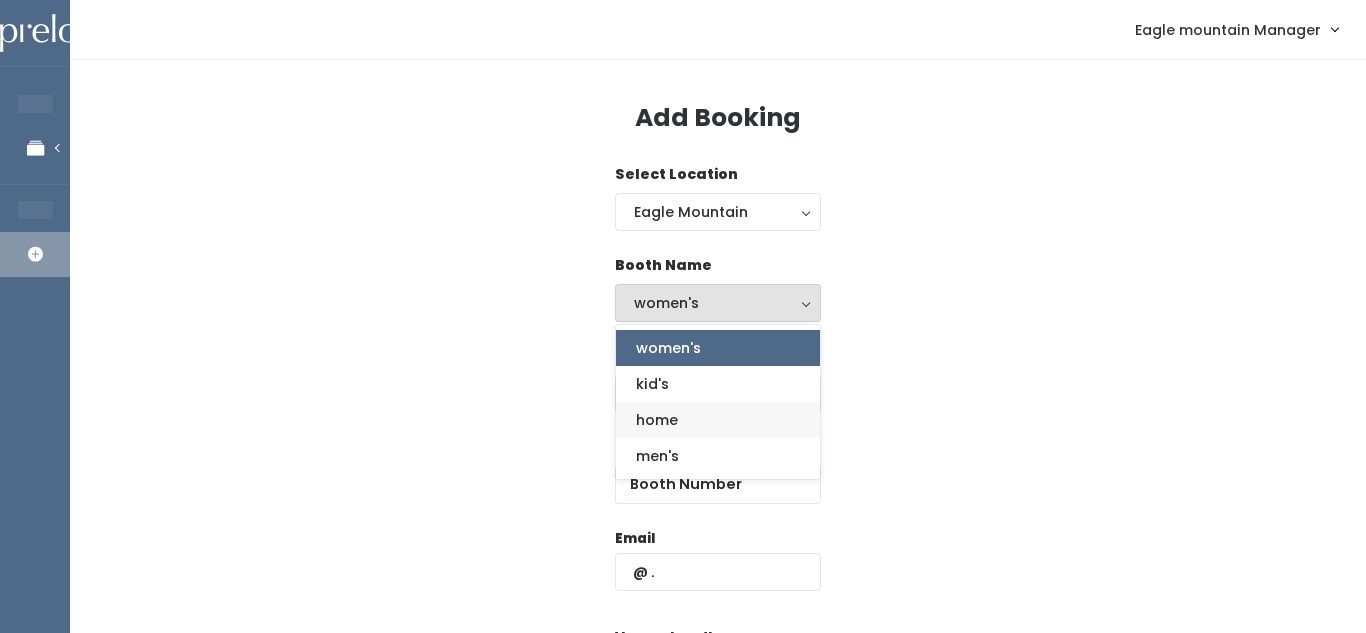 click on "home" at bounding box center (657, 420) 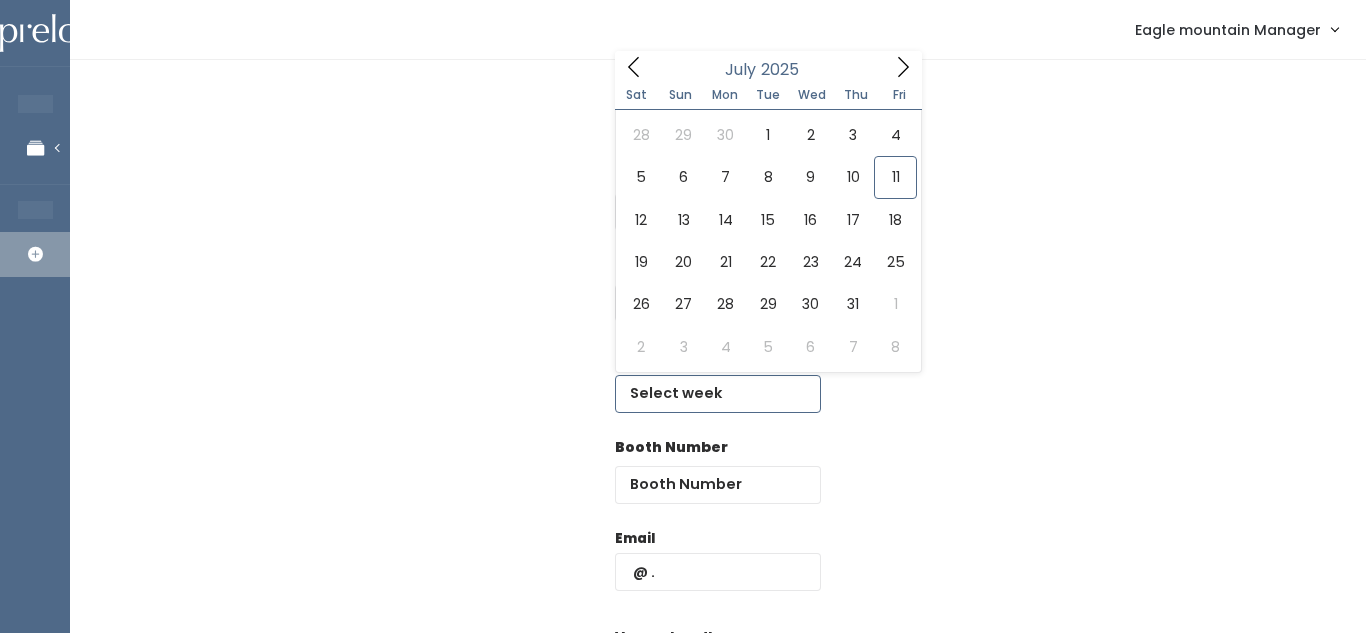 click at bounding box center (718, 394) 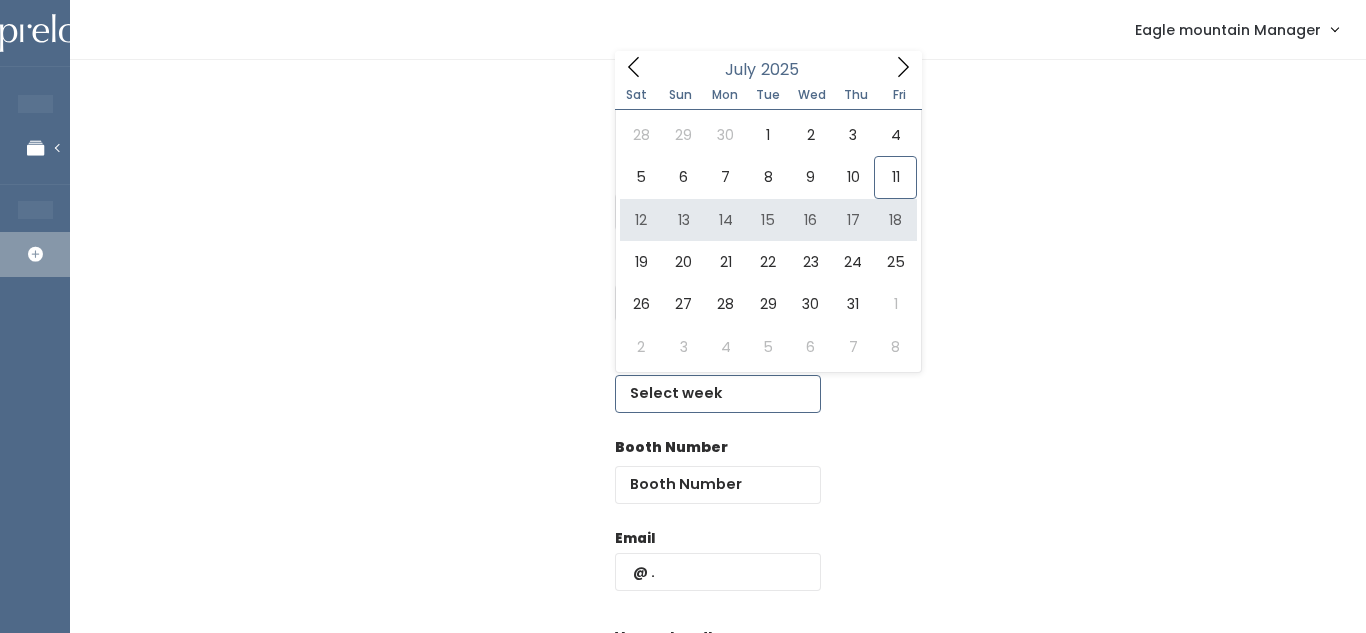 type on "July 12 to July 18" 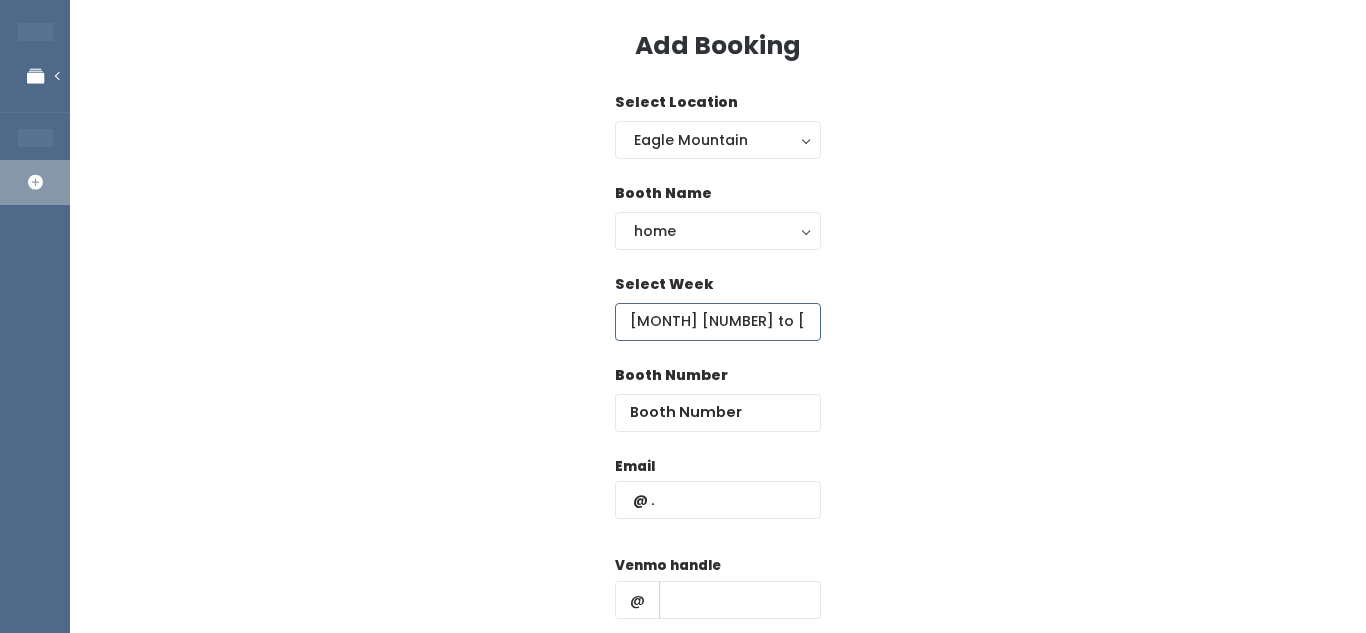 scroll, scrollTop: 85, scrollLeft: 0, axis: vertical 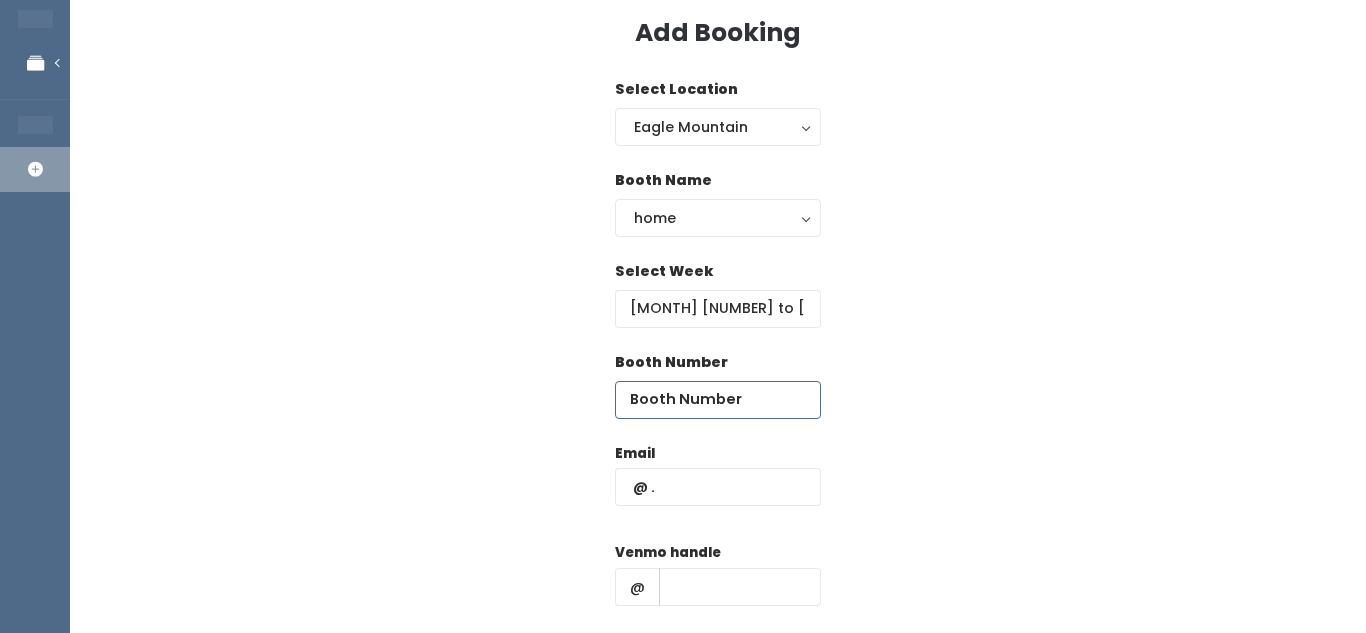 click at bounding box center [718, 400] 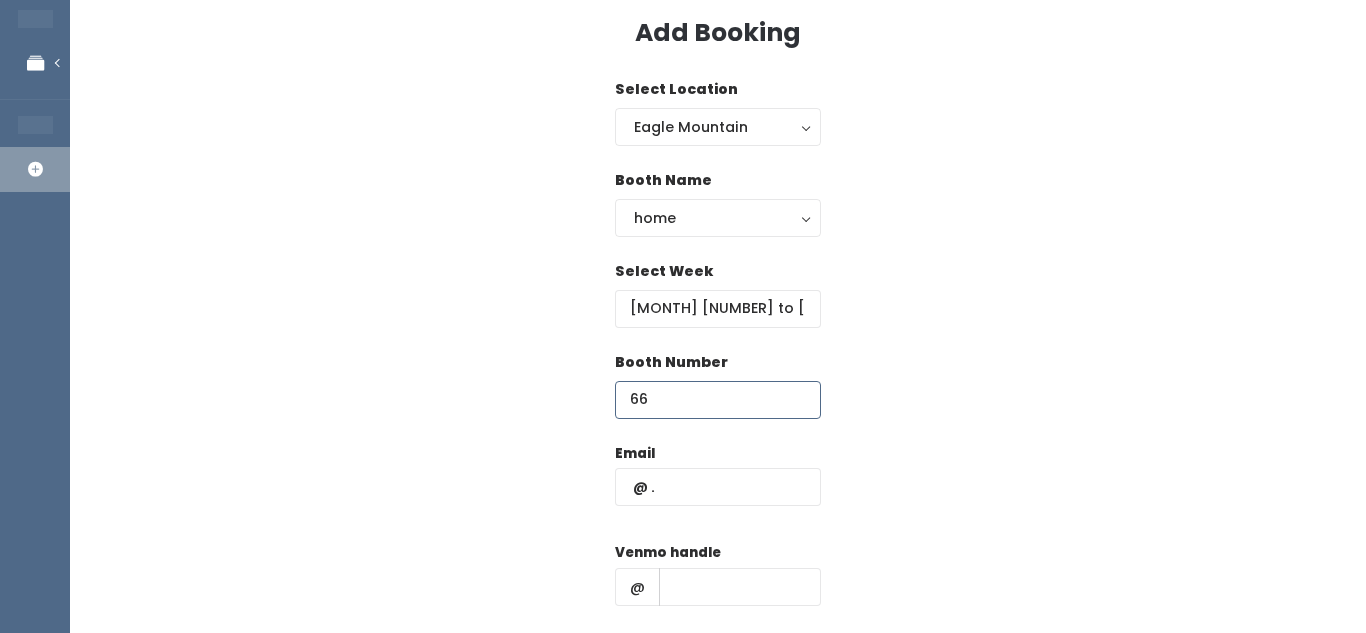 type on "66" 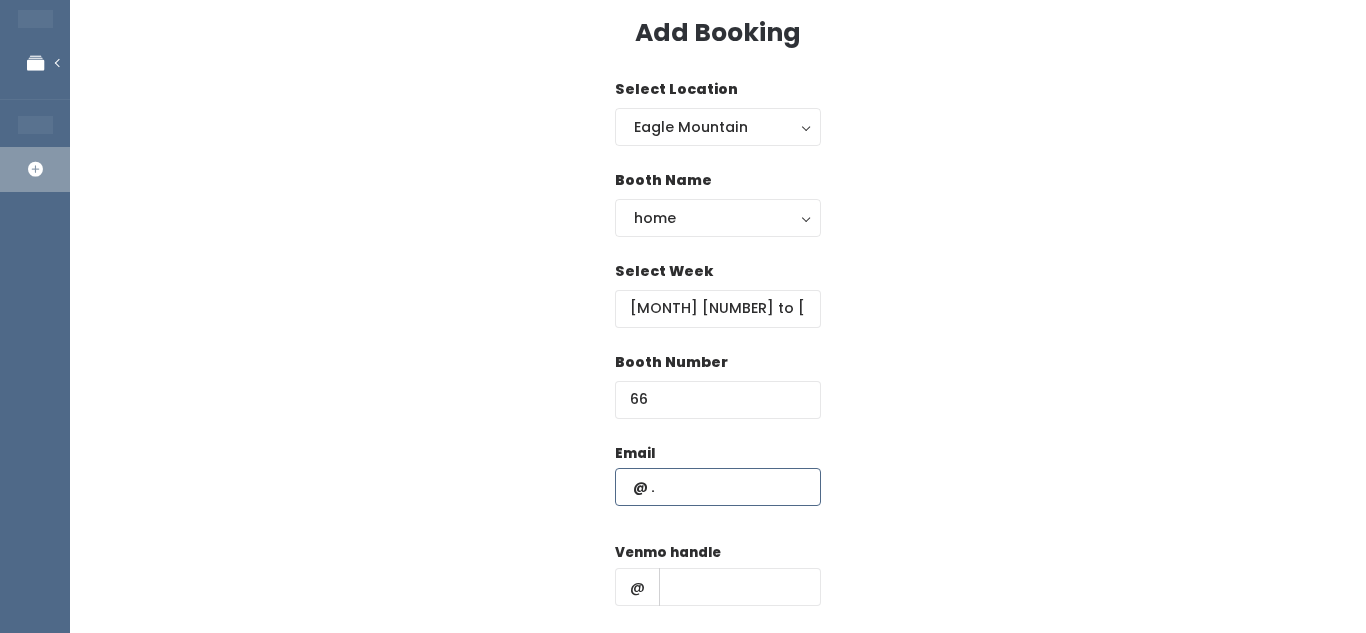 click at bounding box center (718, 487) 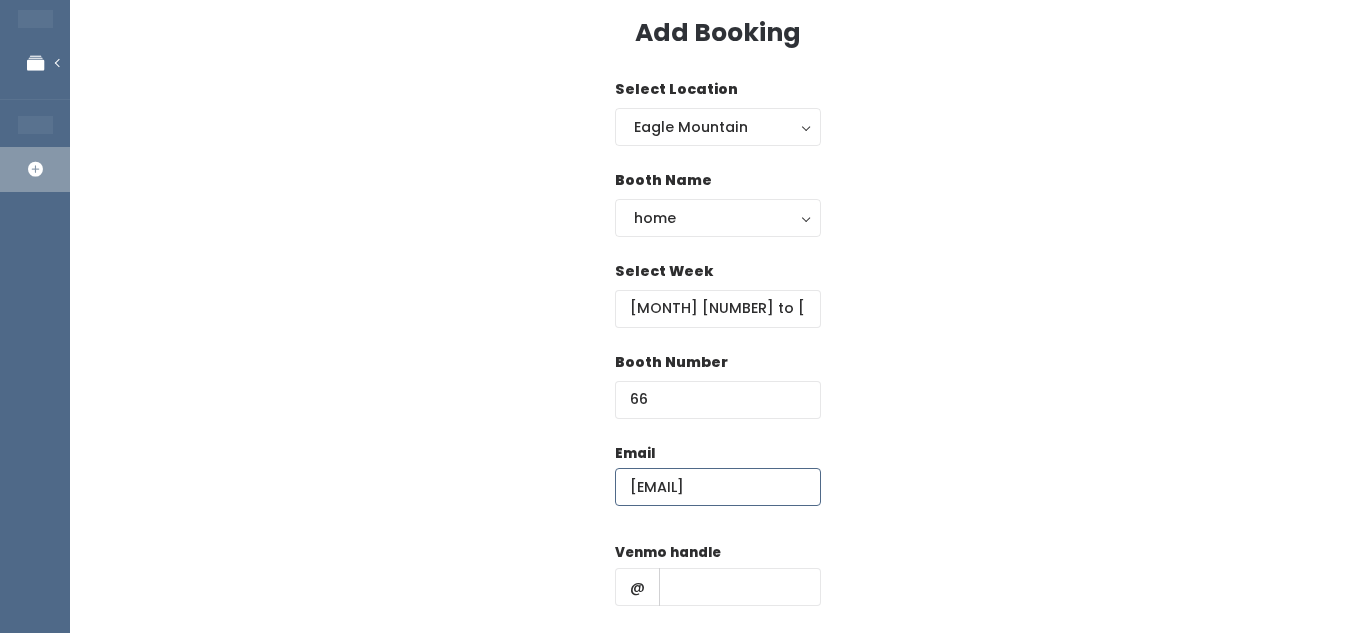 click on "am1327921@gmail.com" at bounding box center (718, 487) 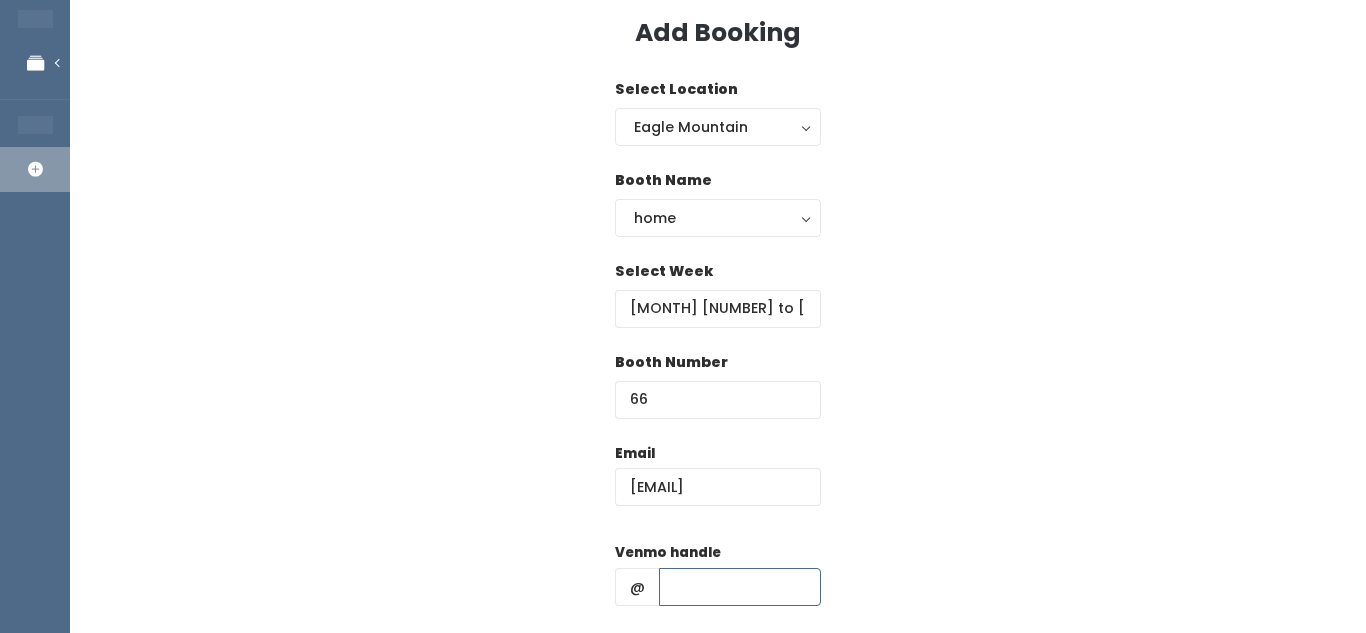 click at bounding box center [740, 587] 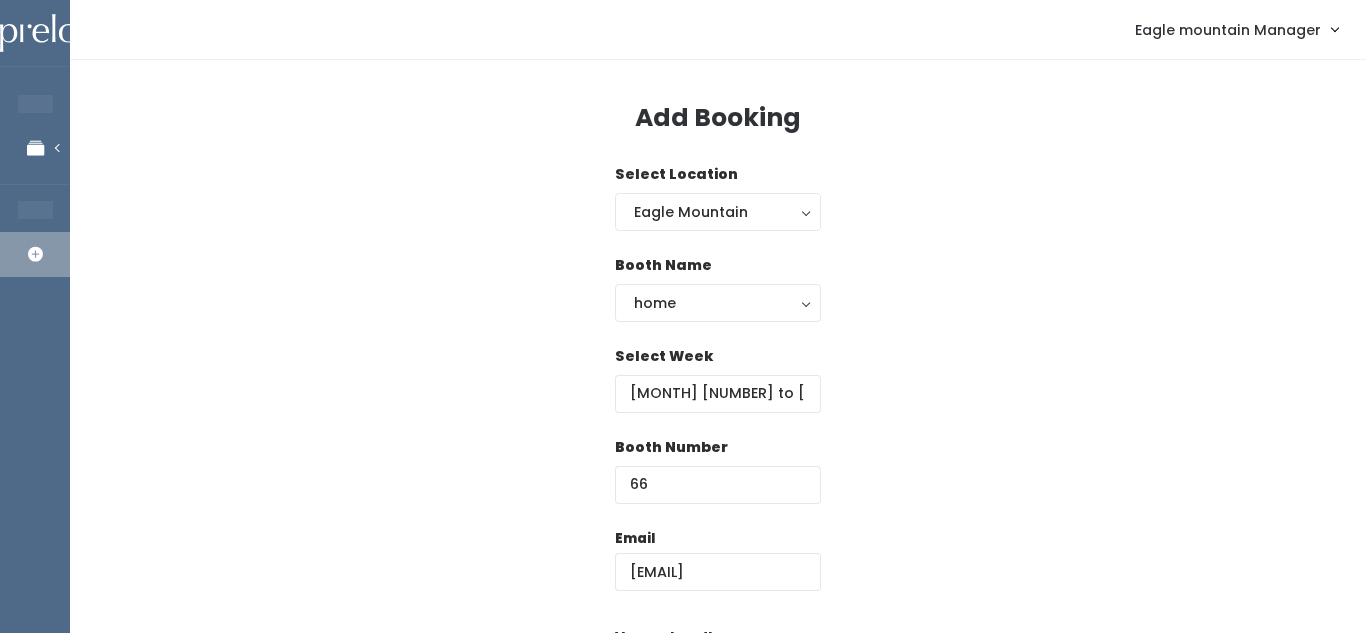 scroll, scrollTop: 324, scrollLeft: 0, axis: vertical 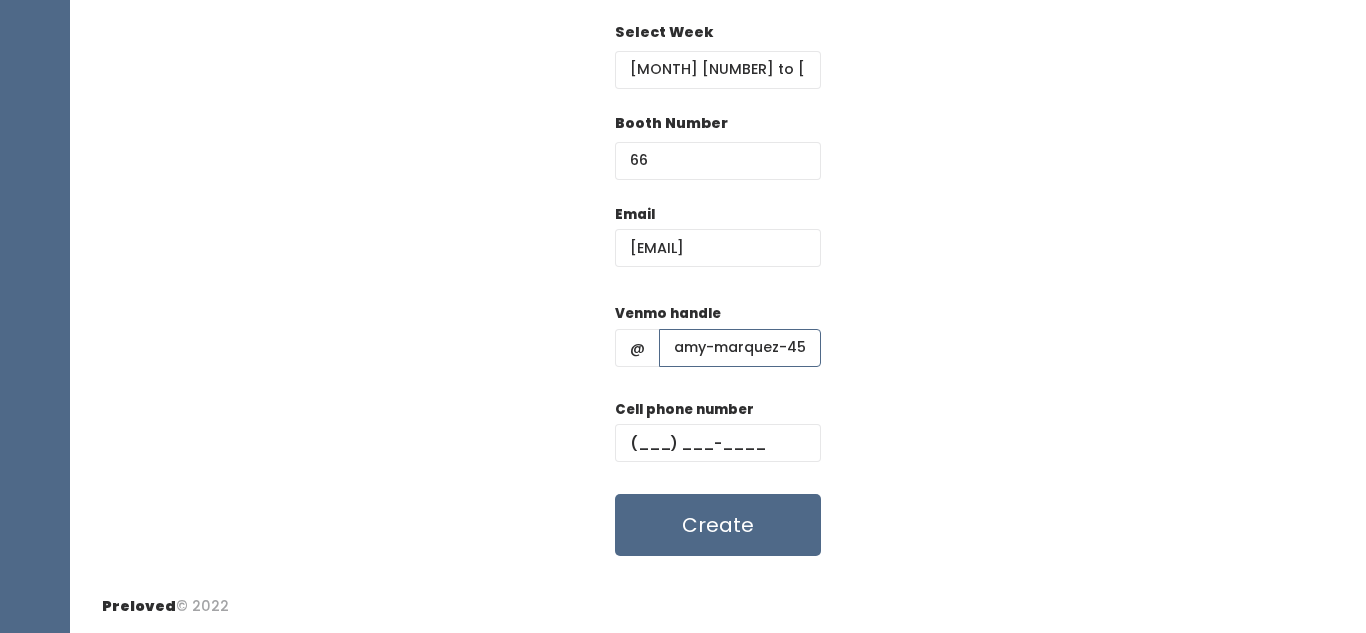 type on "amy-marquez-45" 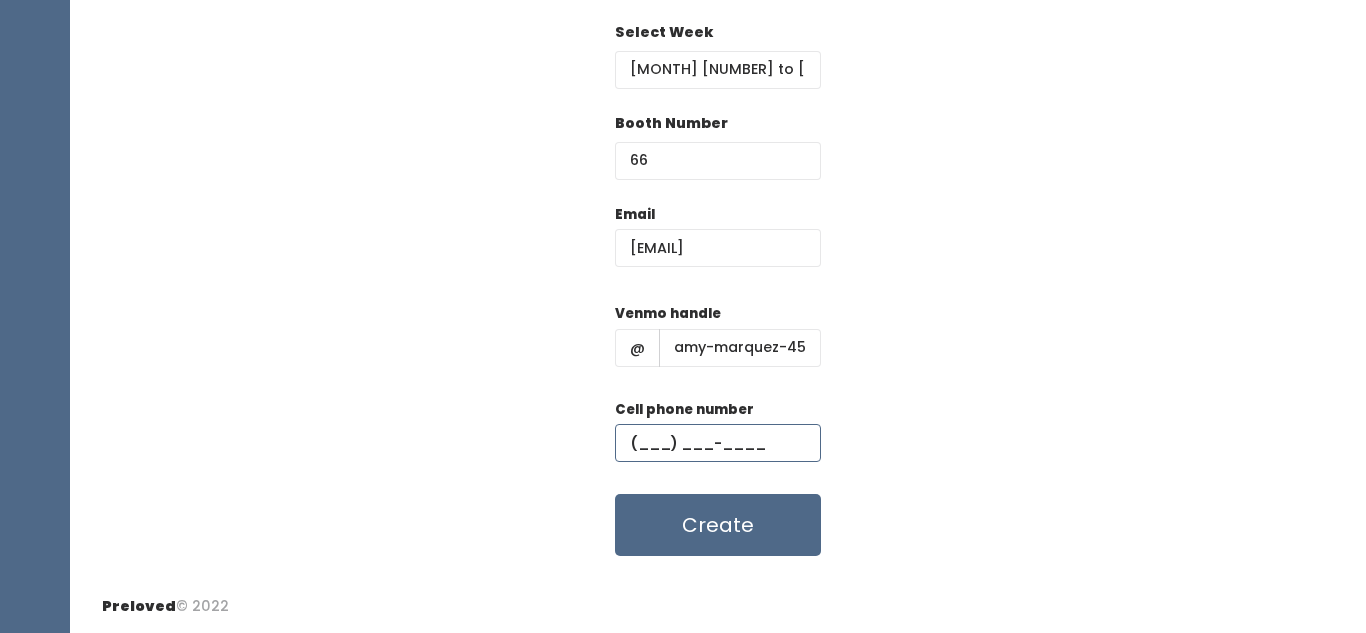 click at bounding box center (718, 443) 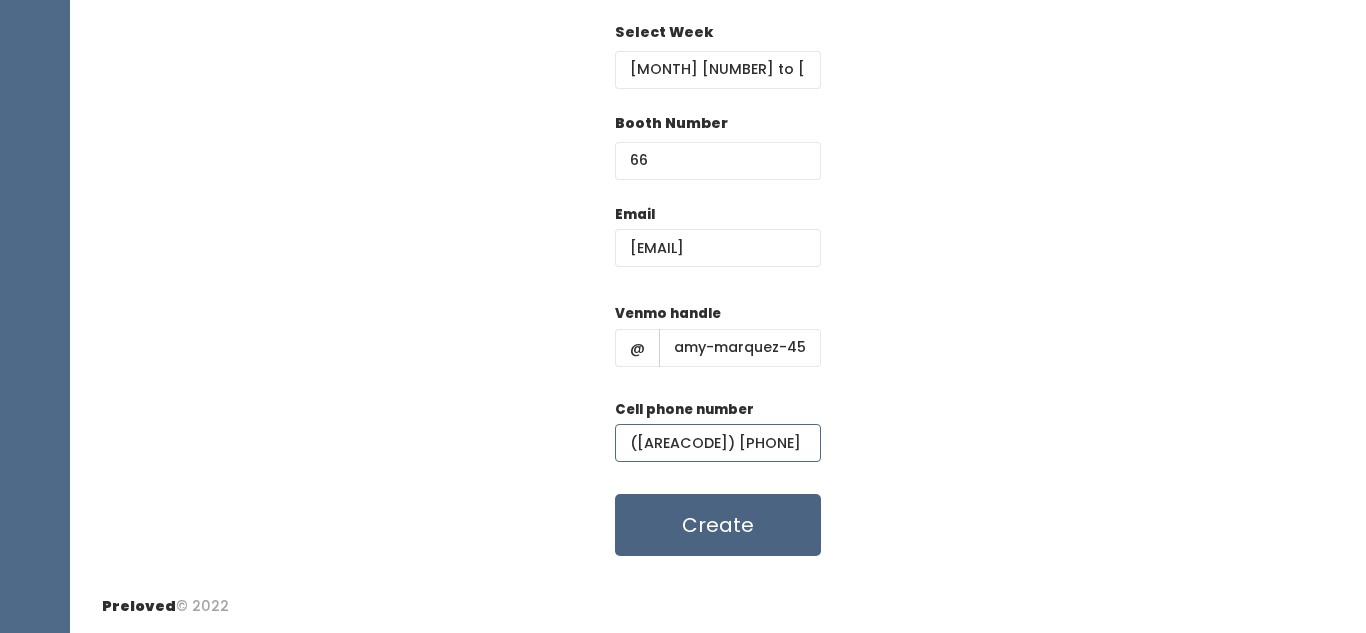 type on "[PHONE]" 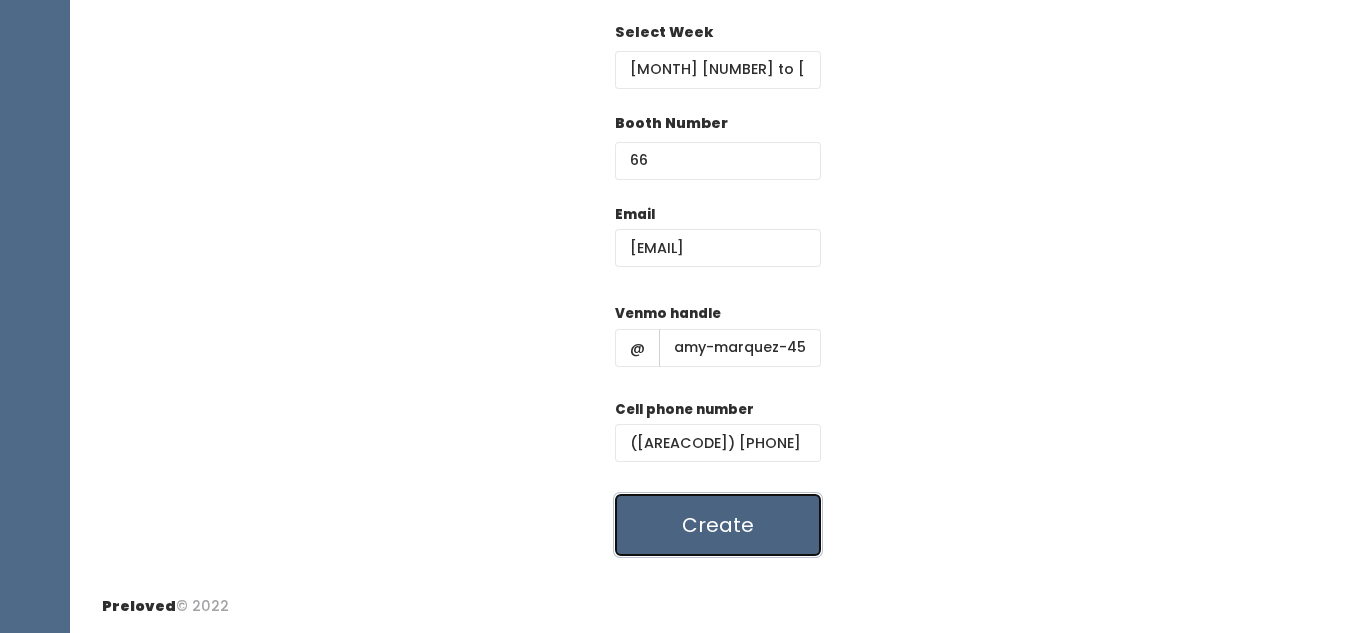 click on "Create" at bounding box center (718, 525) 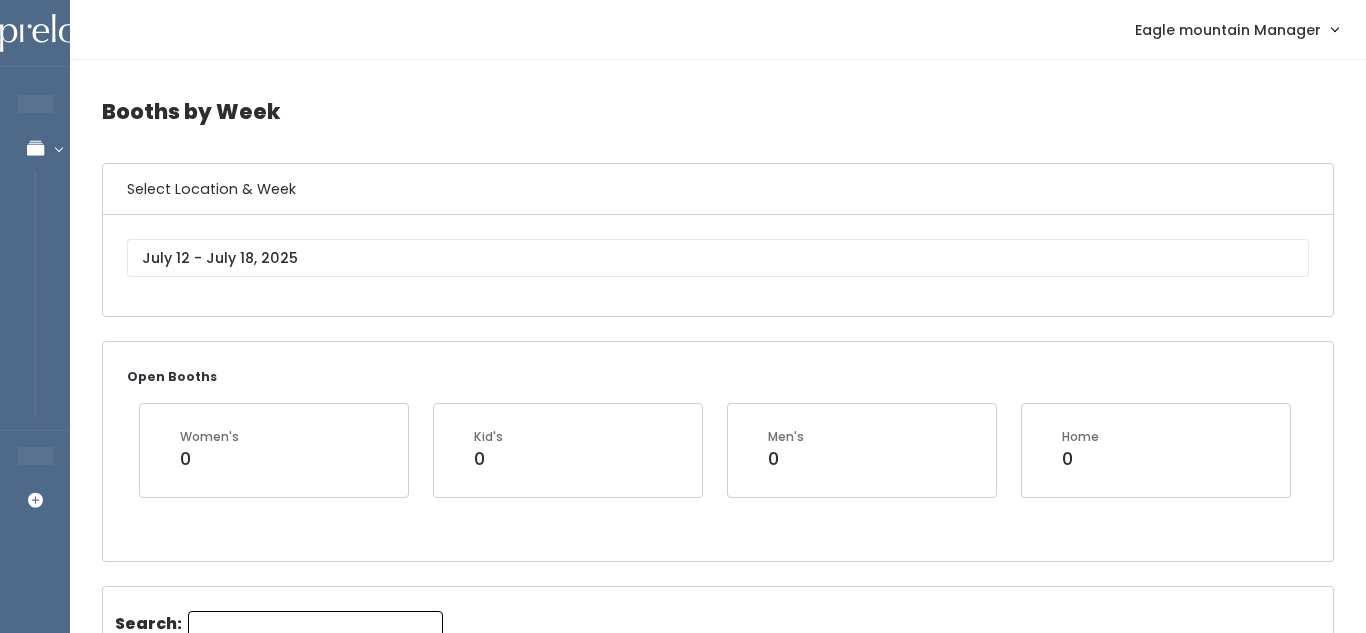 scroll, scrollTop: 0, scrollLeft: 0, axis: both 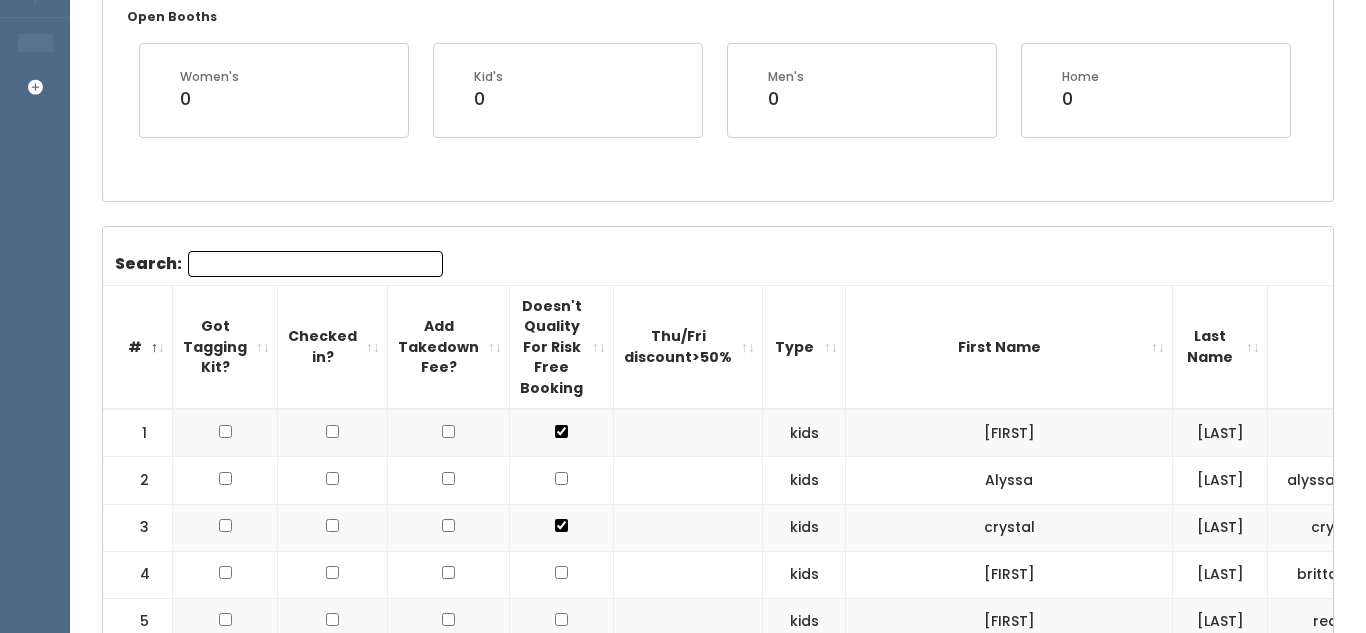 click on "Search:" at bounding box center (315, 264) 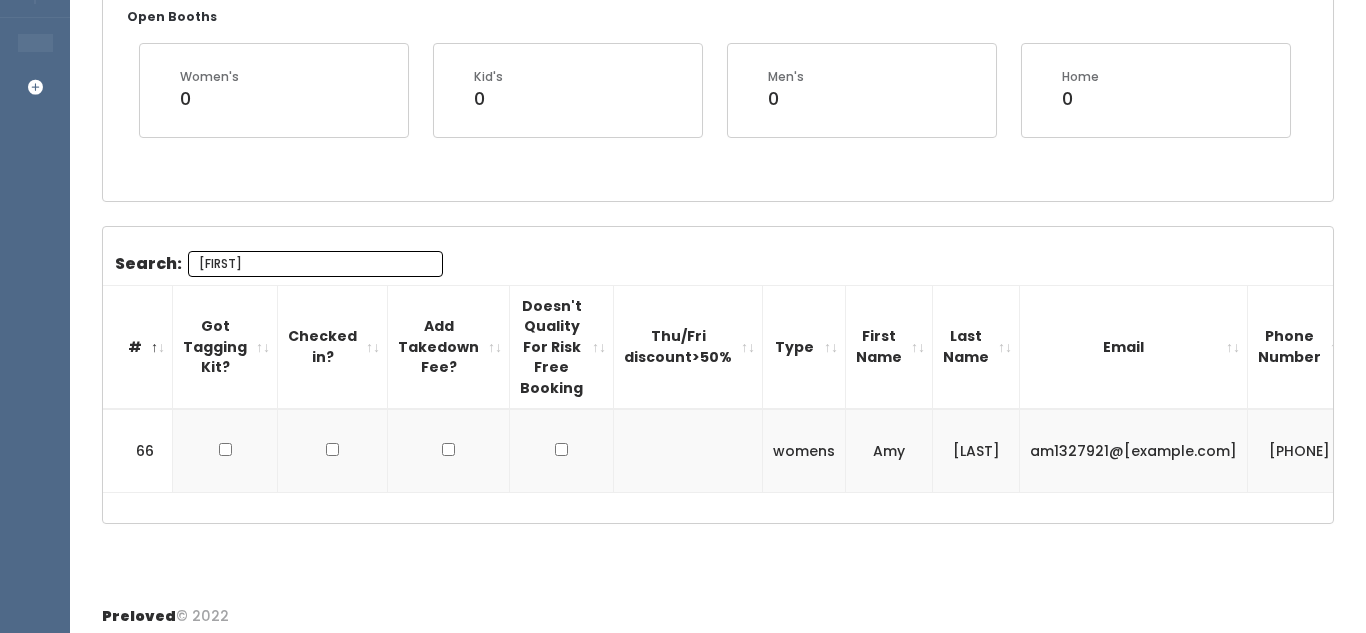 scroll, scrollTop: 0, scrollLeft: 115, axis: horizontal 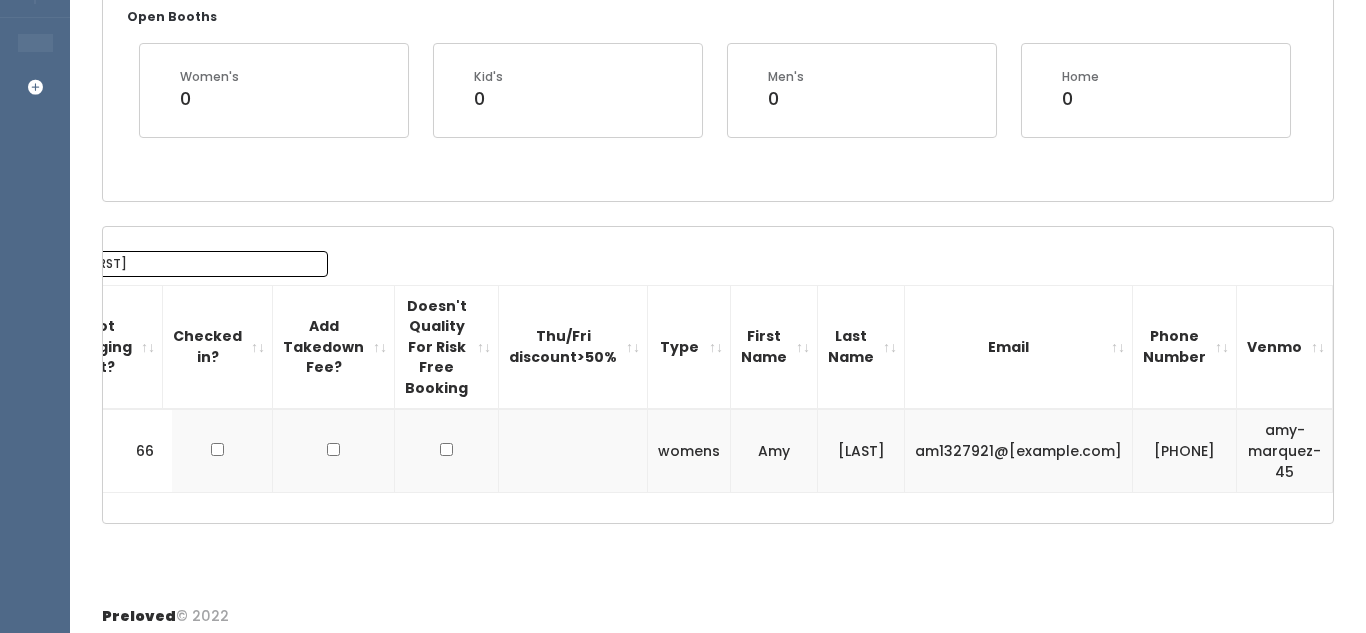 type on "[FIRST]" 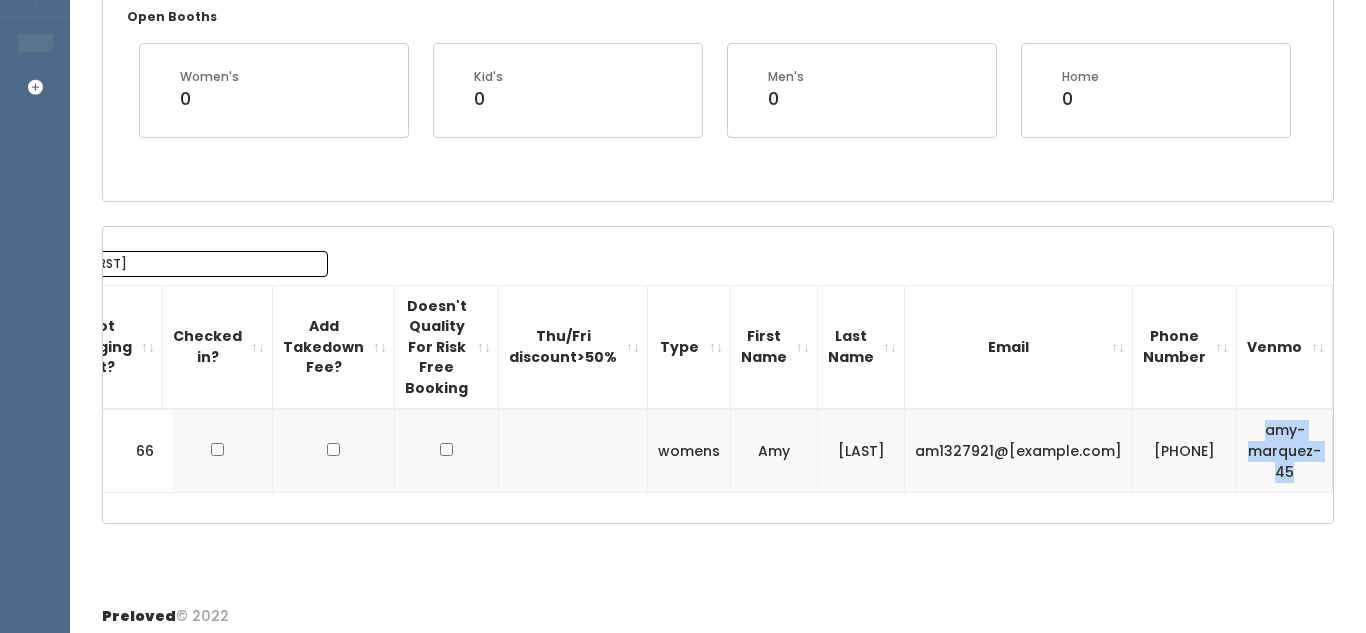 drag, startPoint x: 1188, startPoint y: 423, endPoint x: 1226, endPoint y: 464, distance: 55.9017 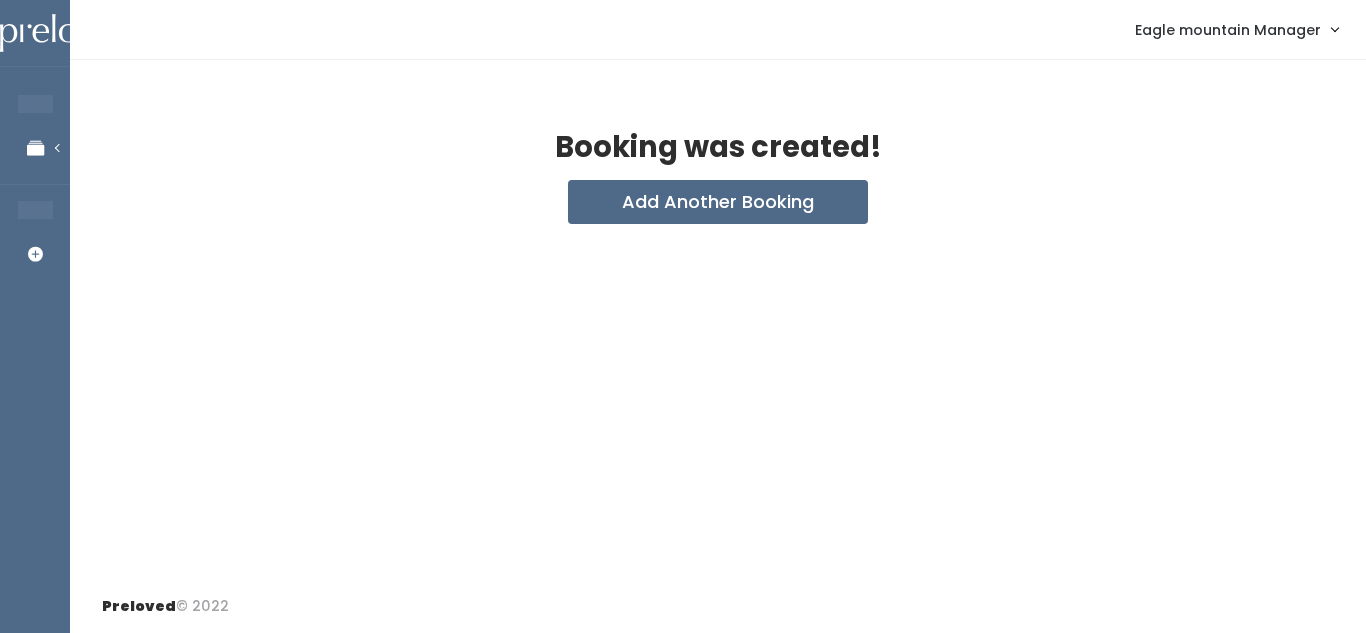 scroll, scrollTop: 0, scrollLeft: 0, axis: both 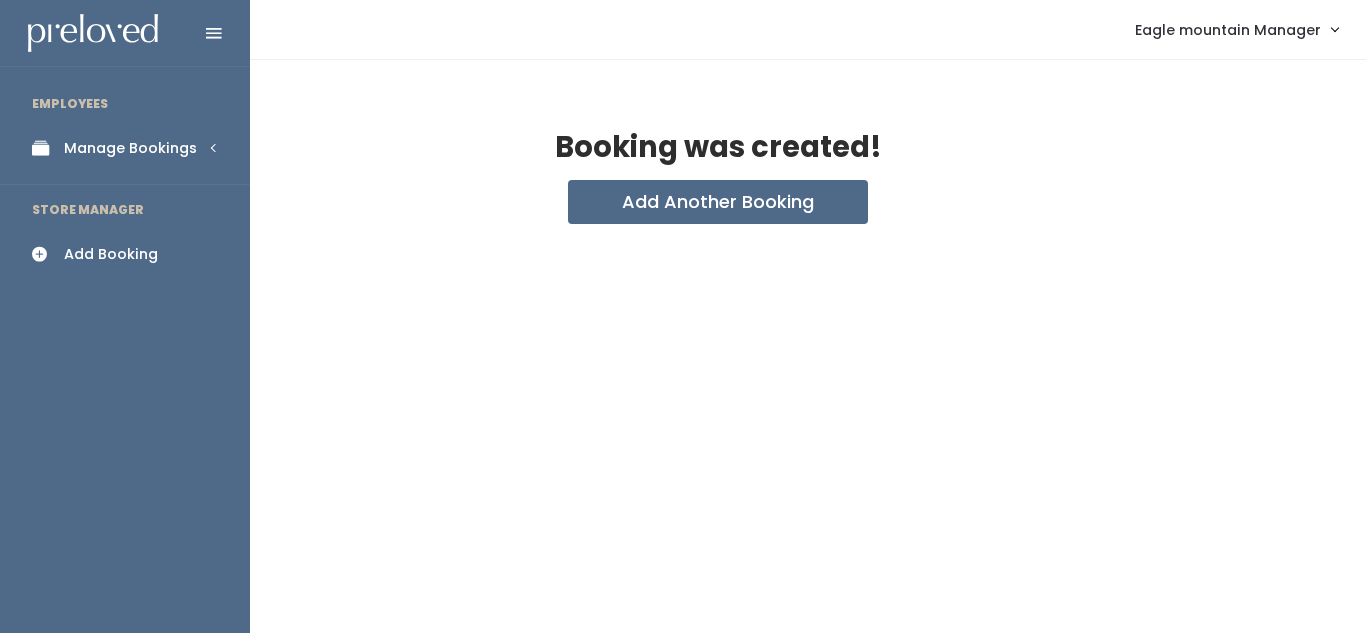 click on "Manage Bookings" at bounding box center (130, 148) 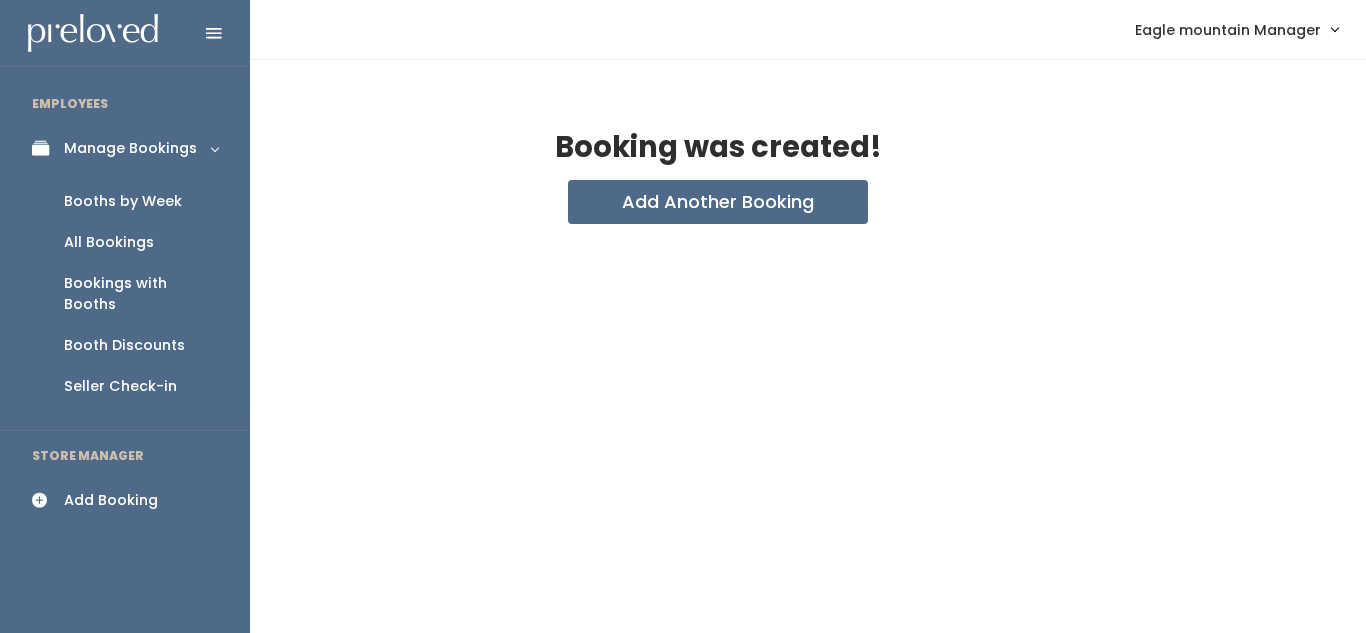 click on "Booths by Week" at bounding box center (123, 201) 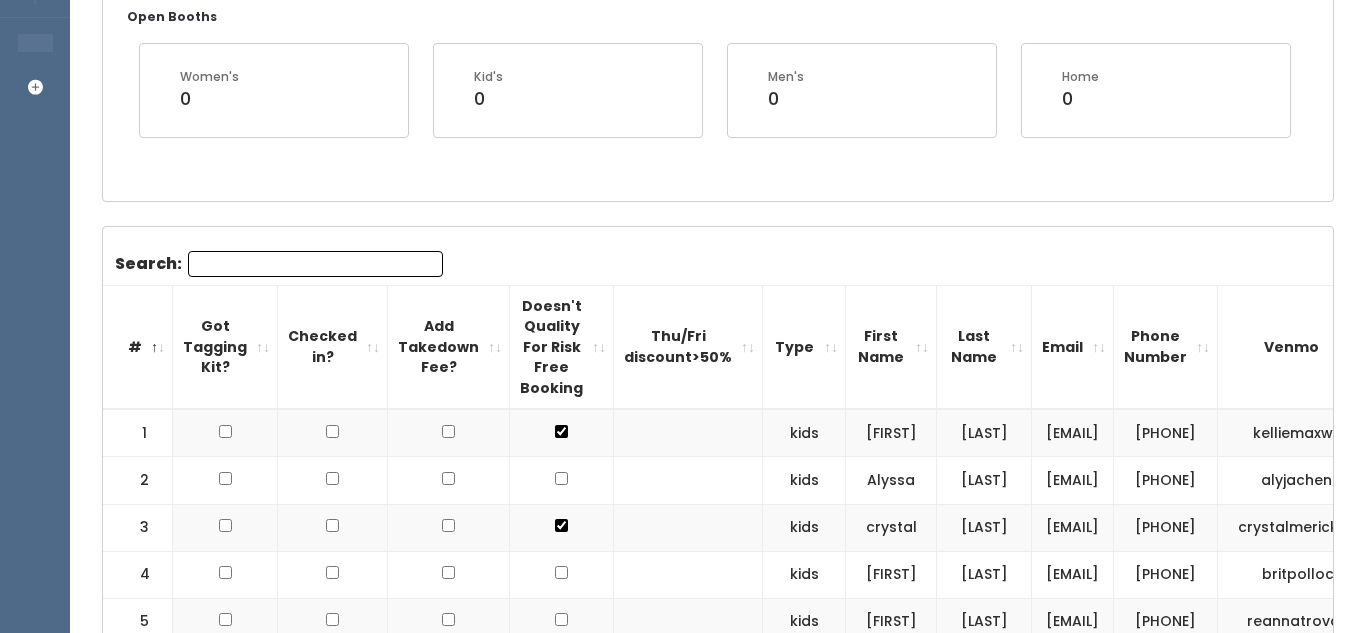scroll, scrollTop: 413, scrollLeft: 0, axis: vertical 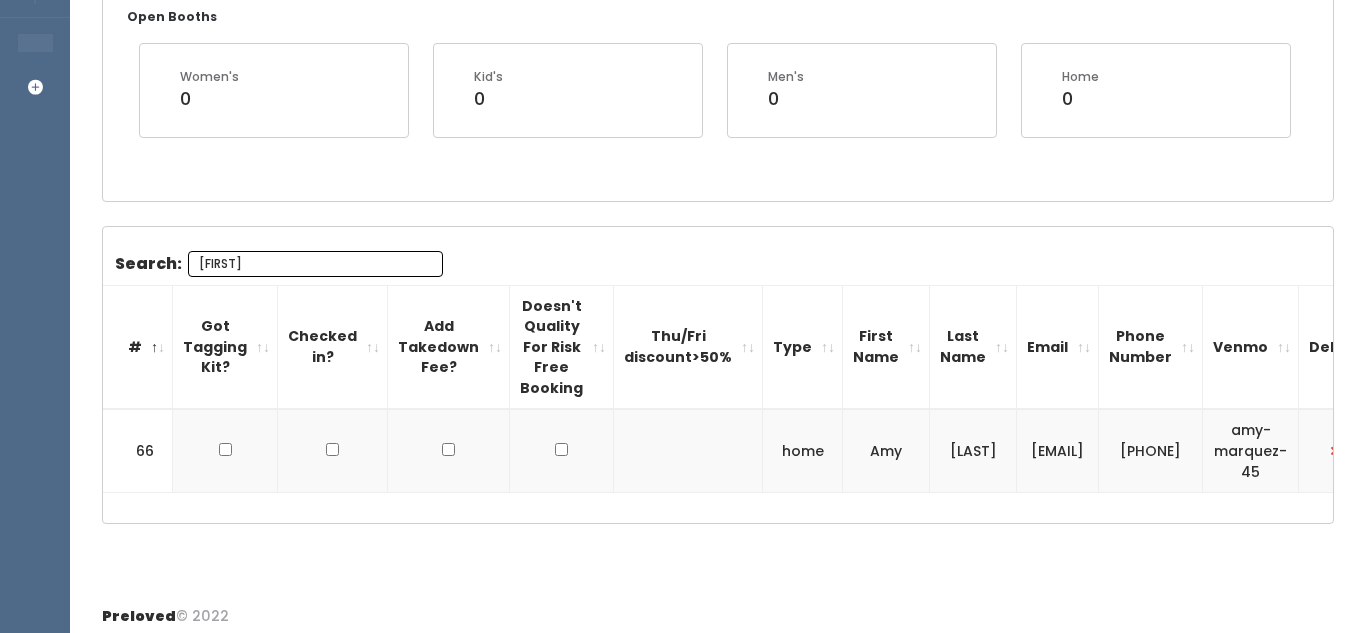 type on "[FIRST]" 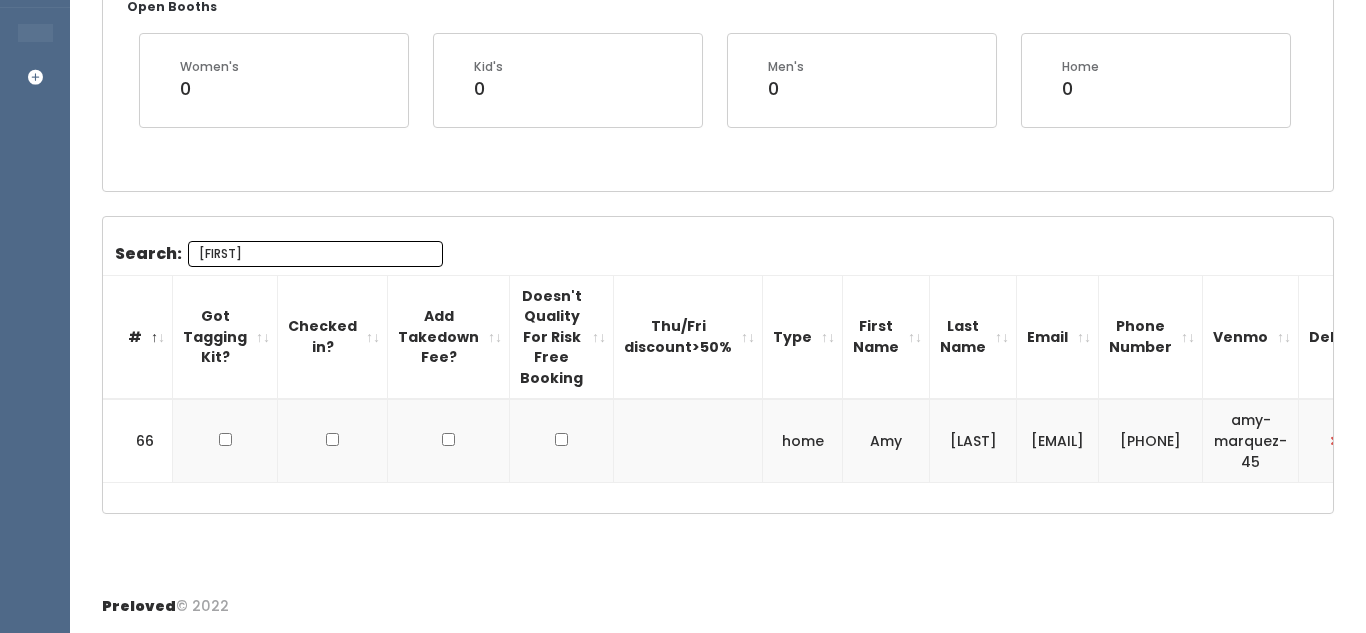 scroll, scrollTop: 0, scrollLeft: 0, axis: both 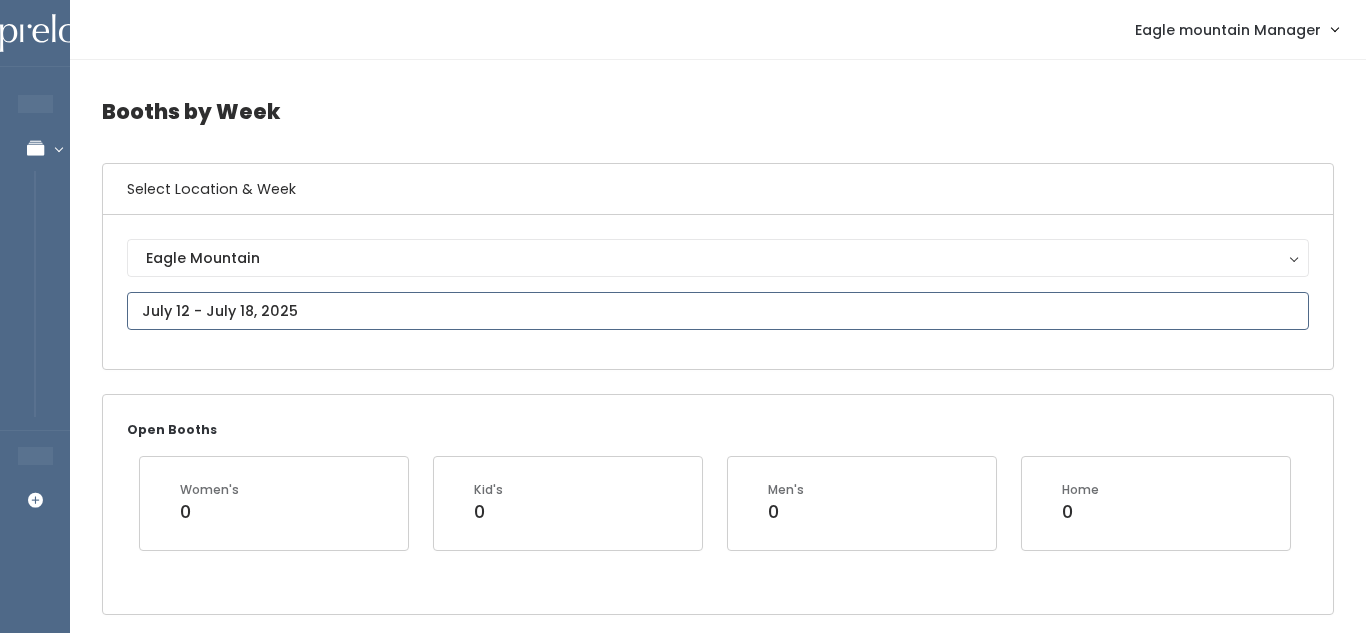 click at bounding box center (718, 311) 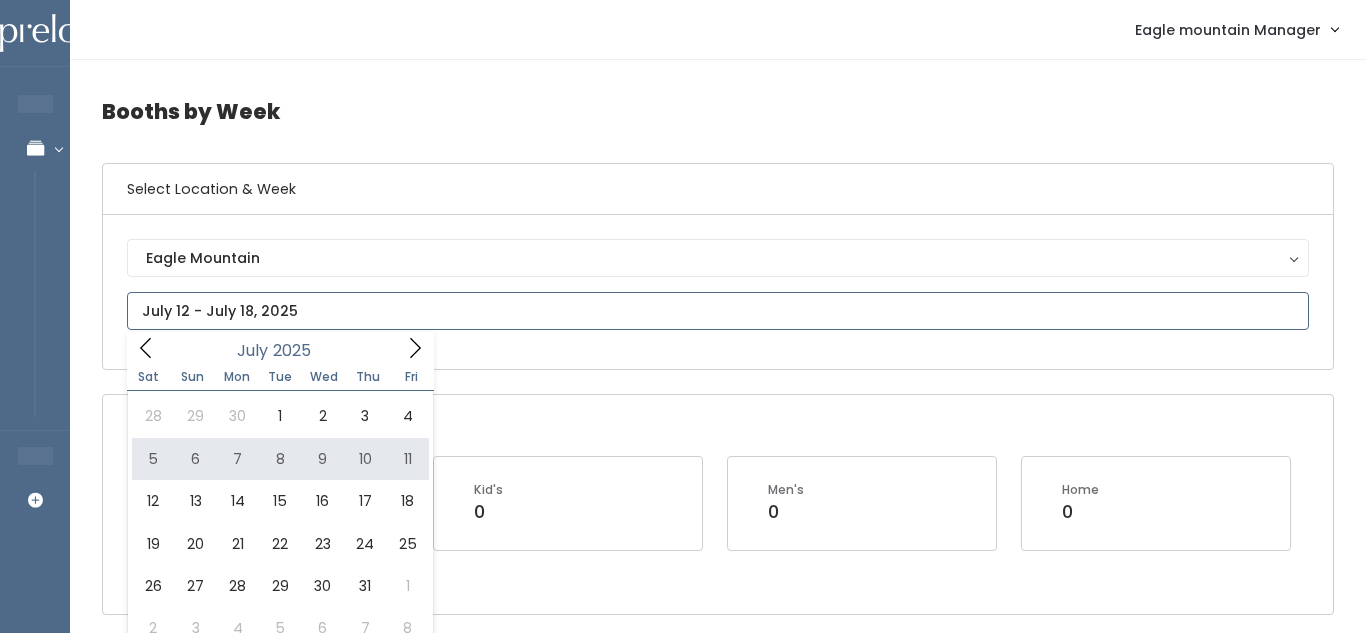type on "[DATE] to [DATE]" 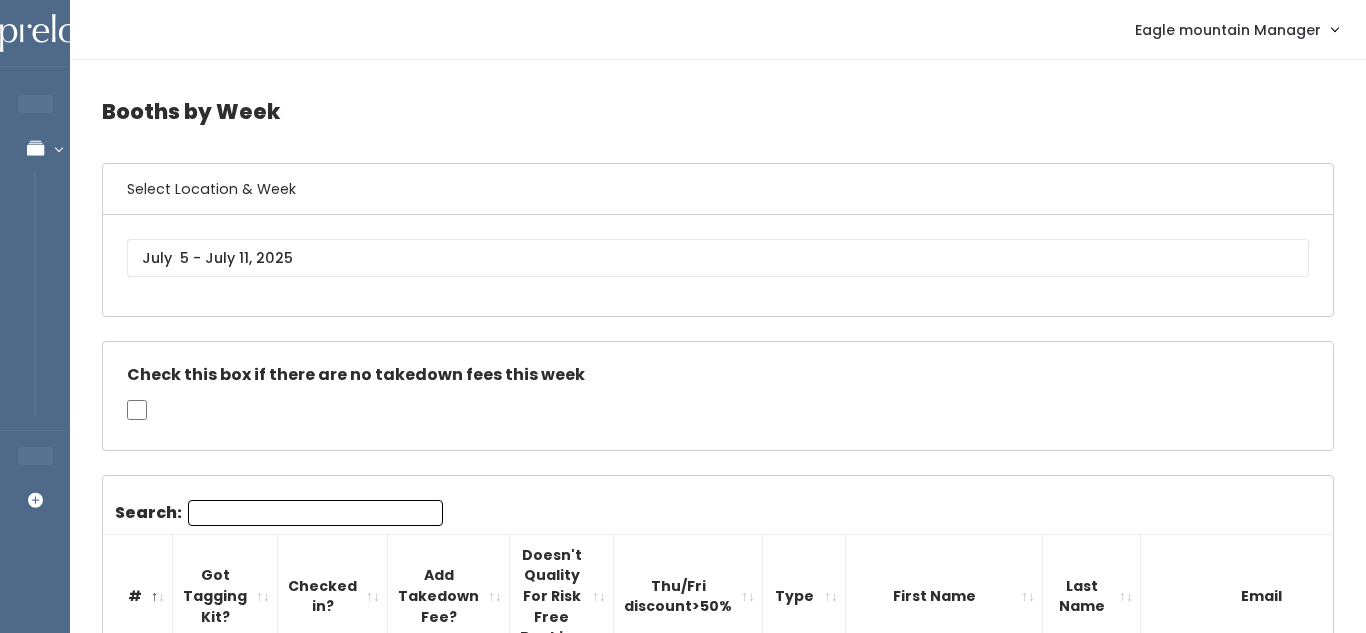 scroll, scrollTop: 0, scrollLeft: 0, axis: both 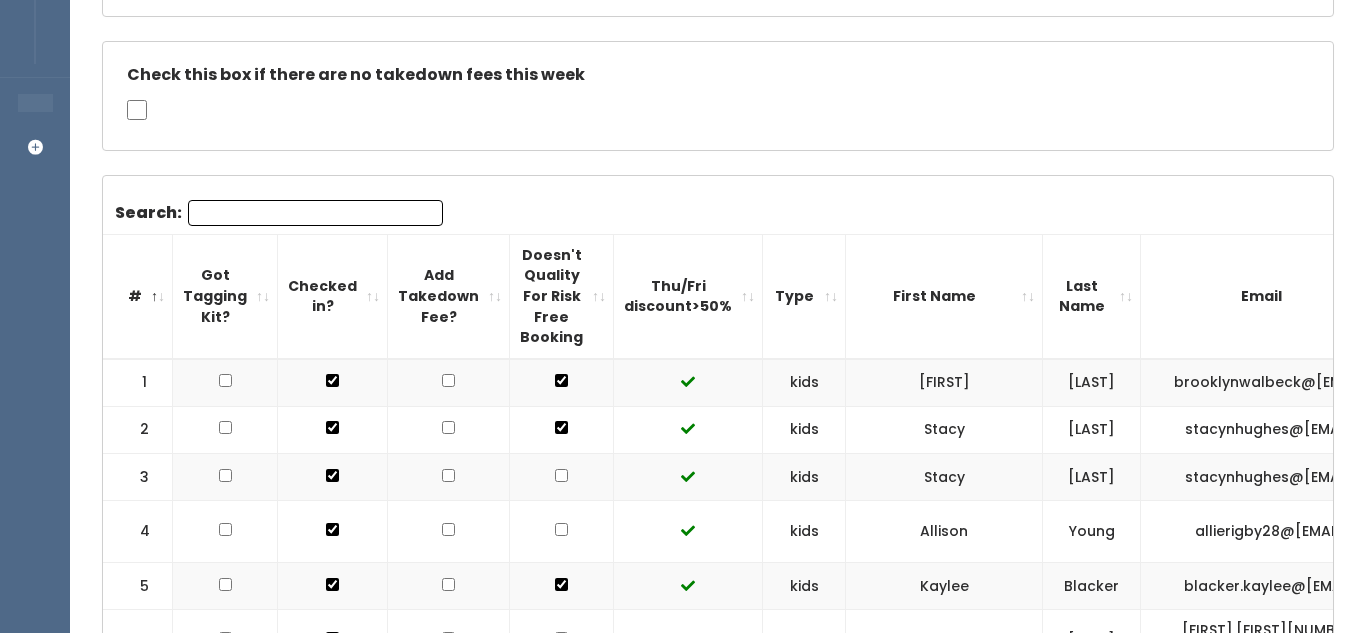 click on "Search:" at bounding box center [315, 213] 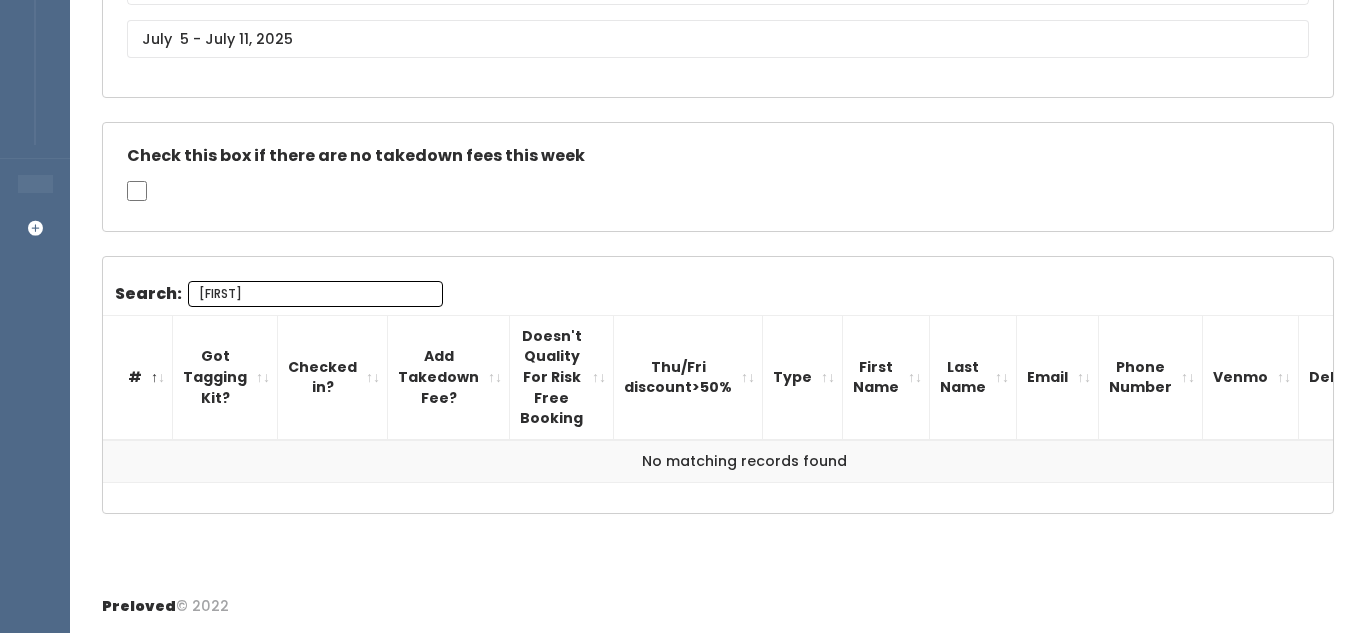 scroll, scrollTop: 272, scrollLeft: 0, axis: vertical 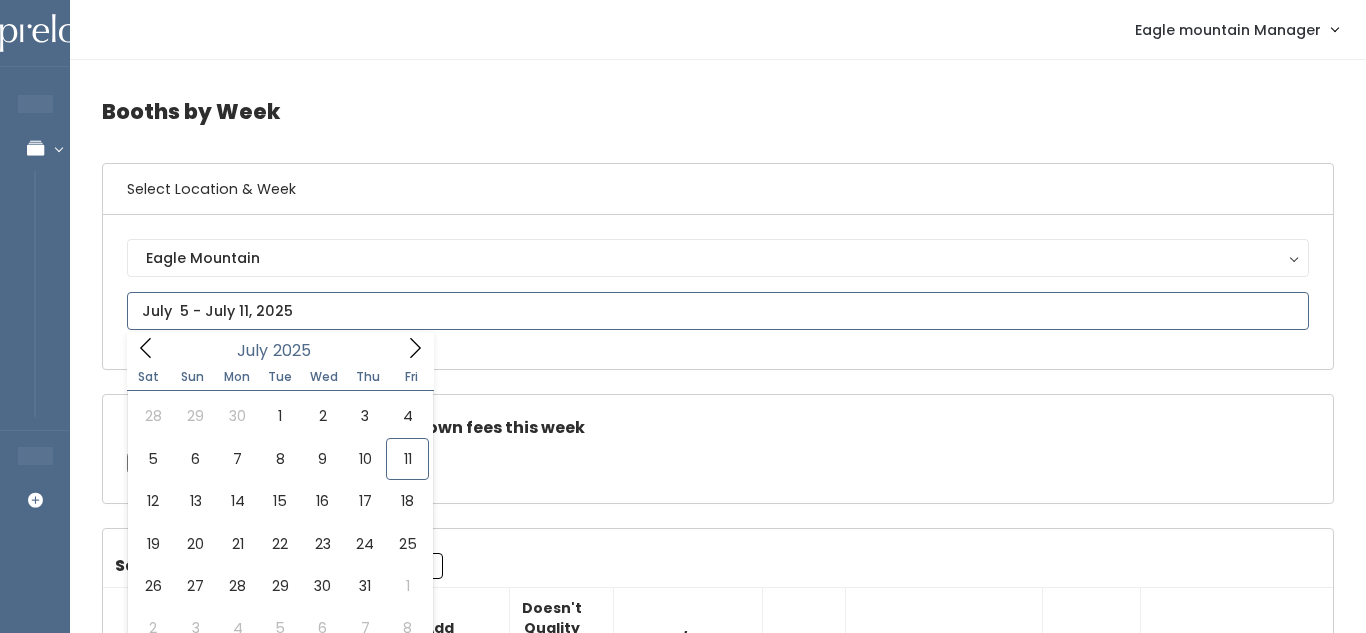 click at bounding box center (718, 311) 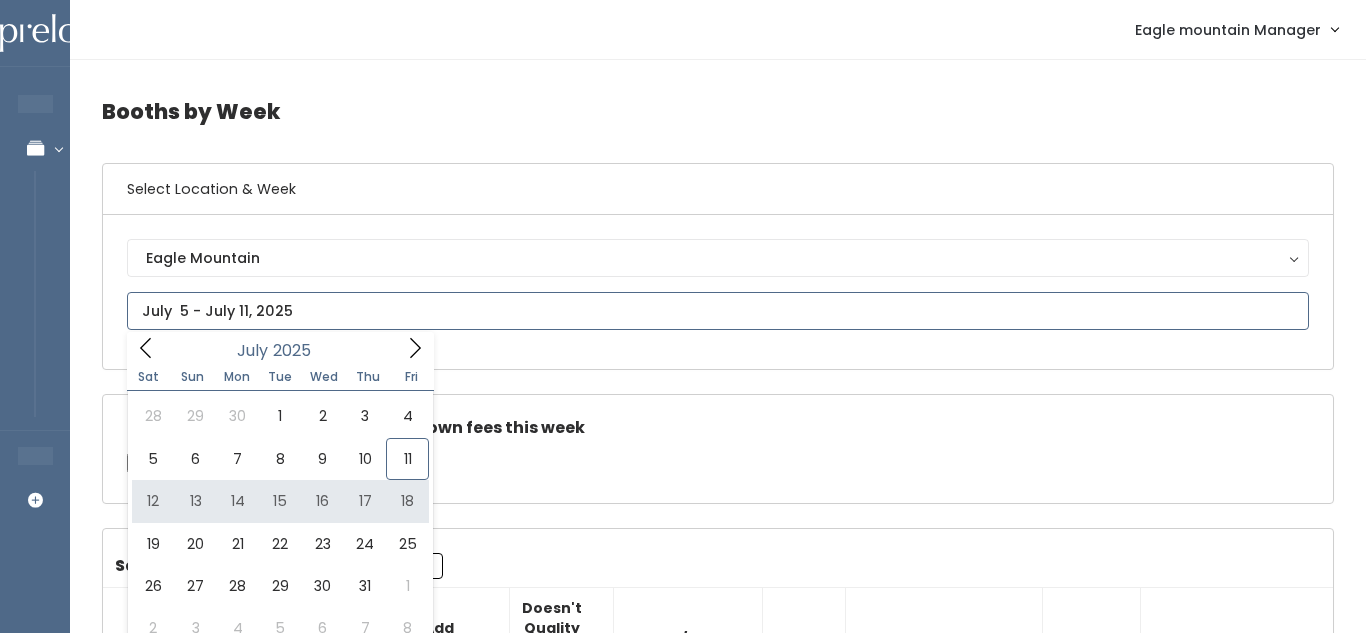 type on "July 12 to July 18" 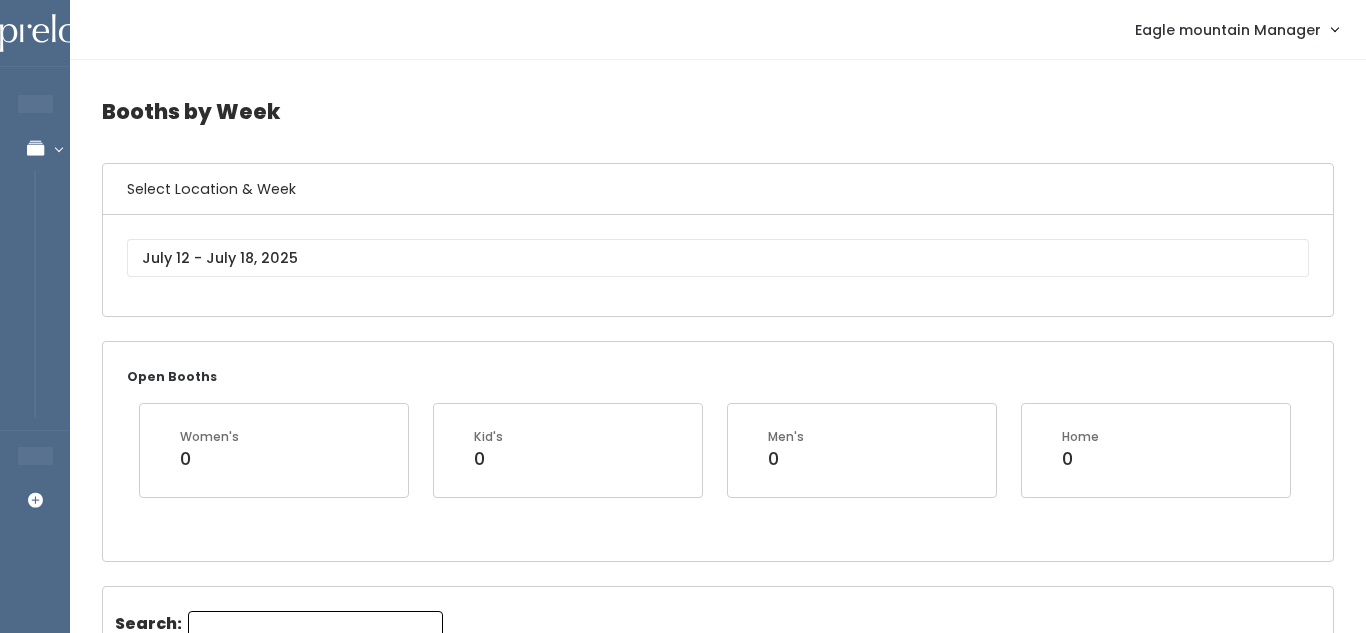 scroll, scrollTop: 0, scrollLeft: 0, axis: both 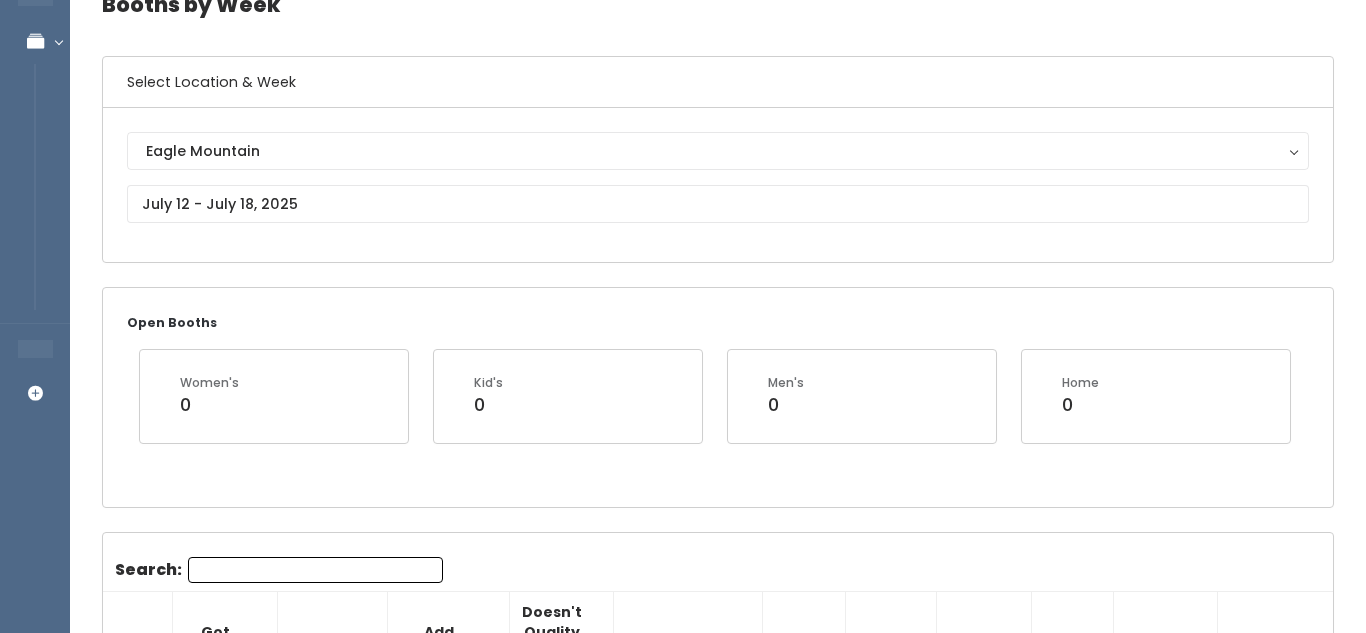 click on "Search:" at bounding box center [315, 570] 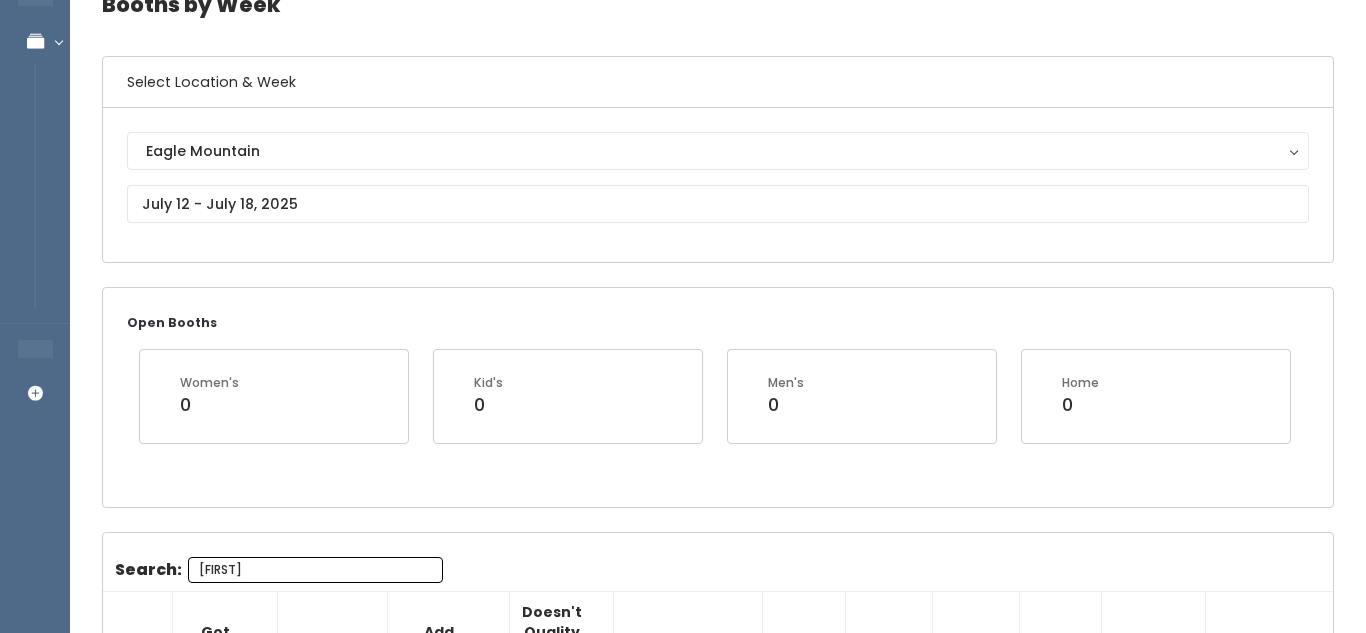 type on "erica" 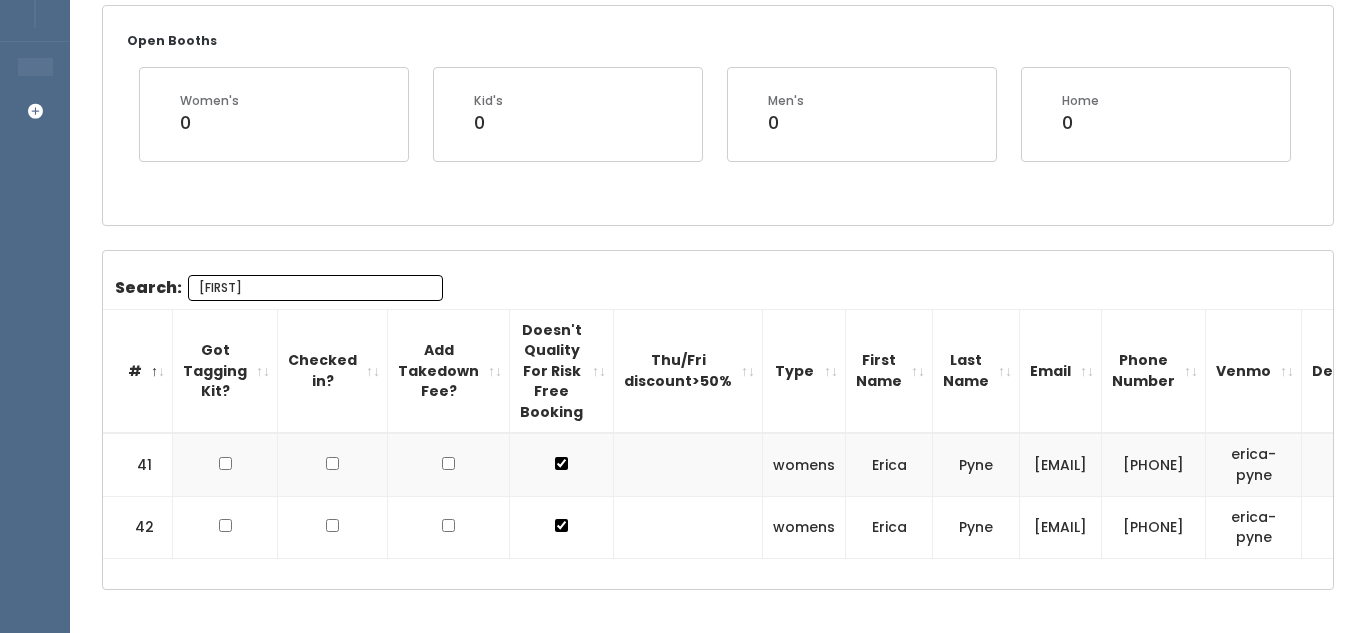 scroll, scrollTop: 465, scrollLeft: 0, axis: vertical 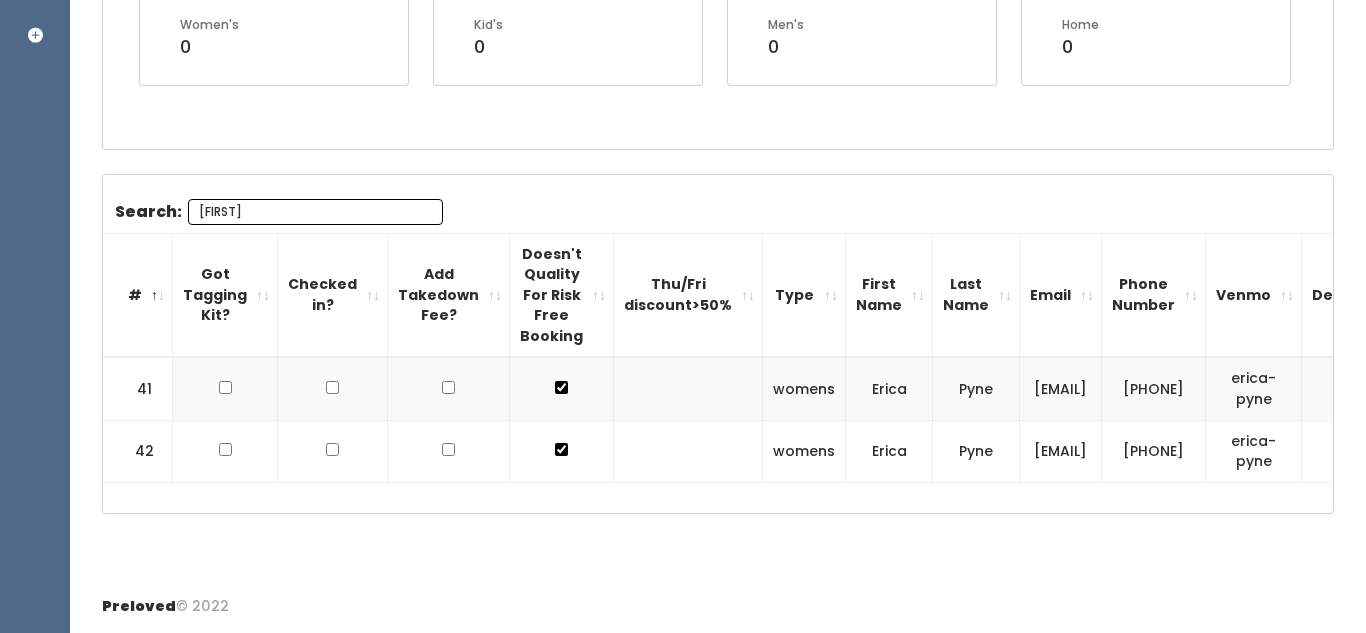 click on "erica" at bounding box center (315, 212) 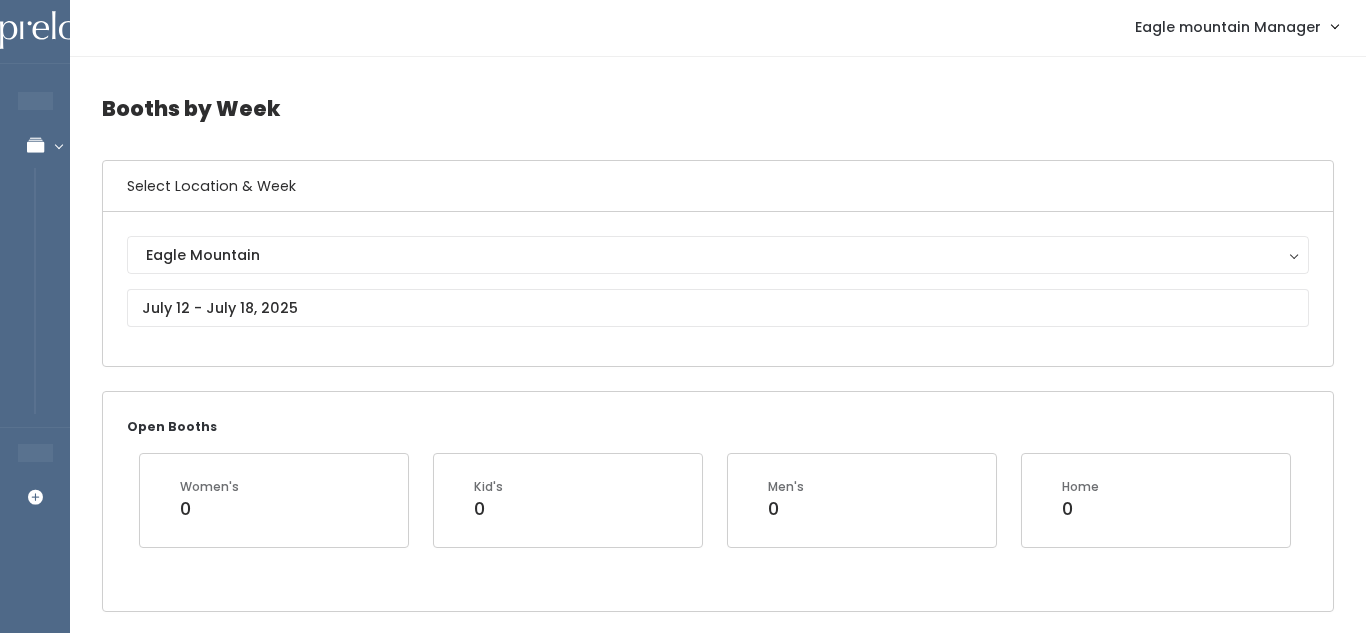 scroll, scrollTop: 0, scrollLeft: 0, axis: both 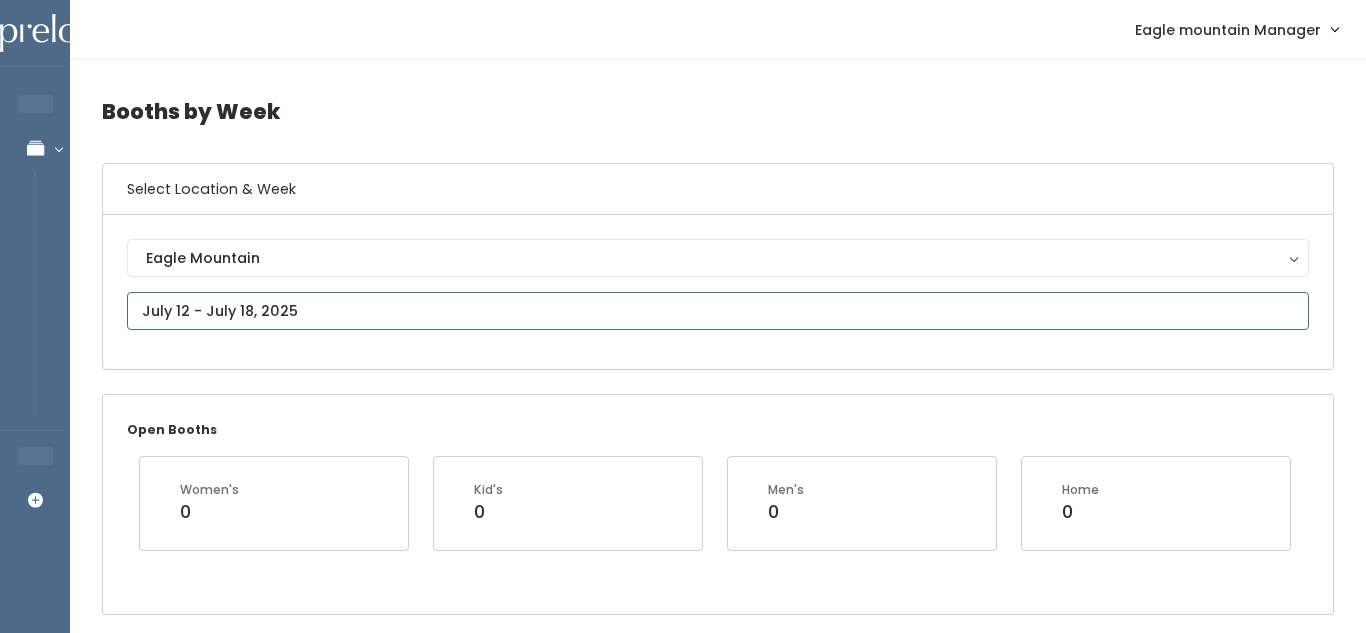 click on "EMPLOYEES
Manage Bookings
Booths by Week
All Bookings
Bookings with Booths
Booth Discounts
Seller Check-in
STORE MANAGER
Add Booking
Eagle mountain Manager" at bounding box center [683, 2185] 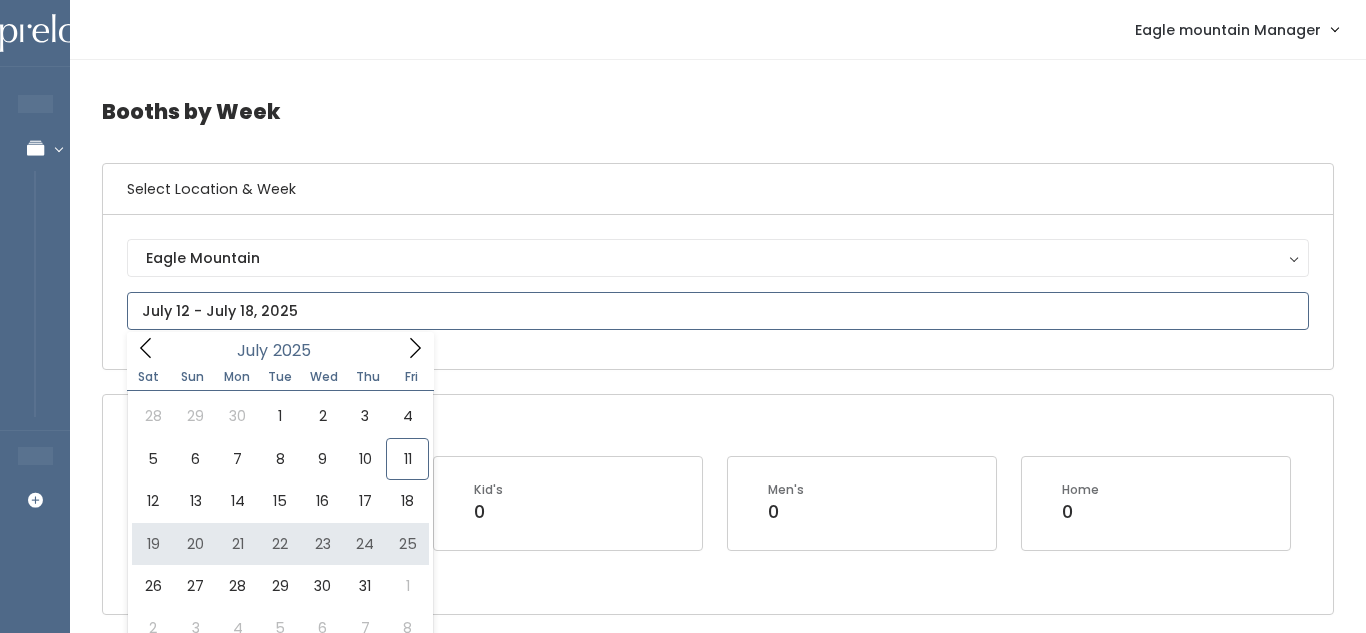 type on "July 19 to July 25" 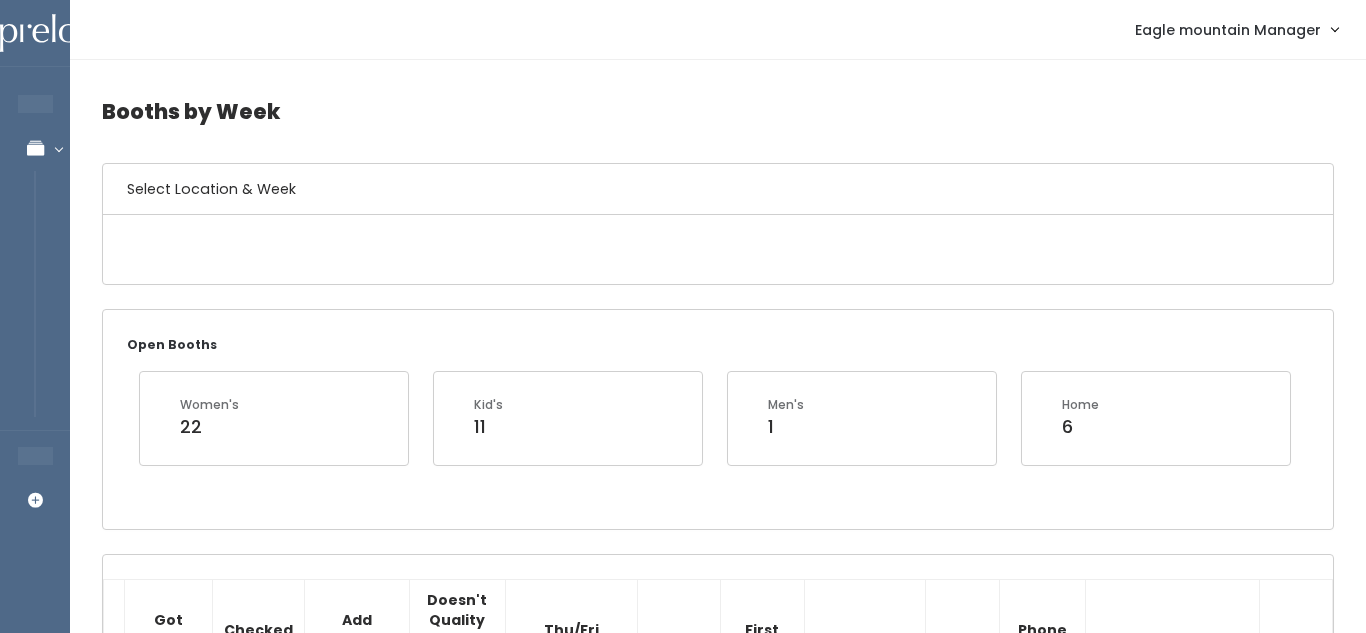scroll, scrollTop: 0, scrollLeft: 0, axis: both 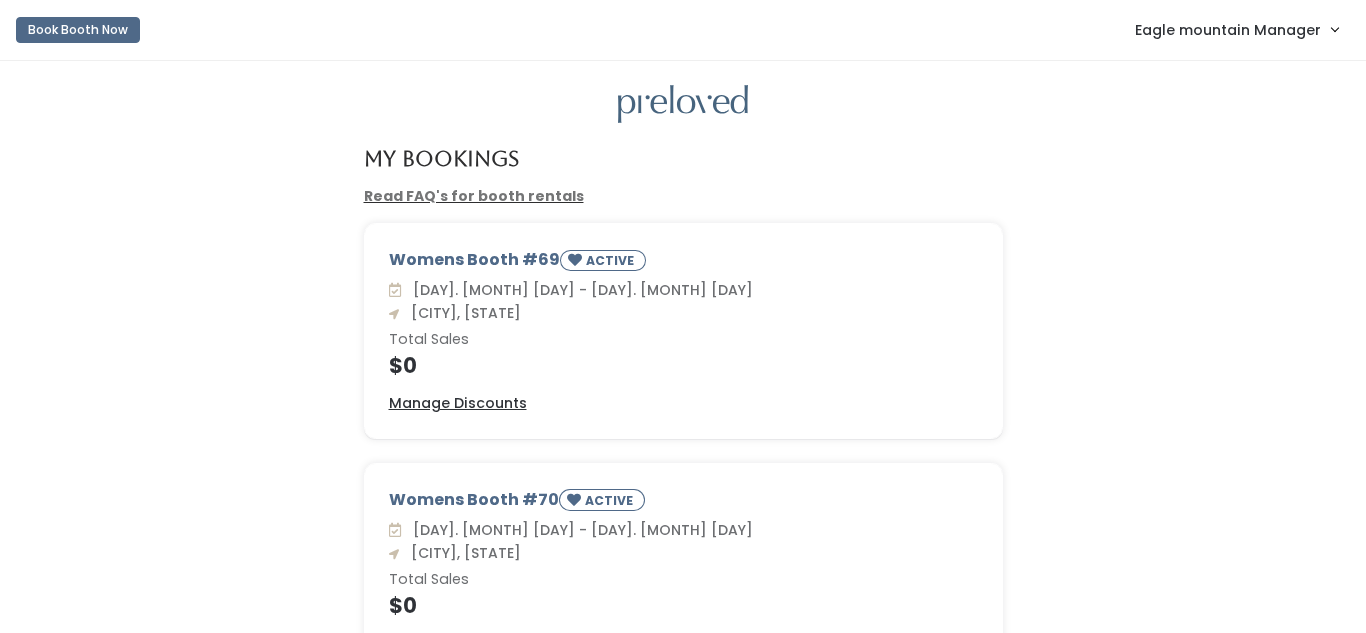 click on "Eagle mountain Manager" at bounding box center (1236, 29) 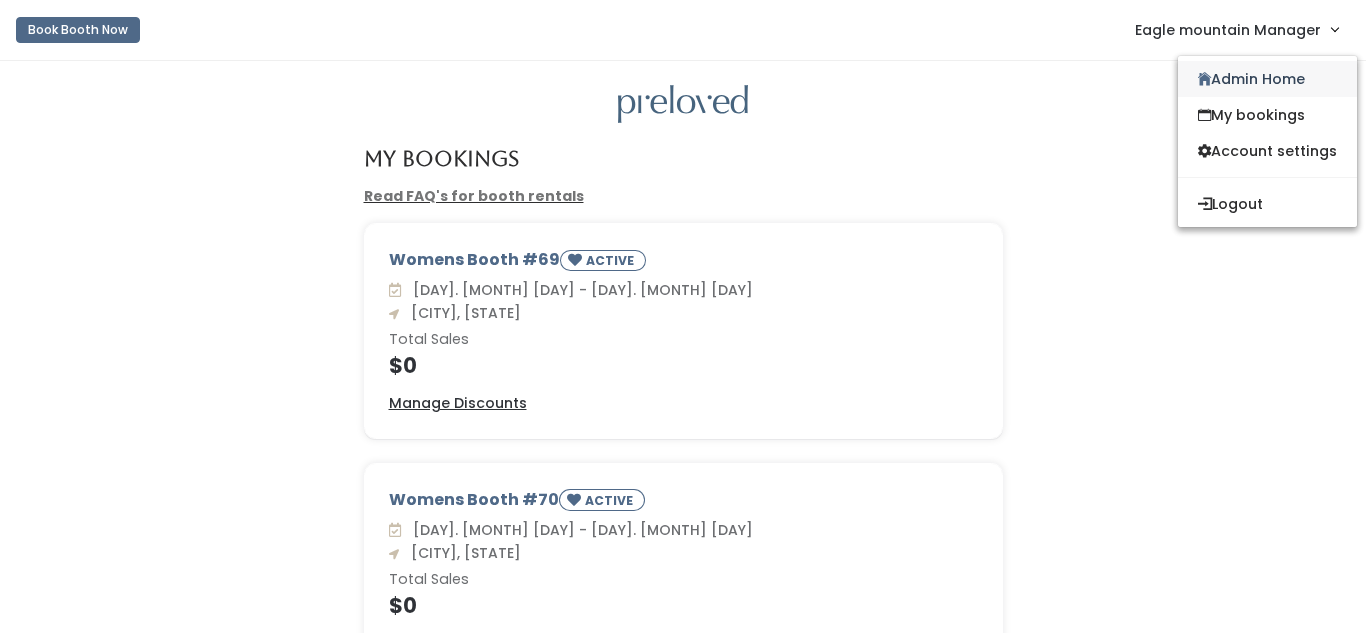 click on "Admin Home" at bounding box center [1267, 79] 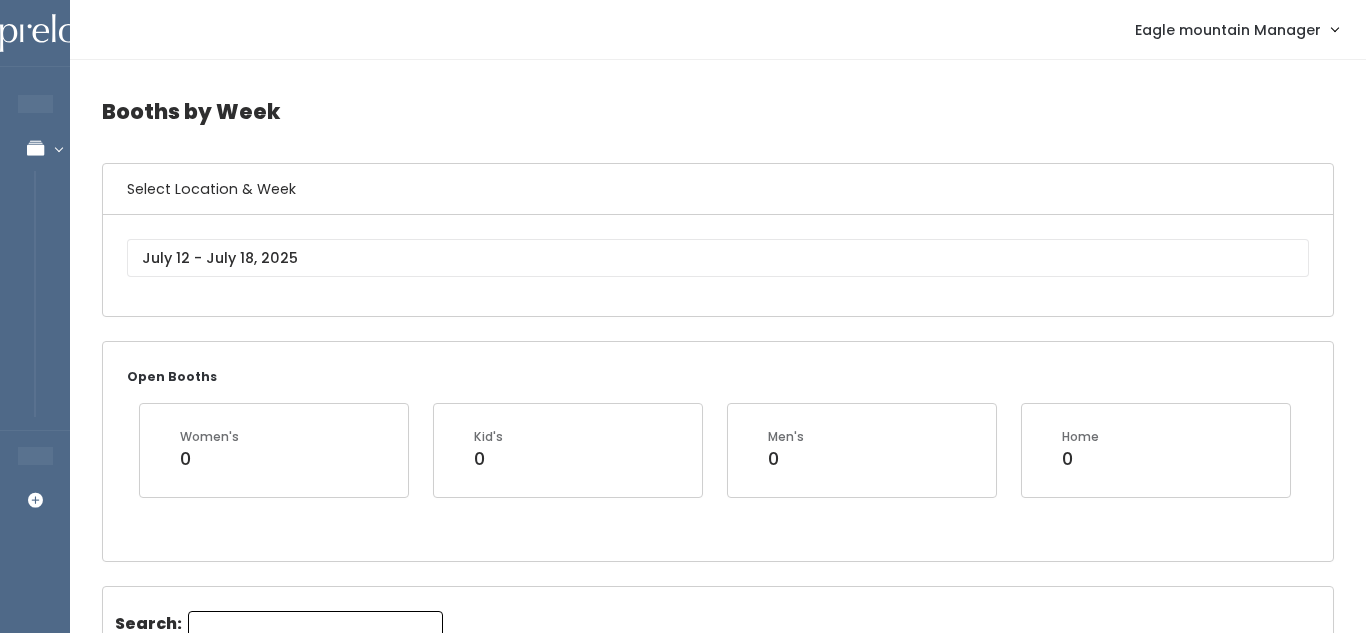 scroll, scrollTop: 0, scrollLeft: 0, axis: both 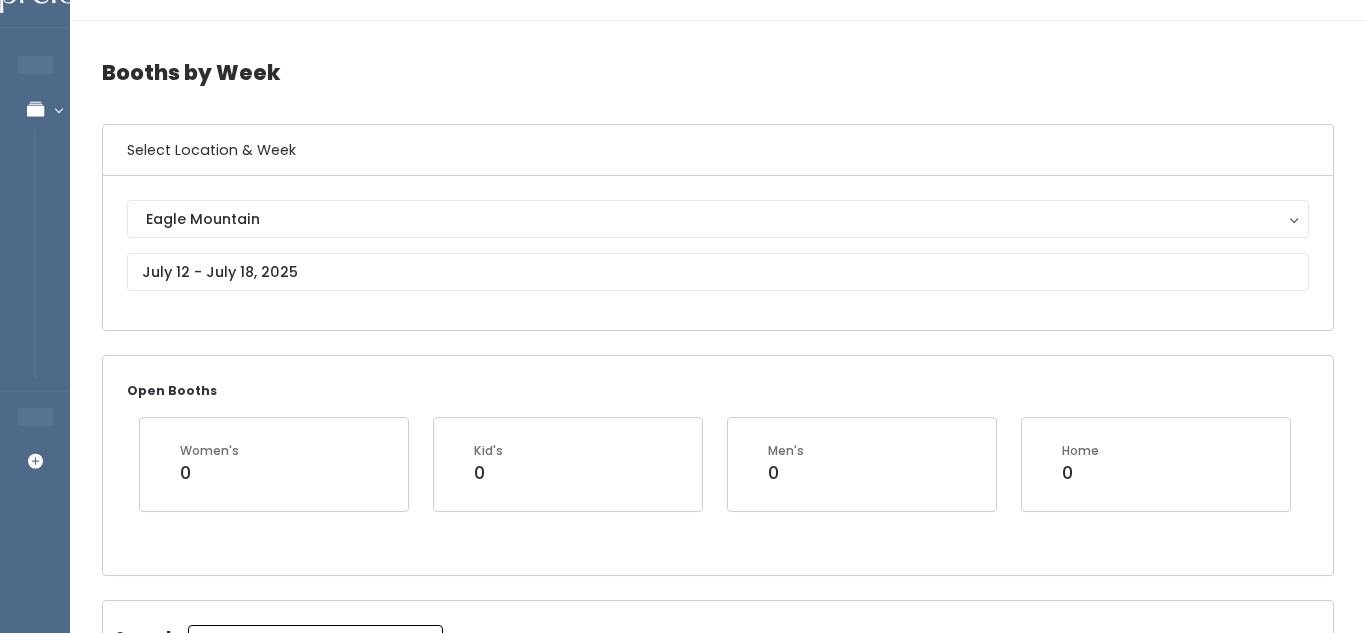 click on "Eagle Mountain
Eagle Mountain" at bounding box center (718, 253) 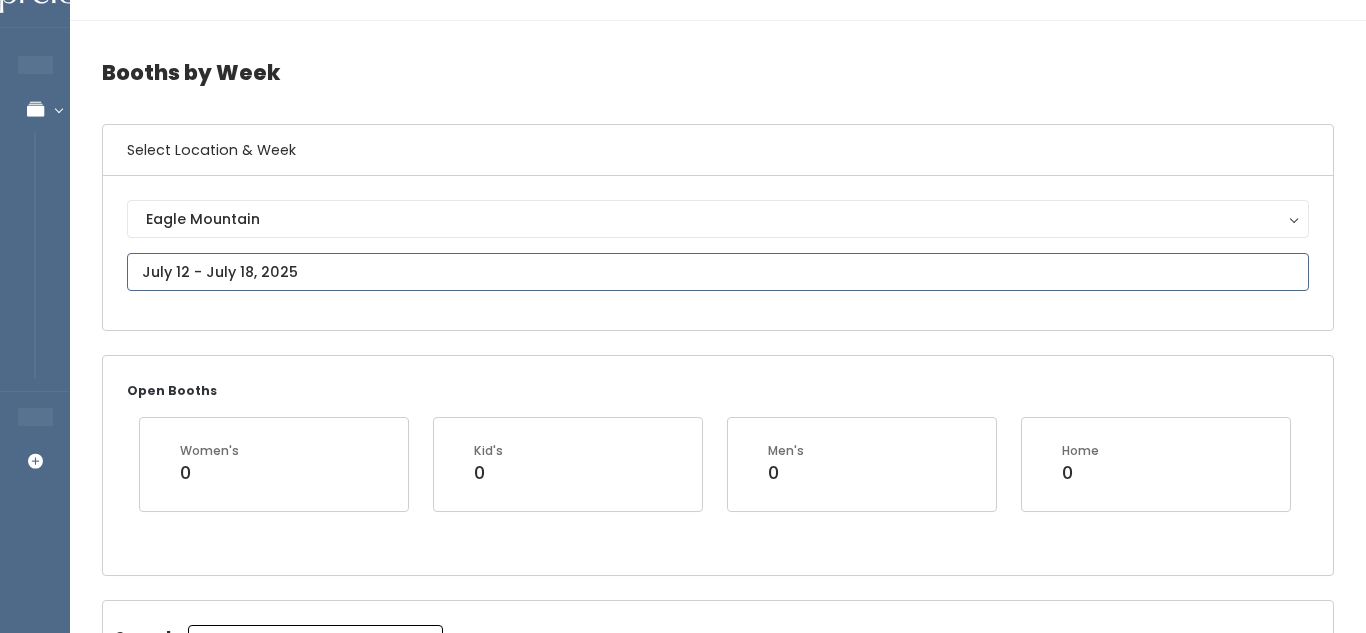 click at bounding box center [718, 272] 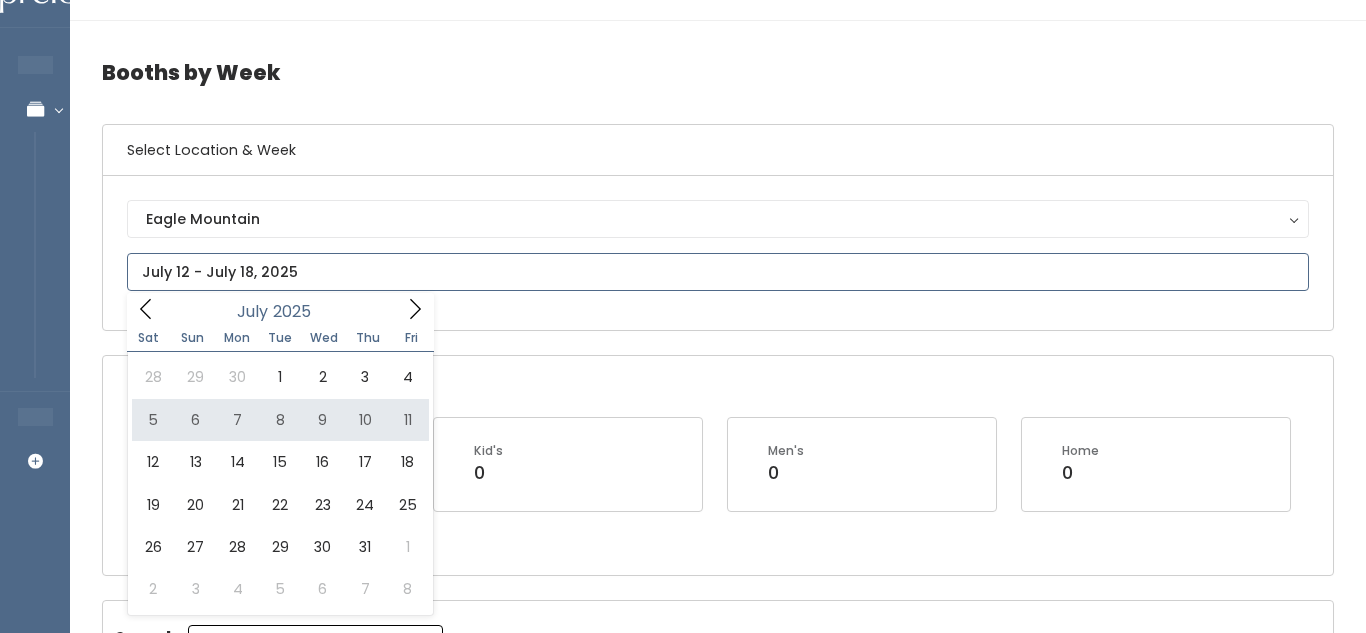type on "July 5 to July 11" 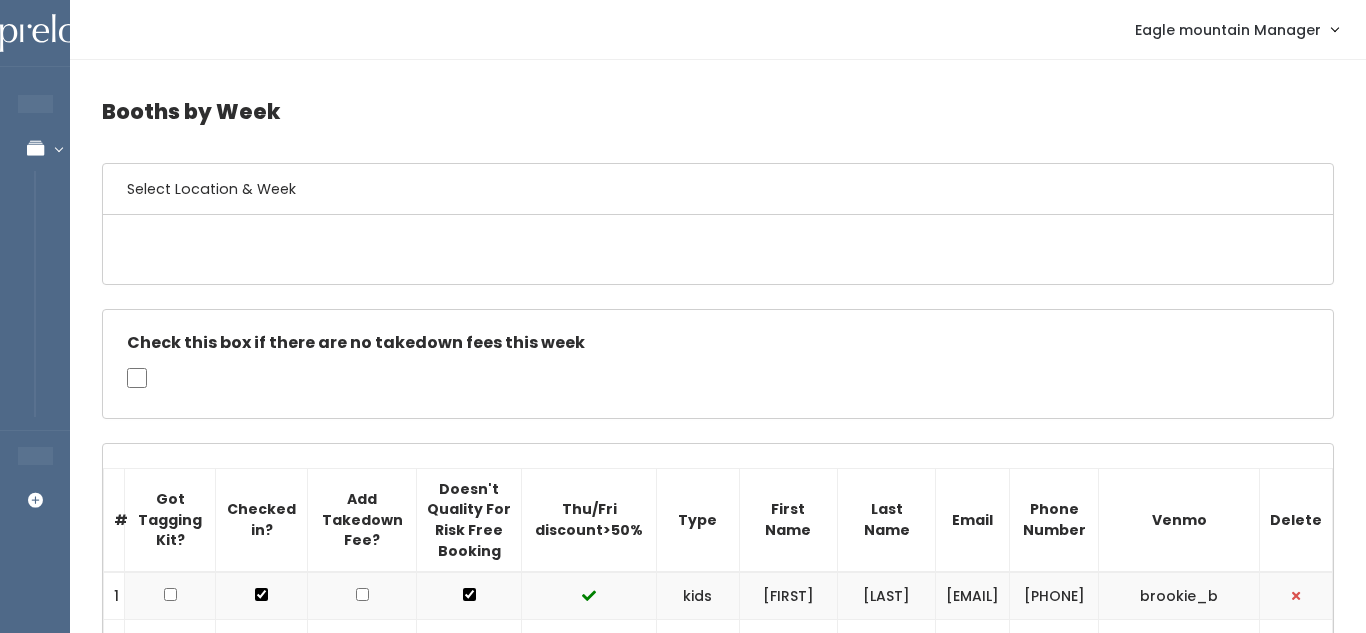 scroll, scrollTop: 0, scrollLeft: 0, axis: both 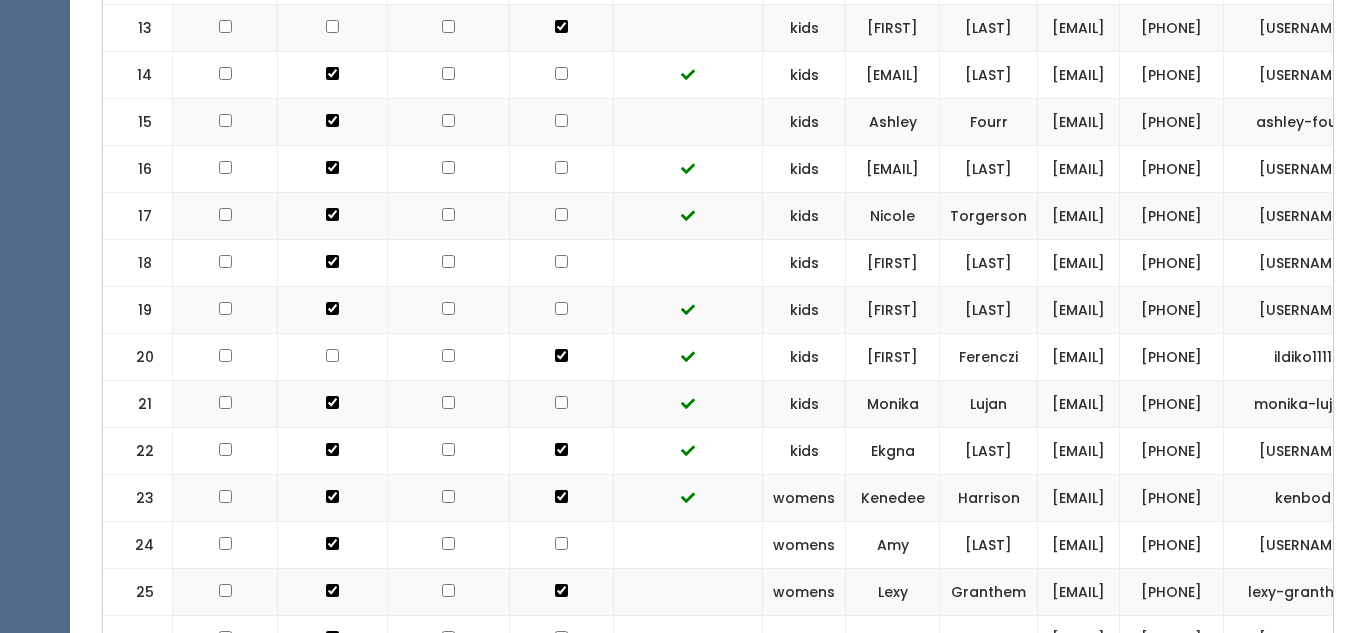 click at bounding box center [561, -554] 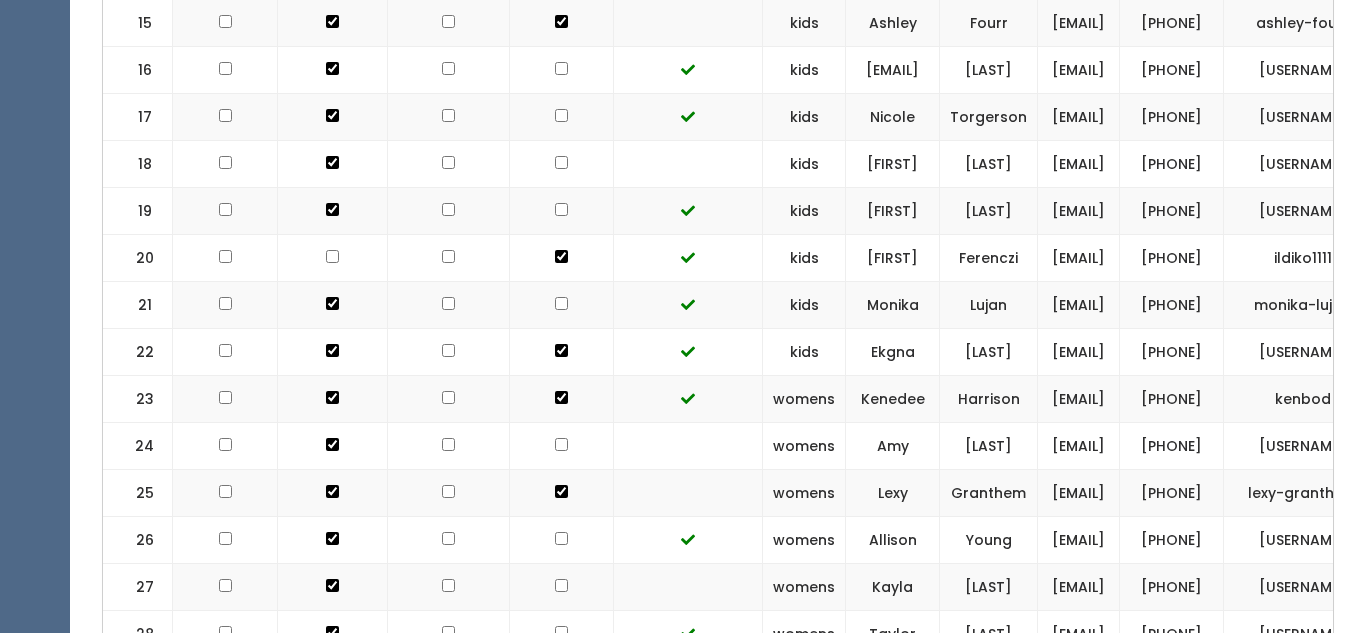 scroll, scrollTop: 1403, scrollLeft: 0, axis: vertical 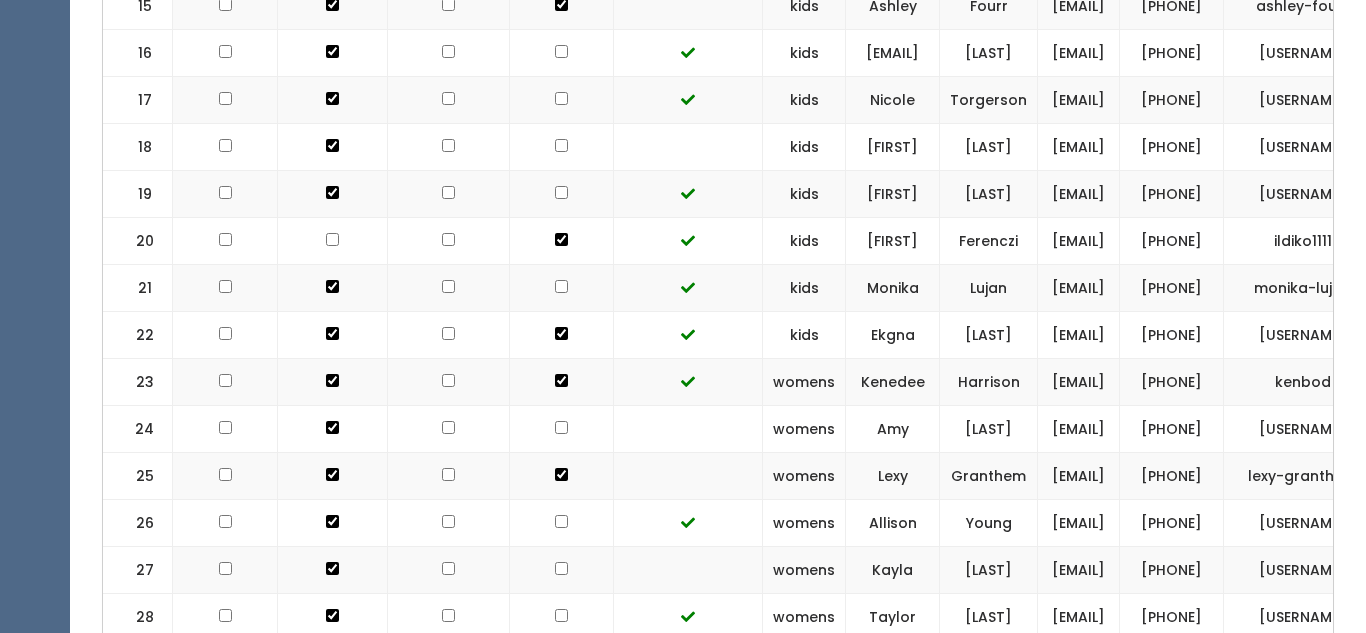 click at bounding box center [561, -623] 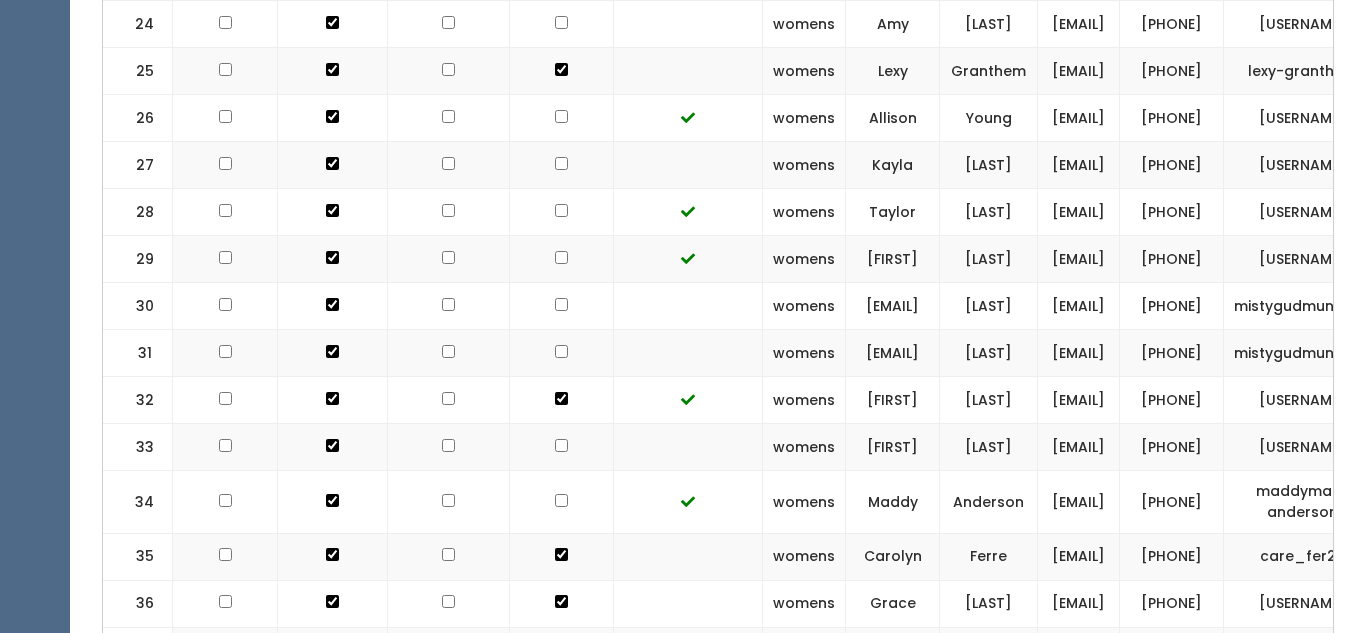 scroll, scrollTop: 1812, scrollLeft: 0, axis: vertical 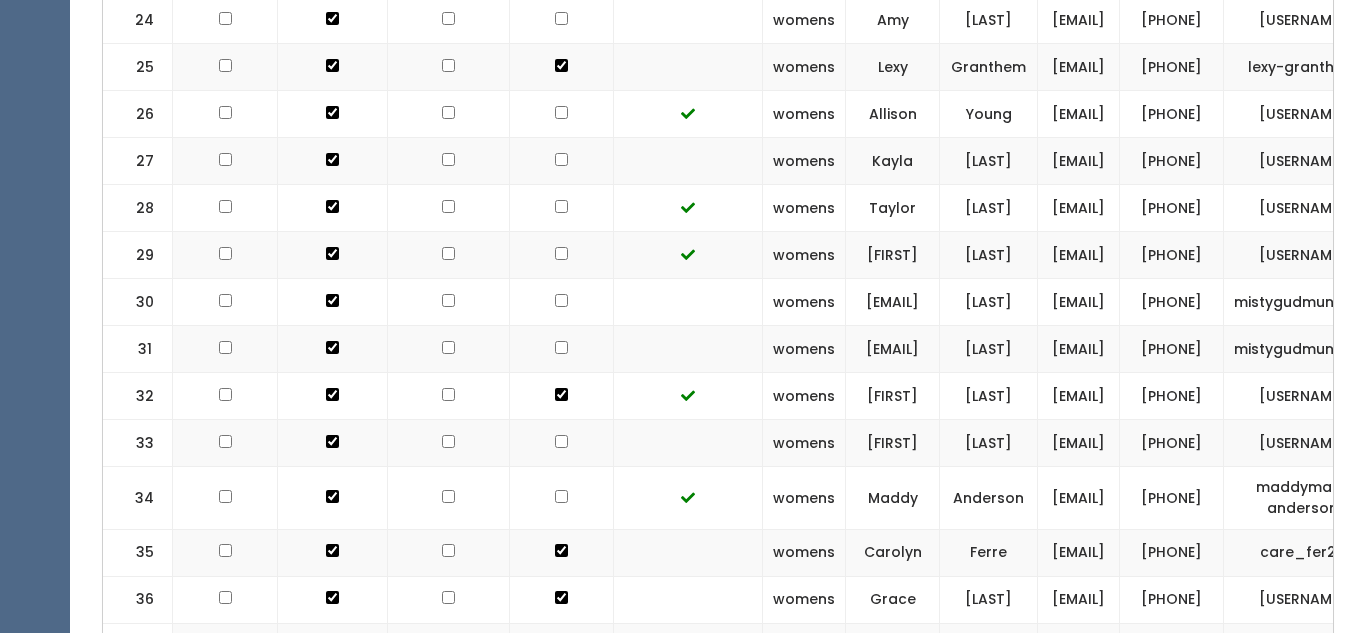 click at bounding box center [561, -1032] 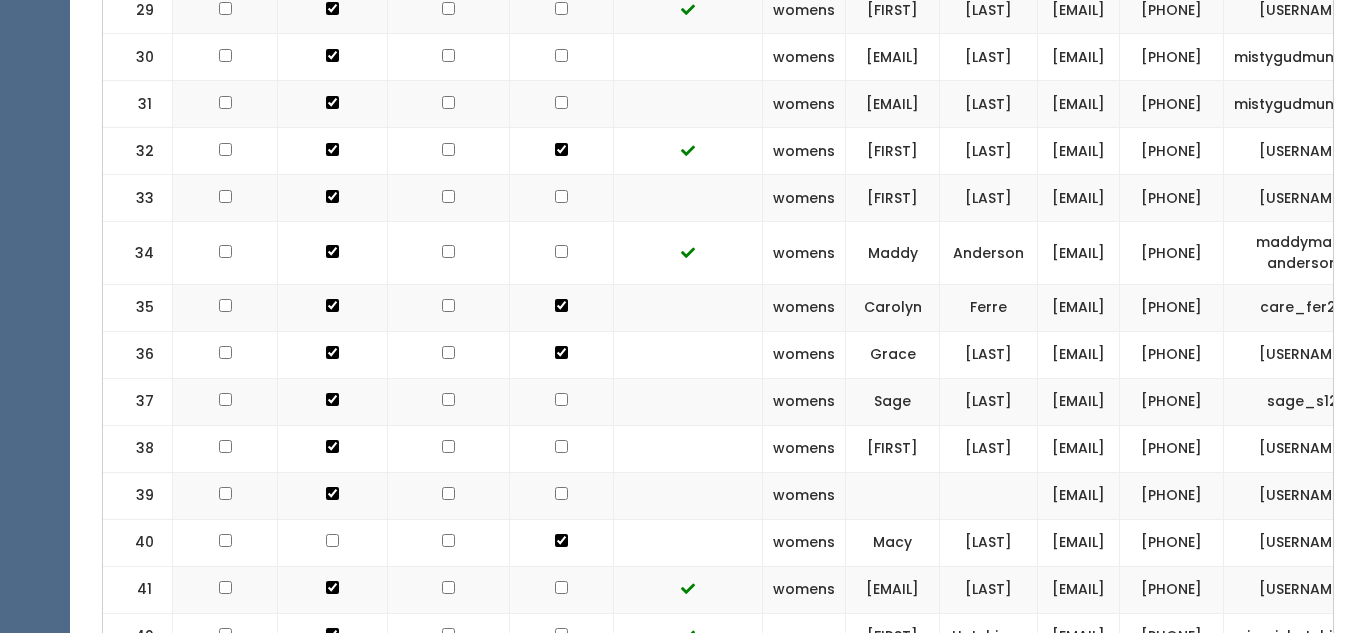 scroll, scrollTop: 2056, scrollLeft: 0, axis: vertical 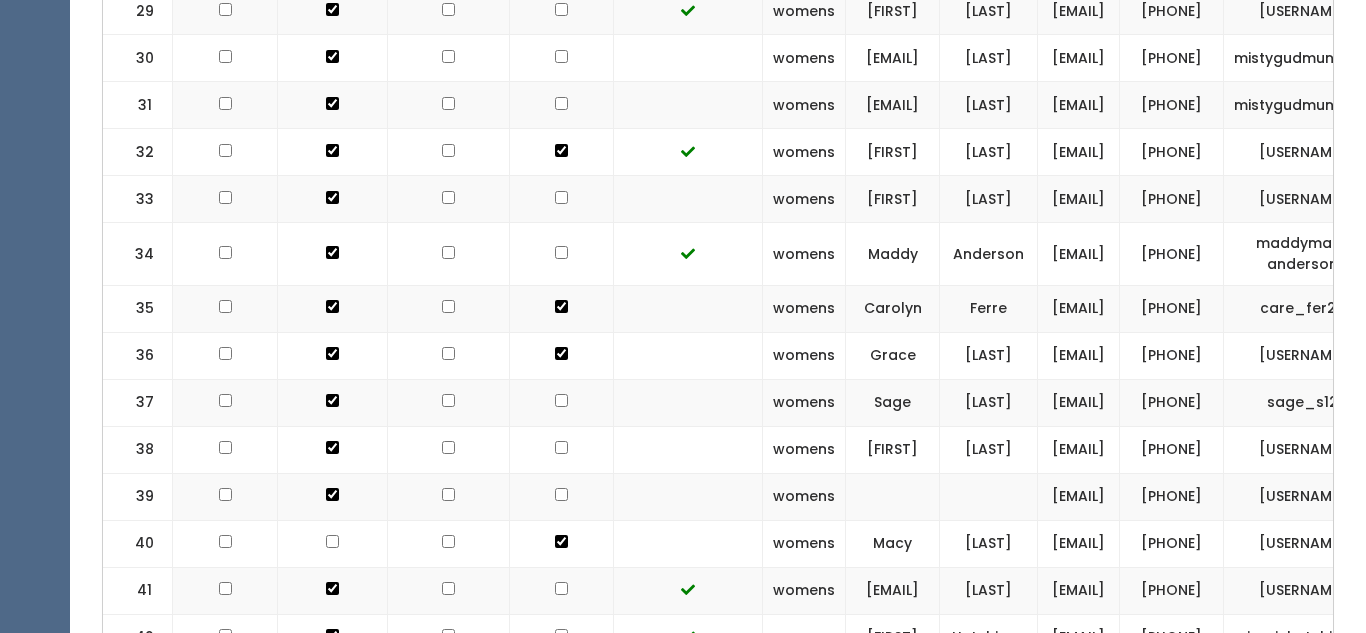 click at bounding box center (561, -1323) 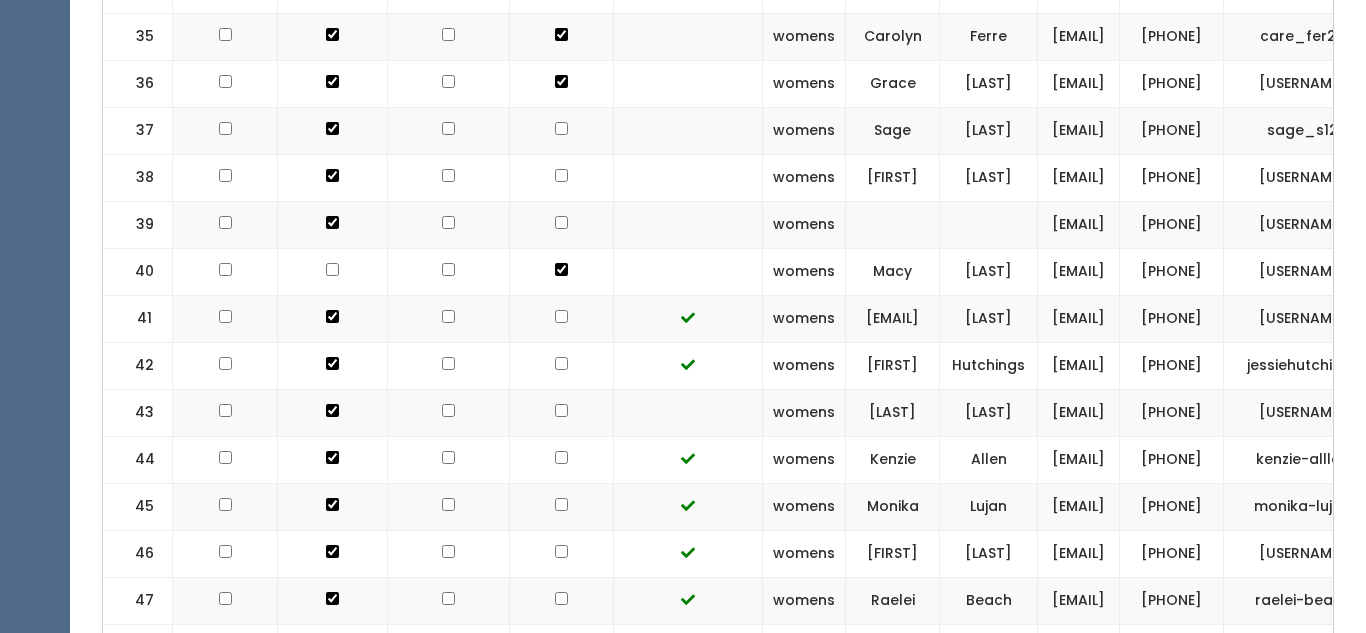 scroll, scrollTop: 2329, scrollLeft: 0, axis: vertical 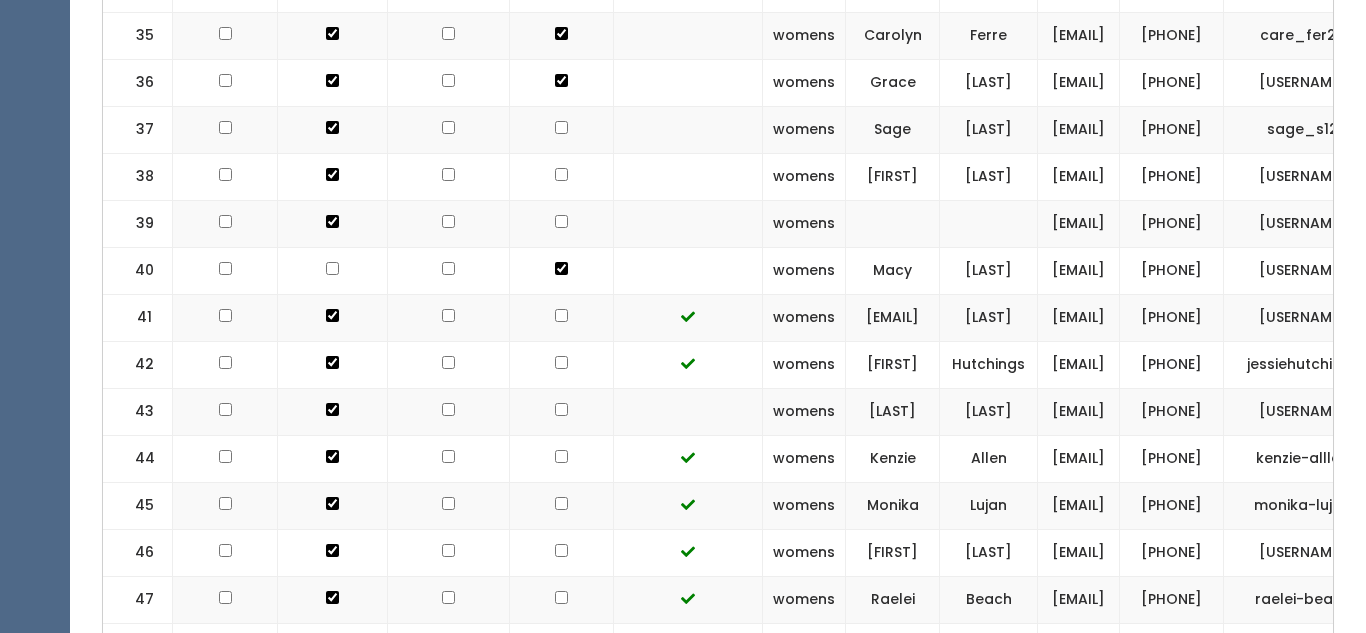 click at bounding box center [561, -1549] 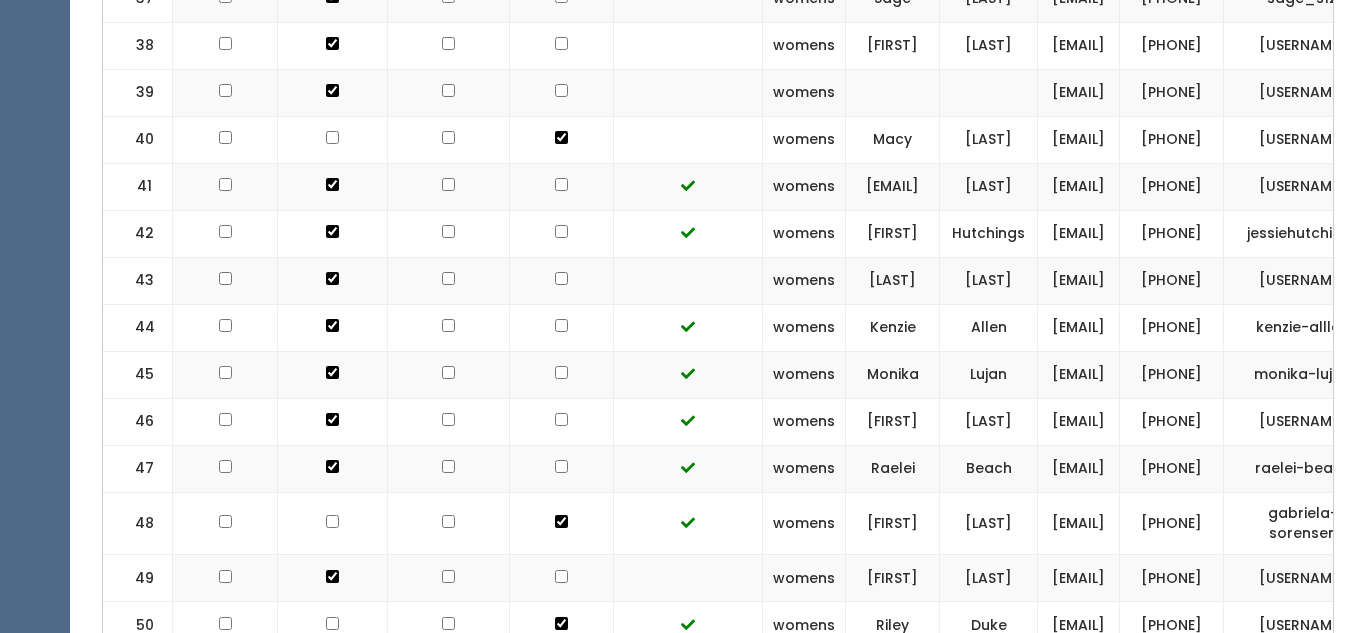 scroll, scrollTop: 2462, scrollLeft: 0, axis: vertical 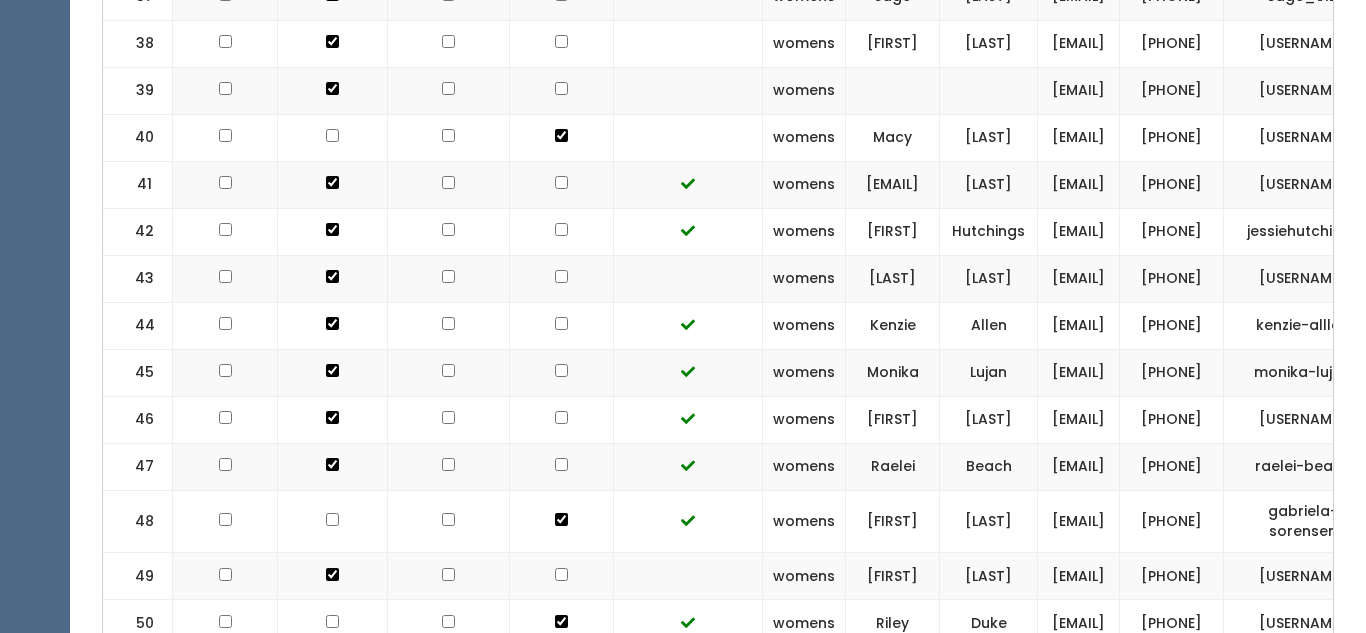 click at bounding box center [561, -1729] 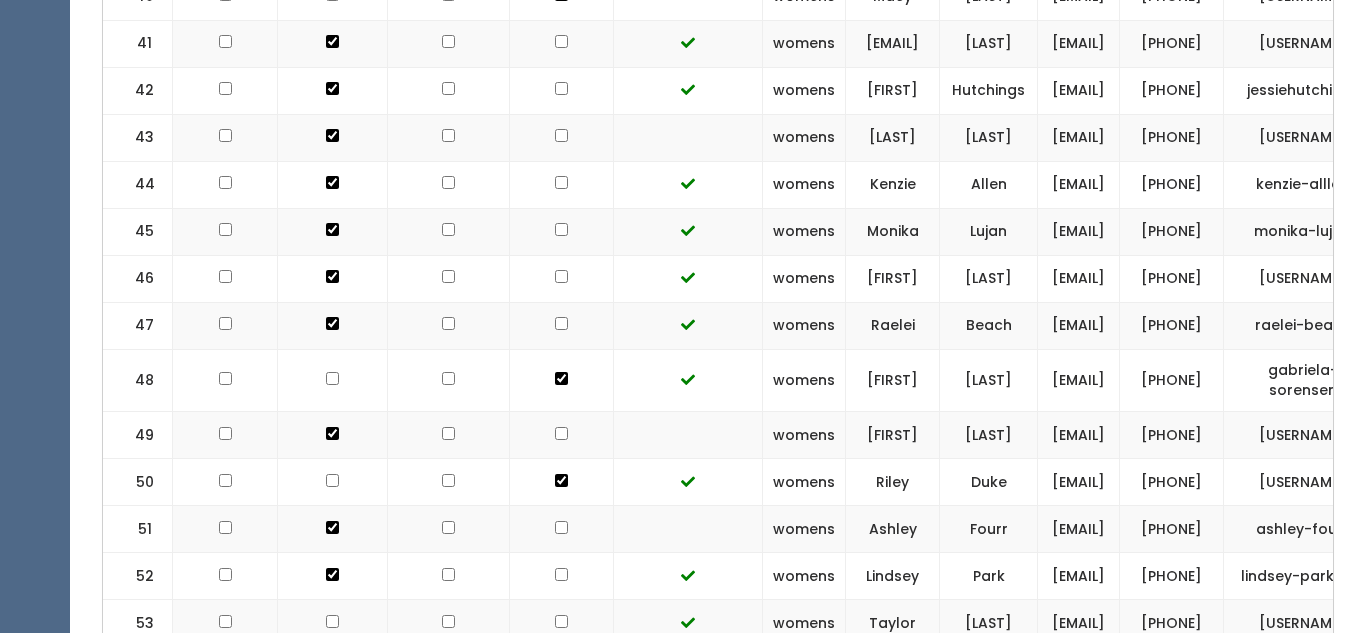 scroll, scrollTop: 2625, scrollLeft: 0, axis: vertical 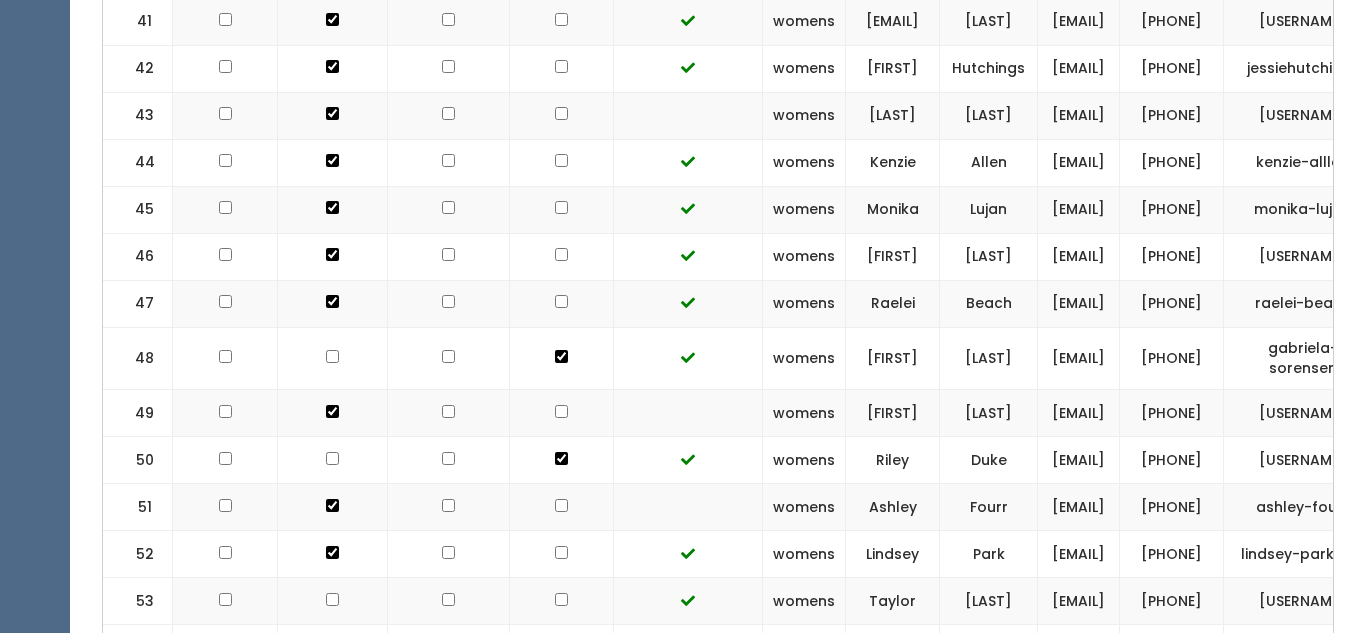 click at bounding box center [561, -1892] 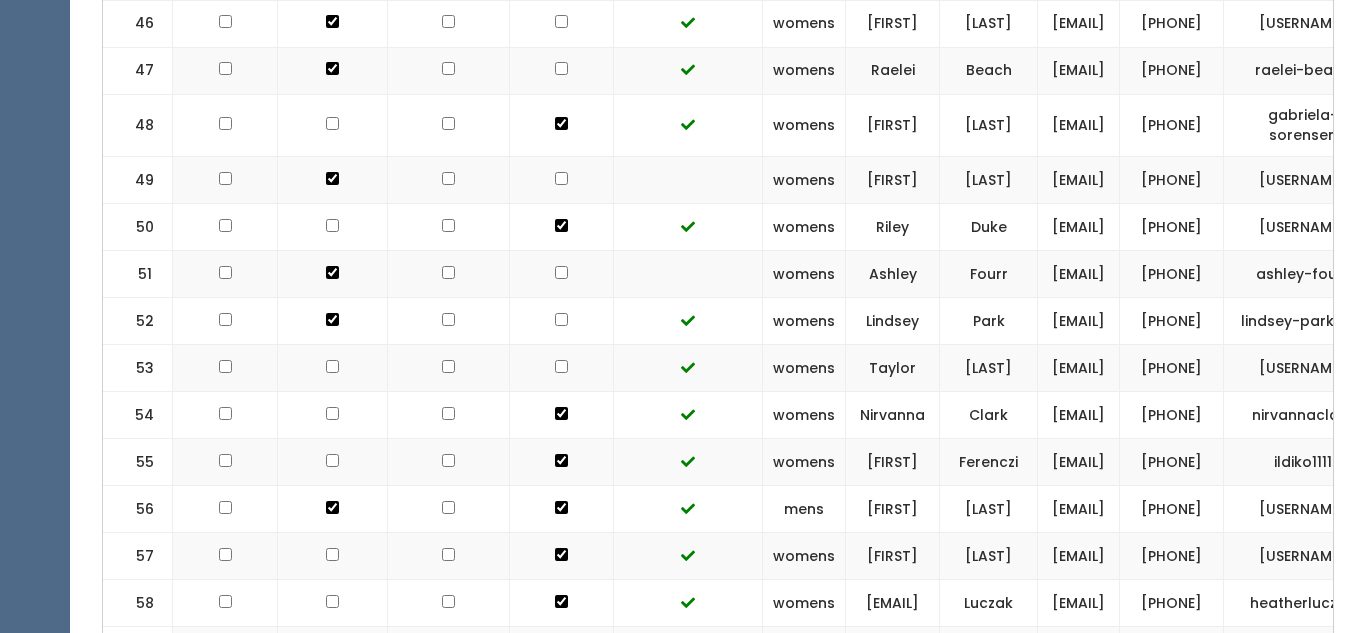 scroll, scrollTop: 2862, scrollLeft: 0, axis: vertical 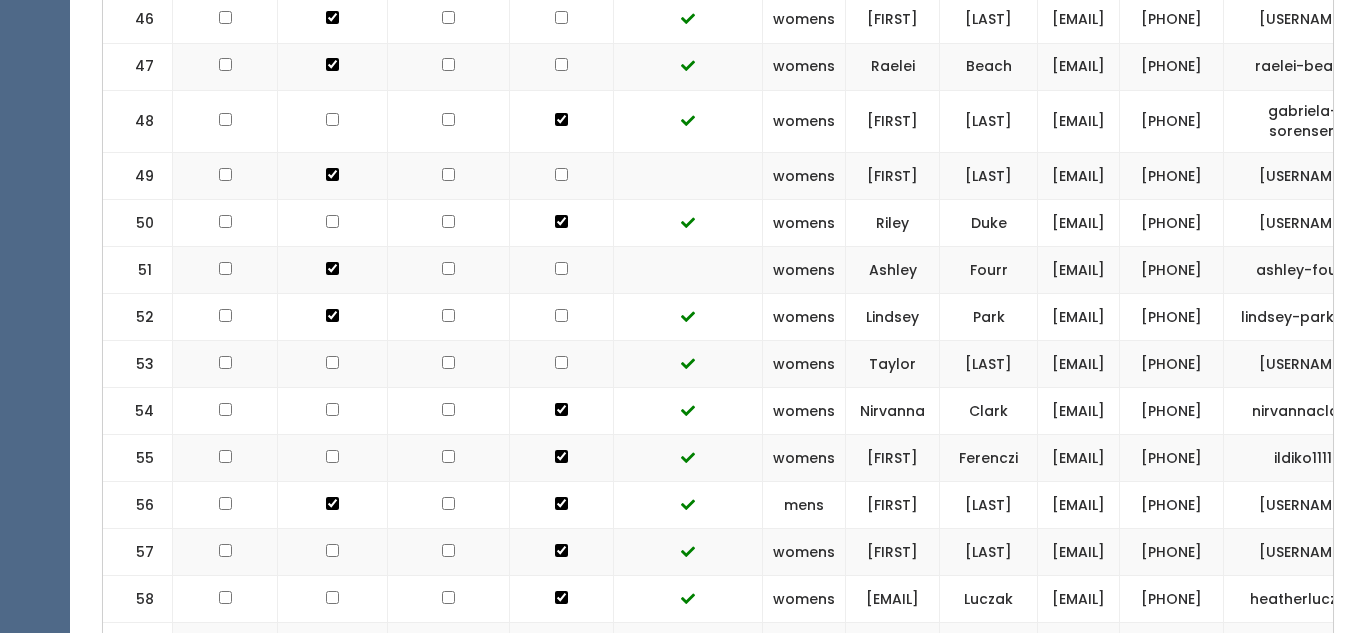 click at bounding box center [561, -2129] 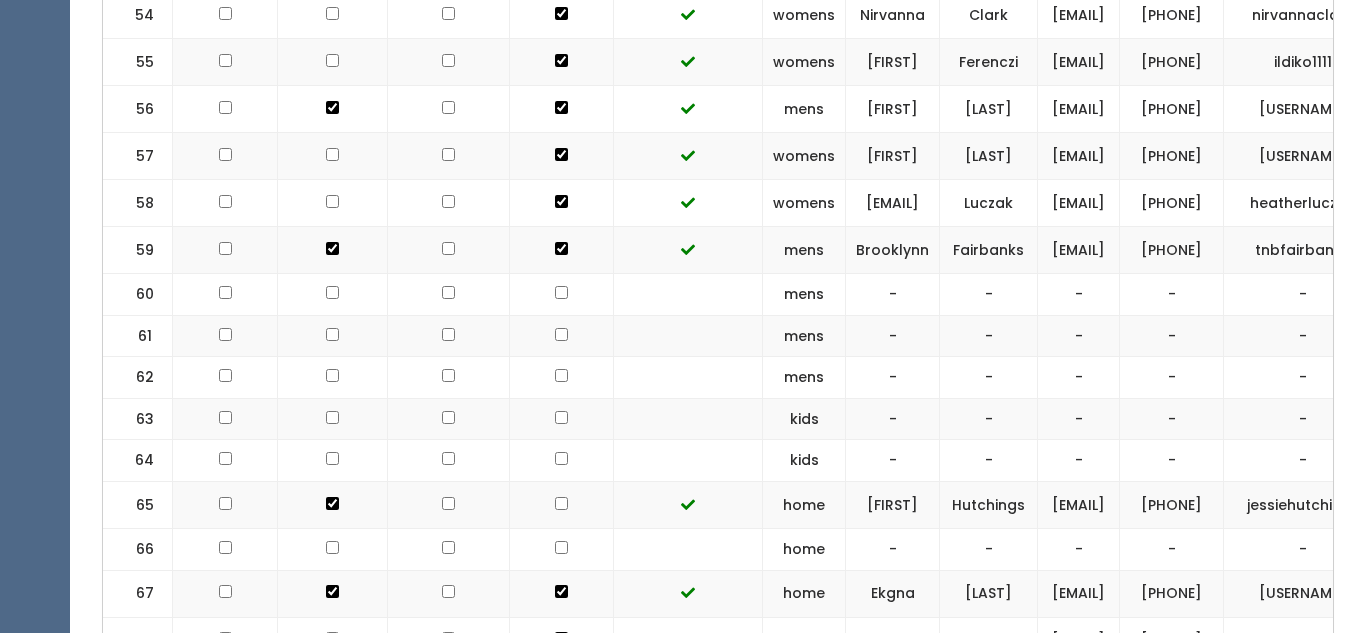 scroll, scrollTop: 3268, scrollLeft: 0, axis: vertical 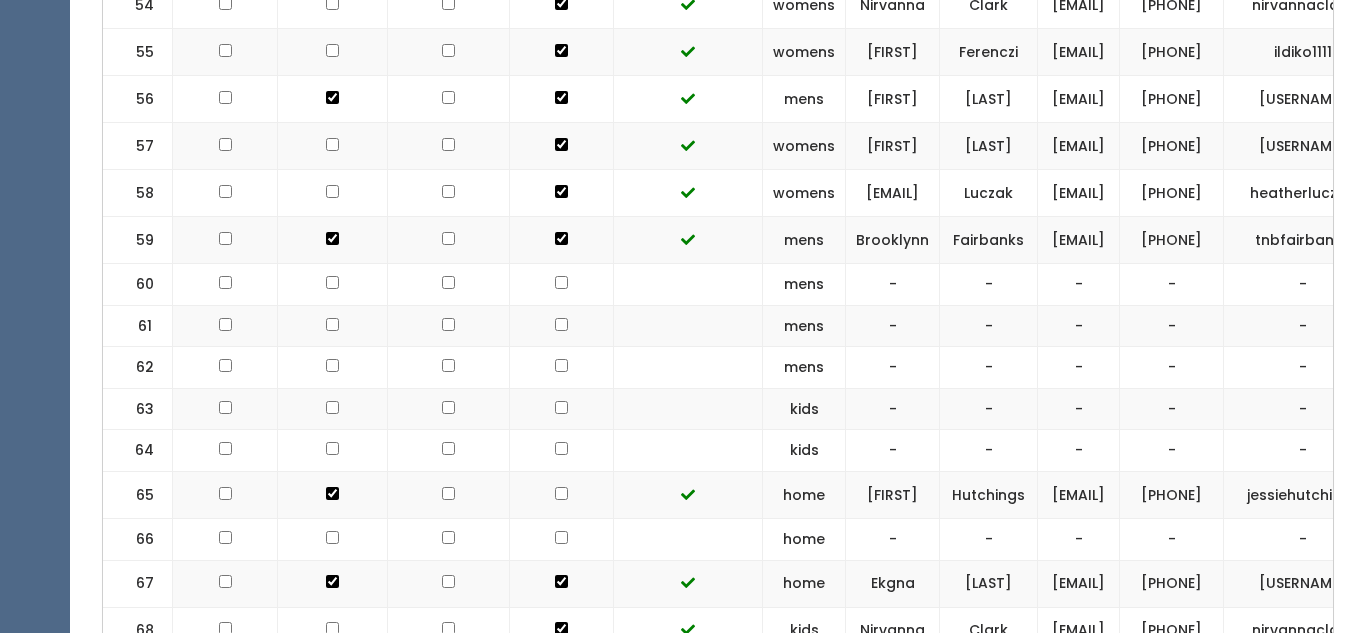 click at bounding box center (561, -2535) 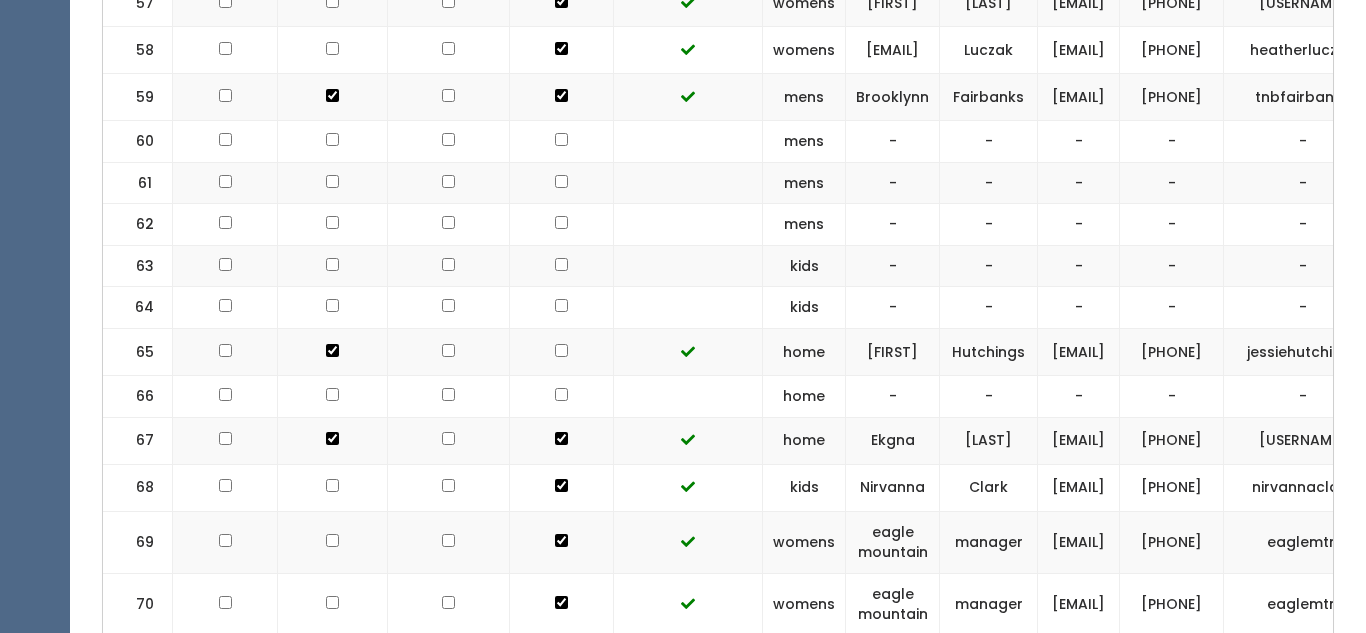 scroll, scrollTop: 3427, scrollLeft: 0, axis: vertical 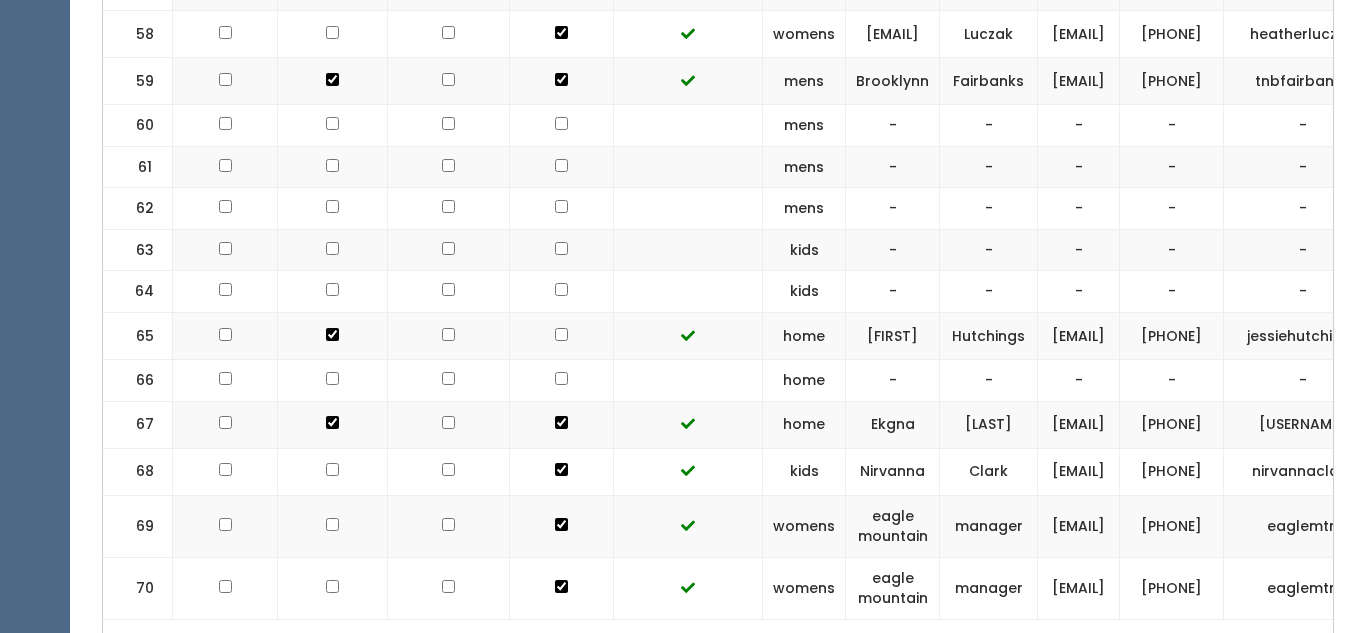 click at bounding box center (562, -296) 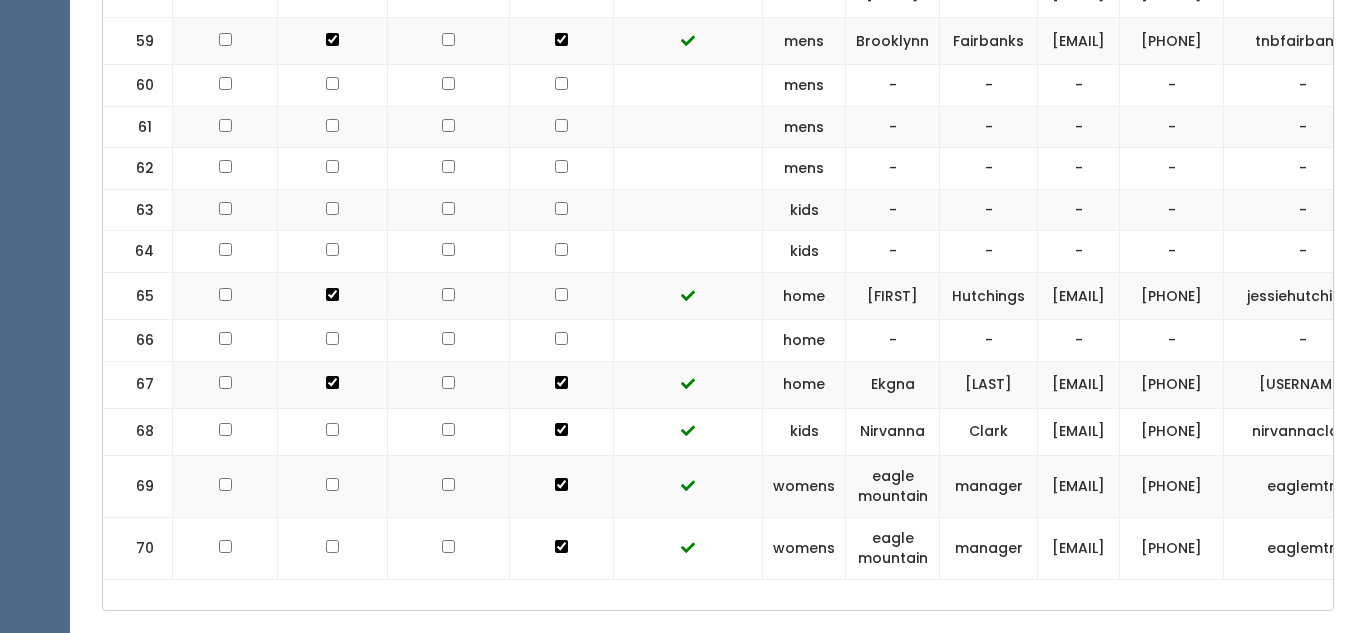 scroll, scrollTop: 3468, scrollLeft: 0, axis: vertical 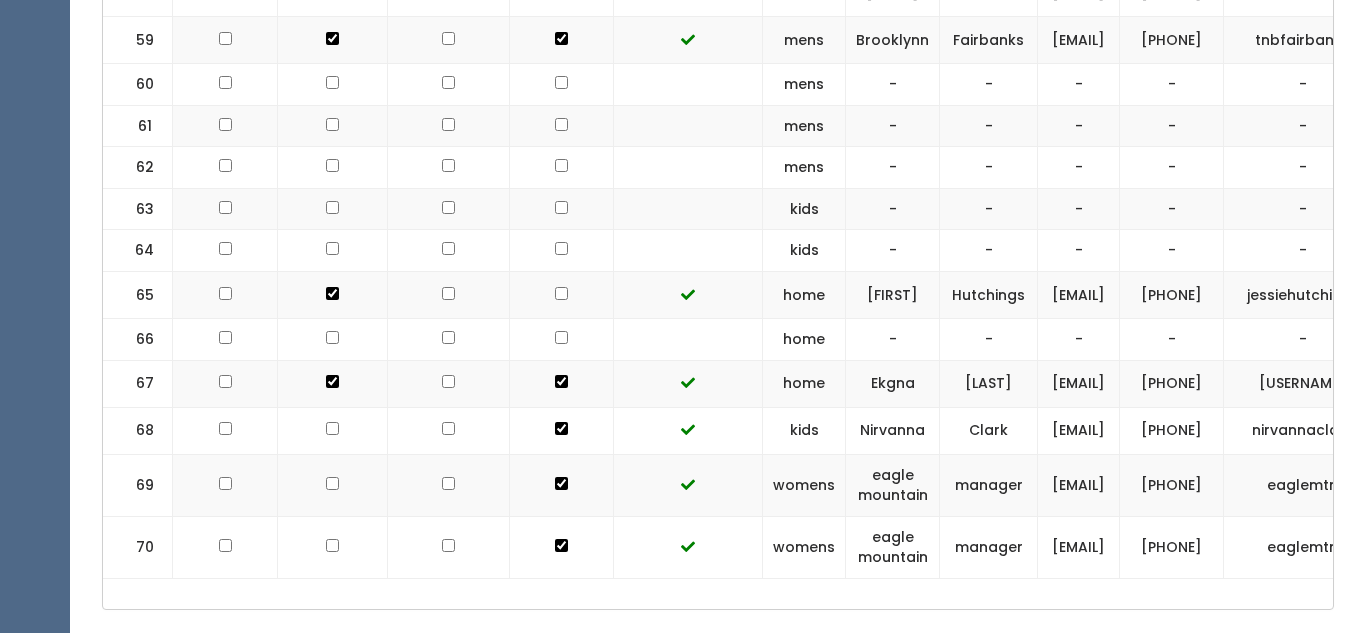 click at bounding box center [561, -2735] 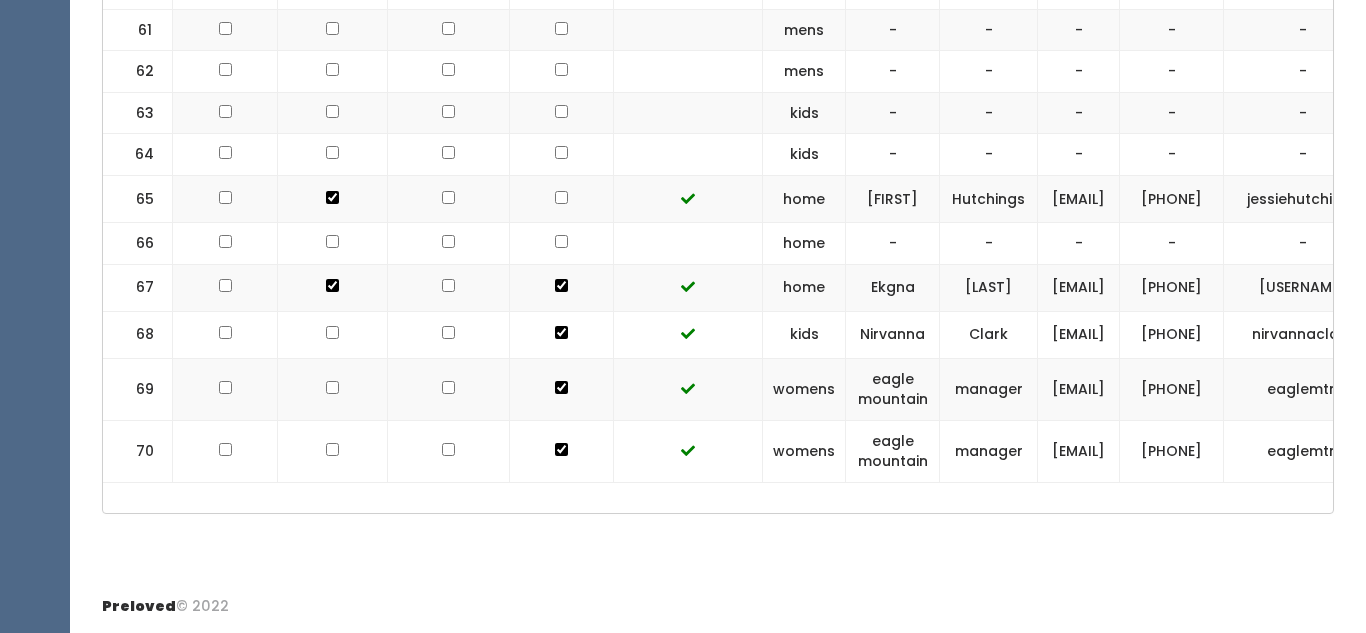 scroll, scrollTop: 4028, scrollLeft: 0, axis: vertical 